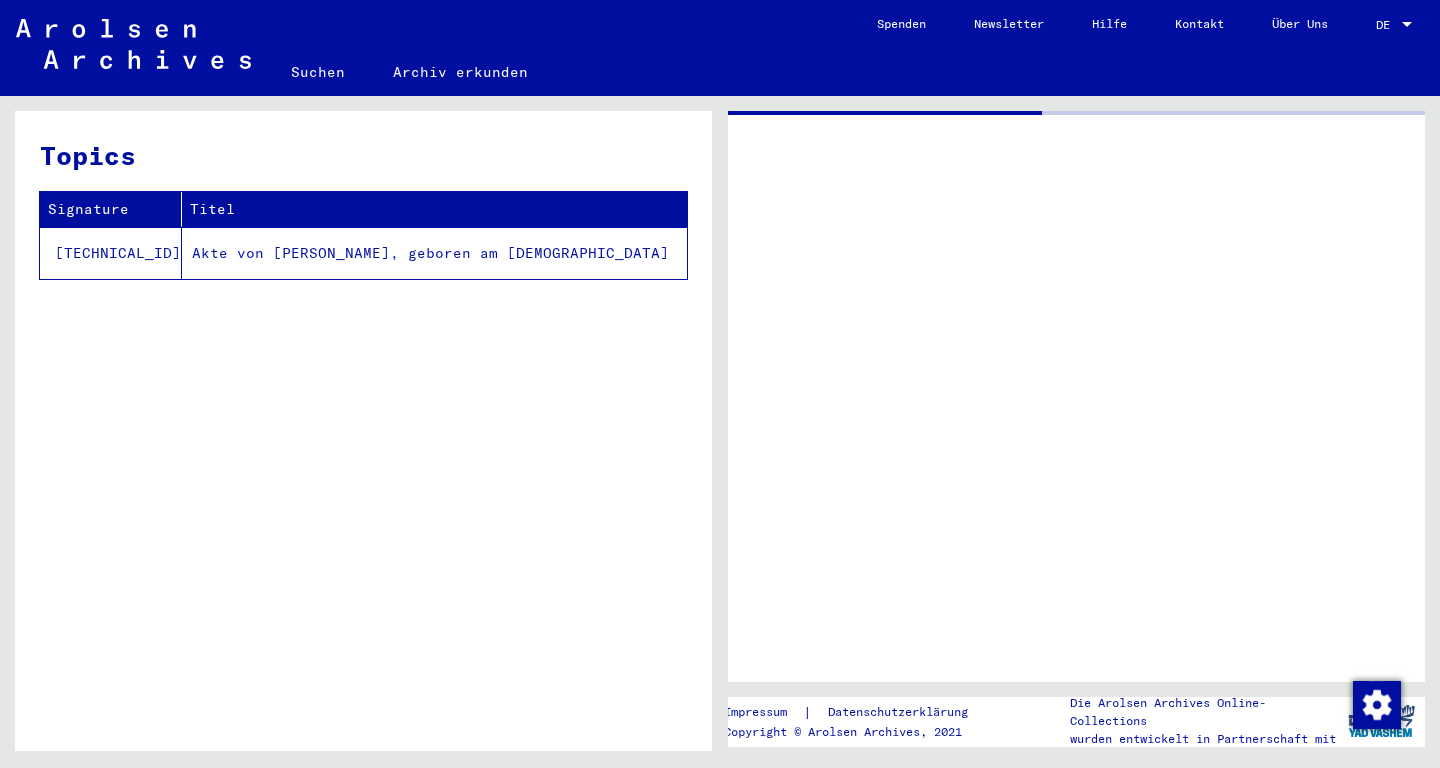 scroll, scrollTop: 0, scrollLeft: 0, axis: both 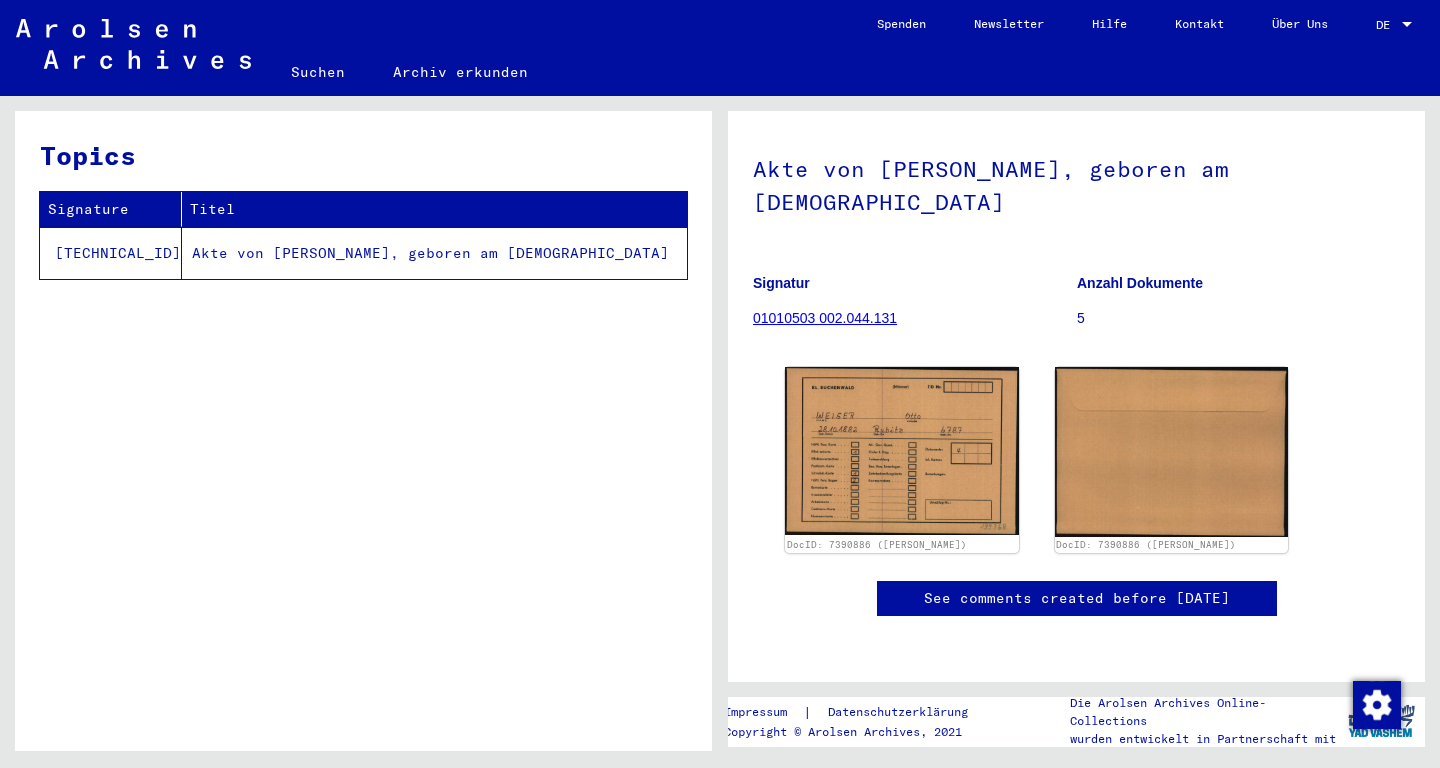 click on "Akte von WEISER, OTTO, geboren am 28.10.1882" 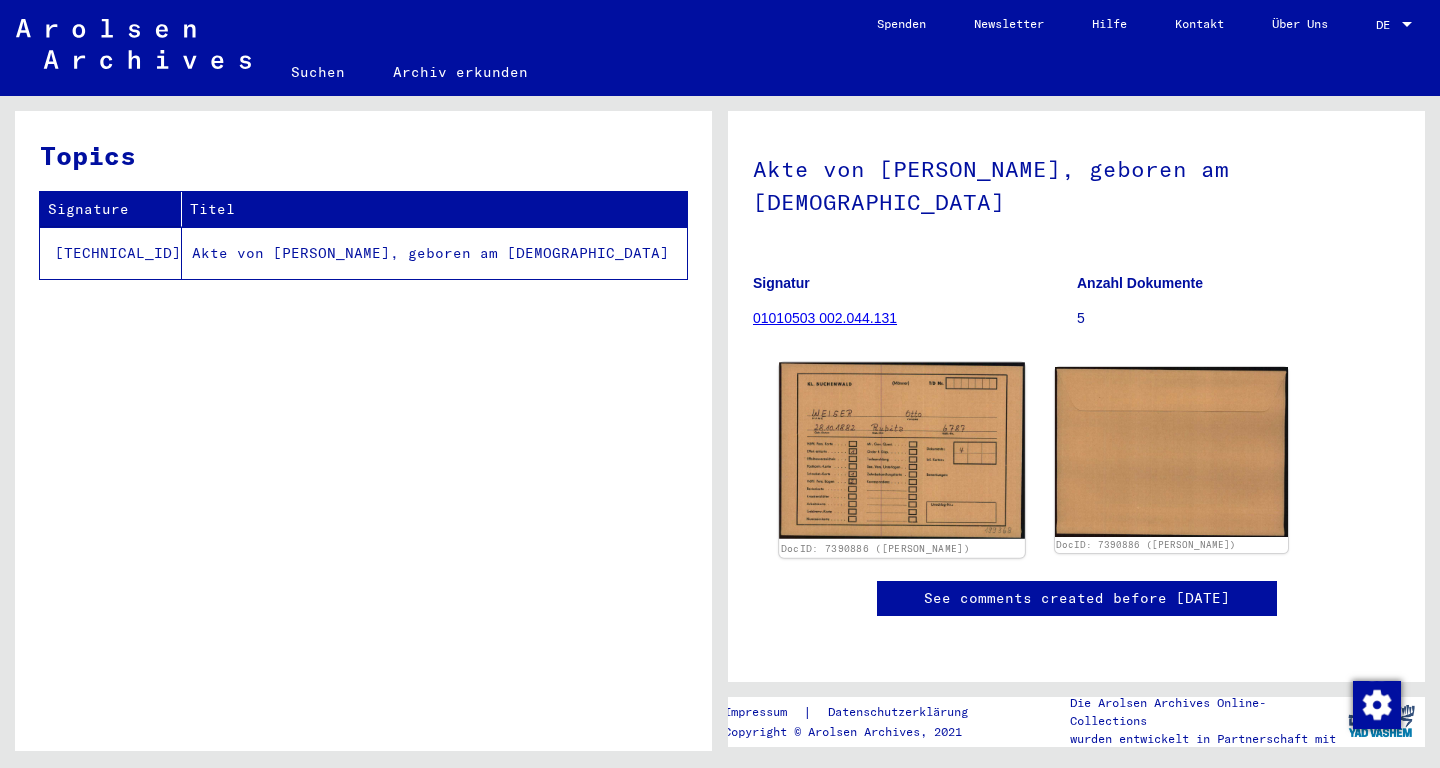 click 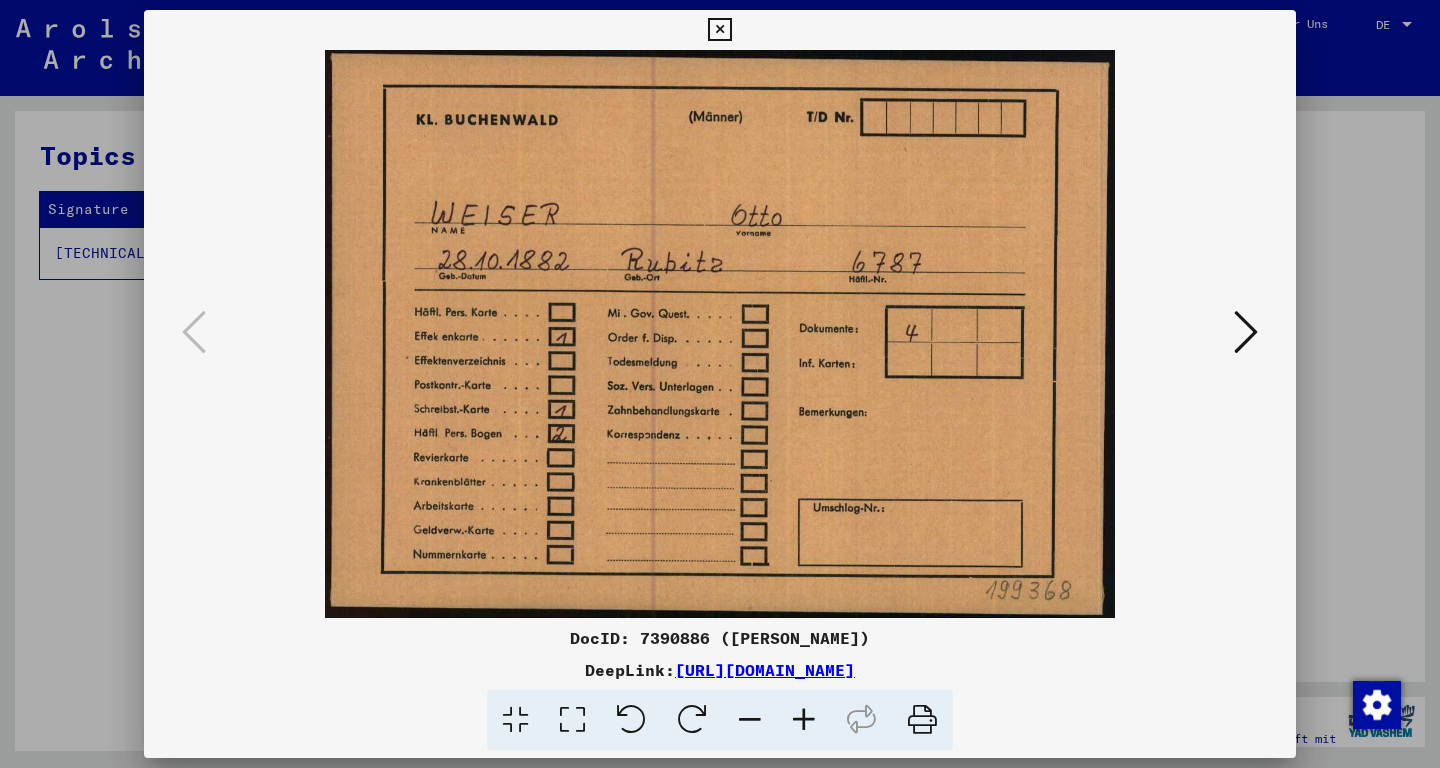 click at bounding box center (1246, 332) 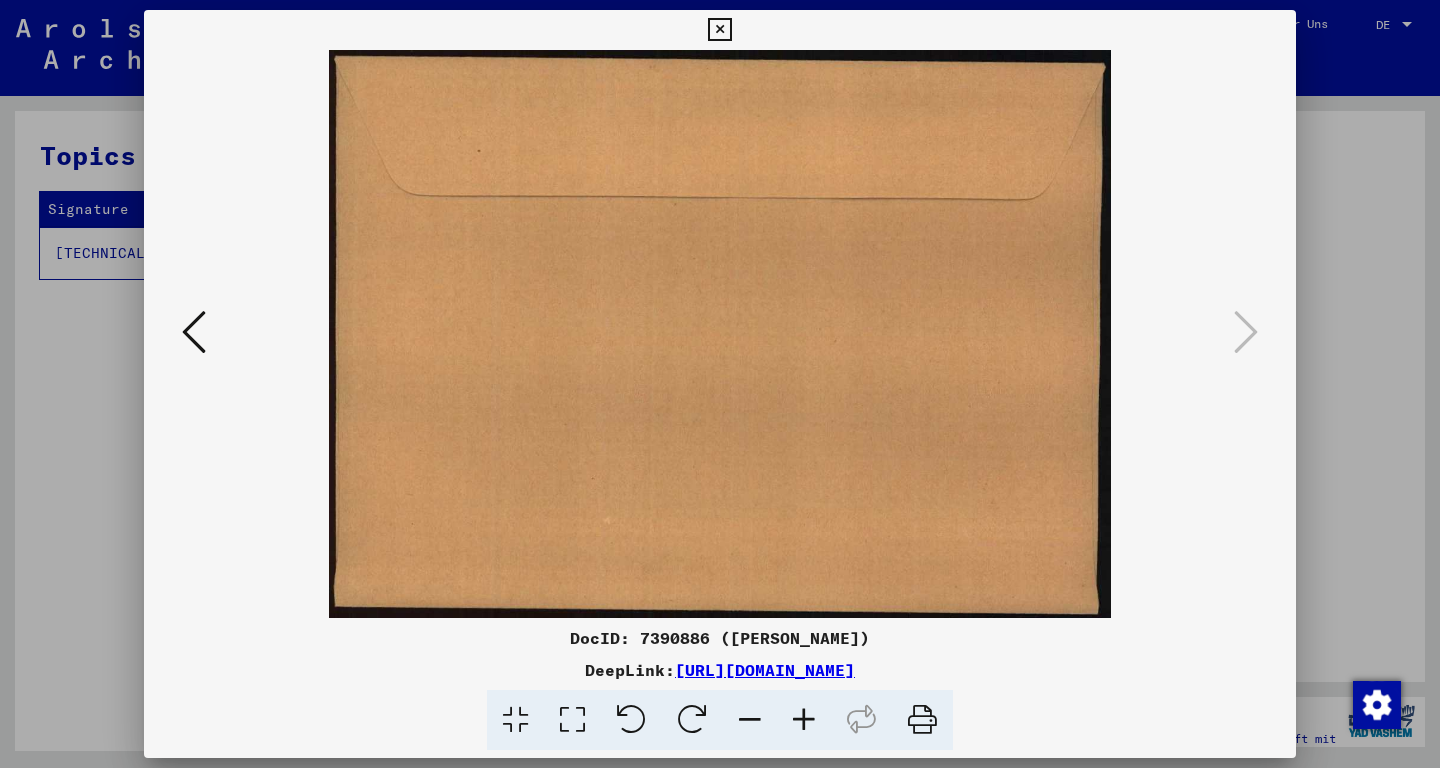 click at bounding box center (194, 332) 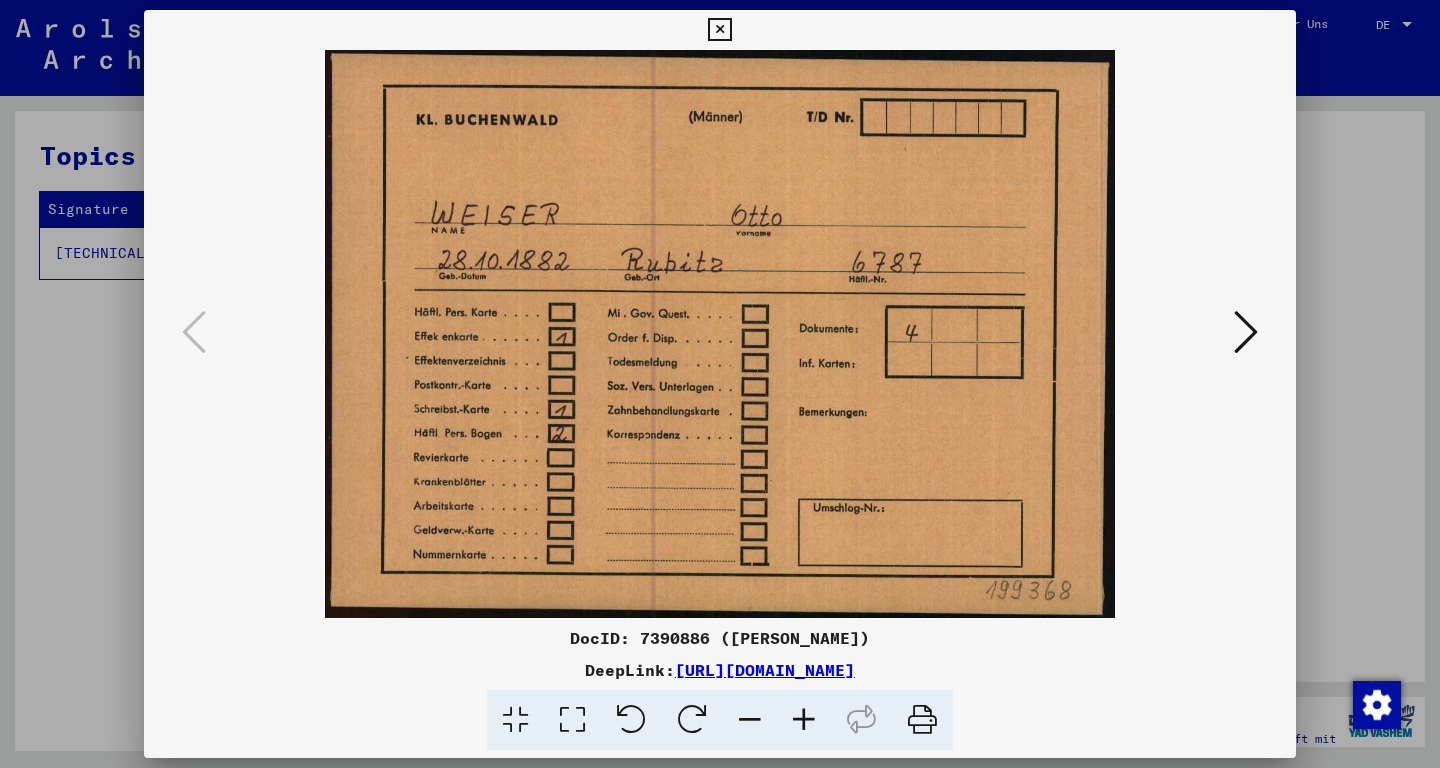 click at bounding box center (719, 30) 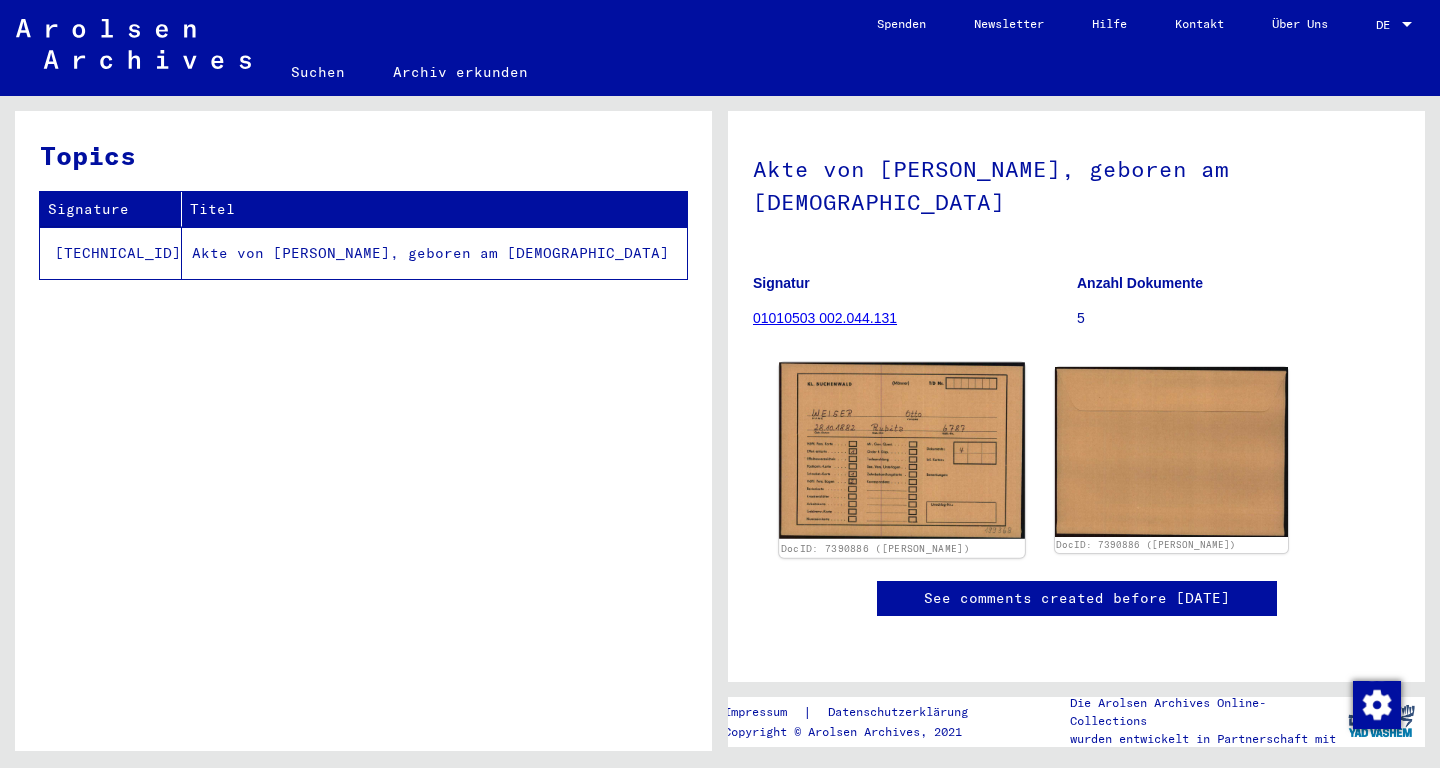 click 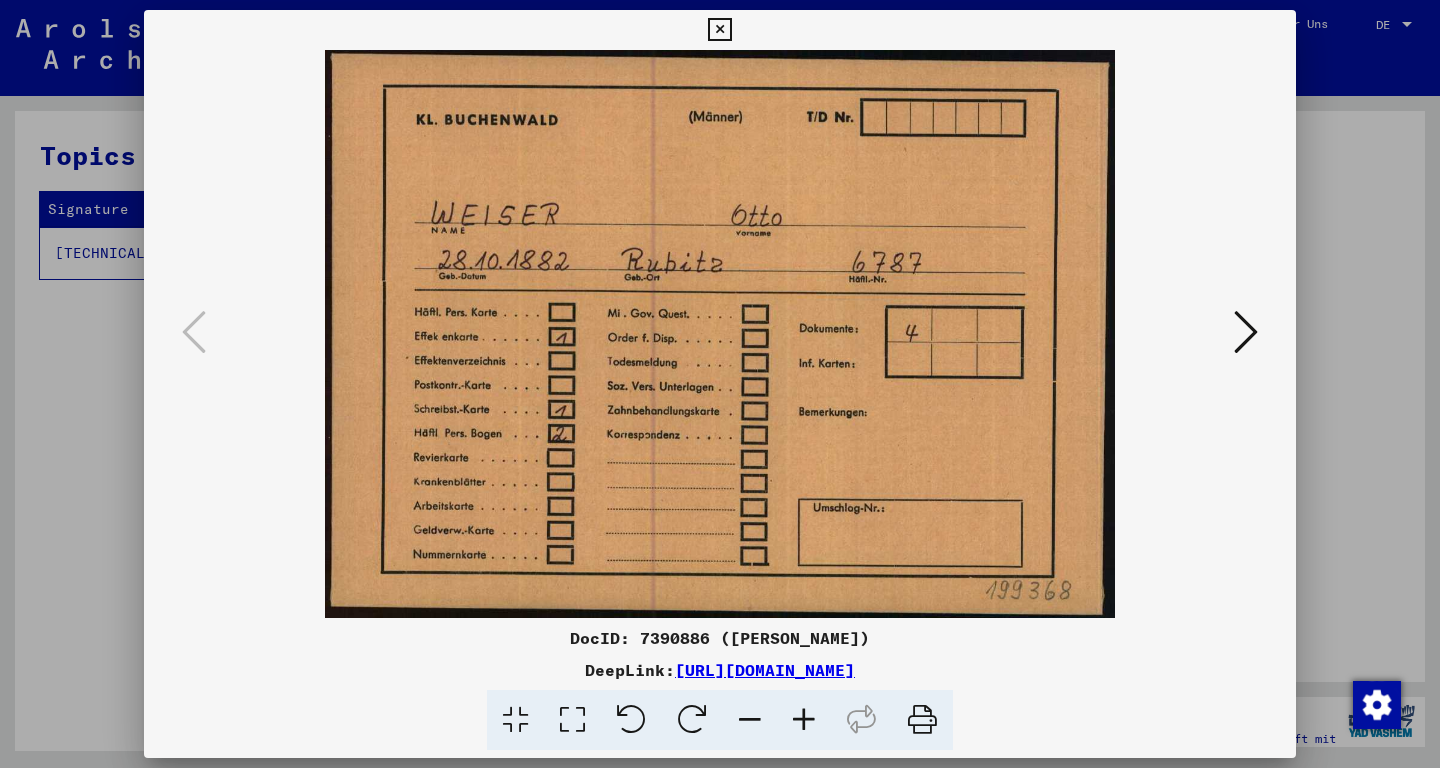 click at bounding box center (719, 30) 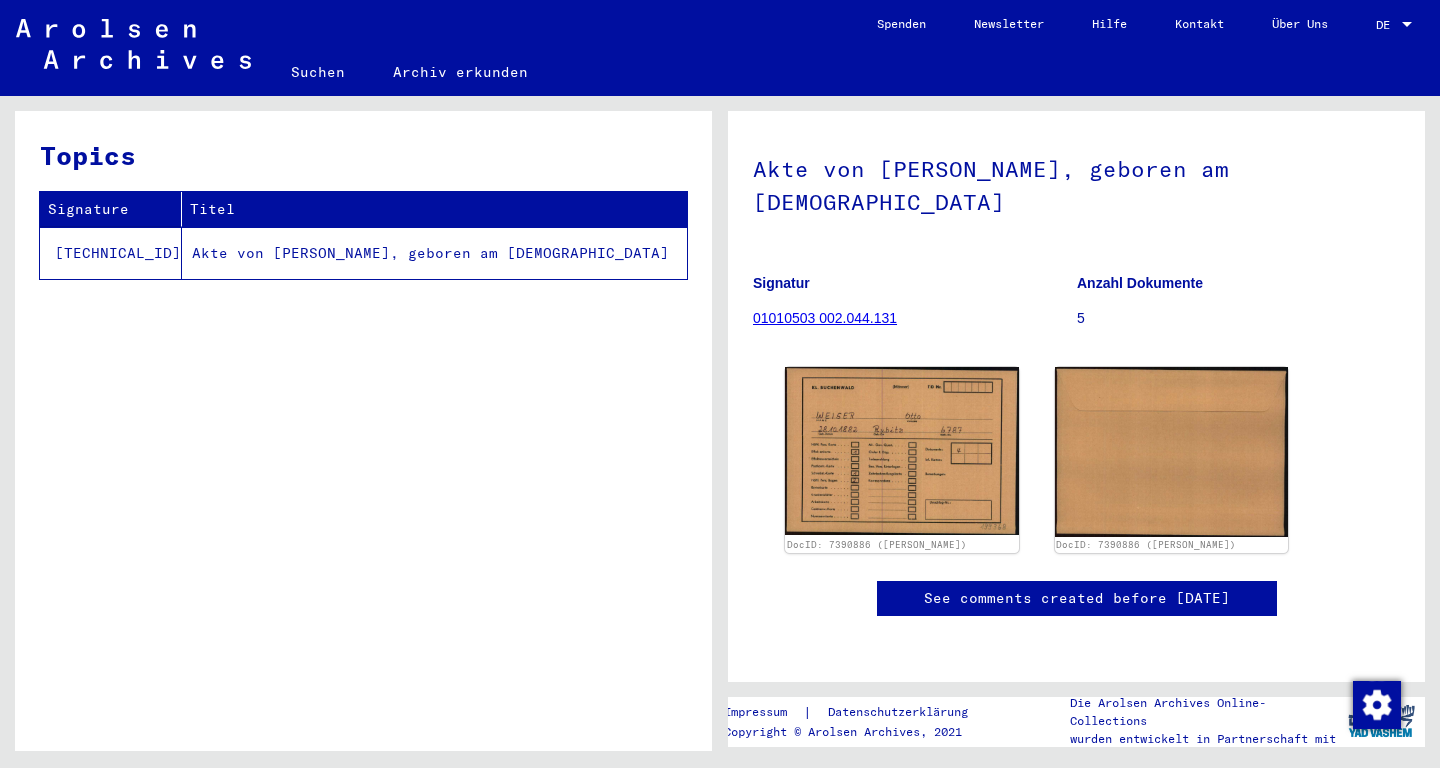 click on "Suchen" 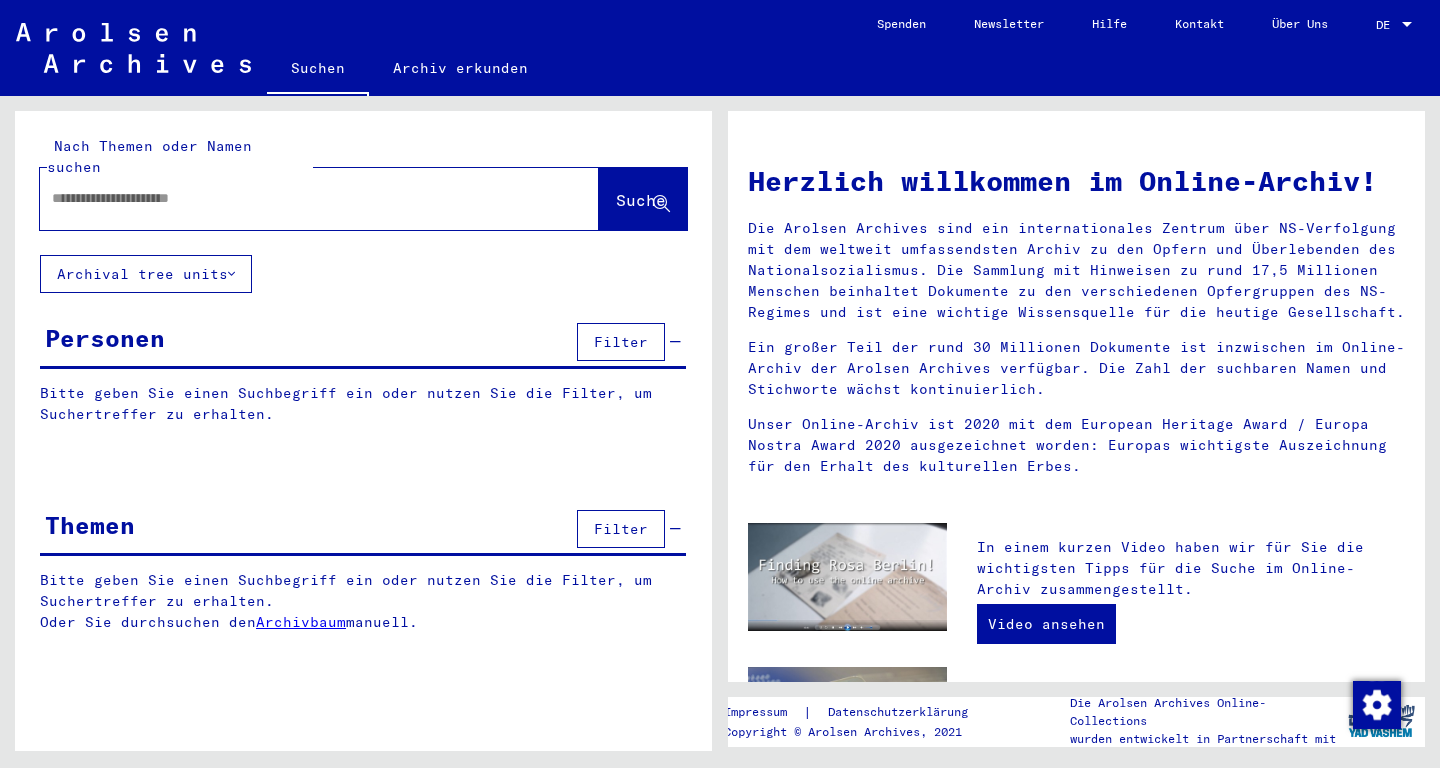 click at bounding box center (295, 198) 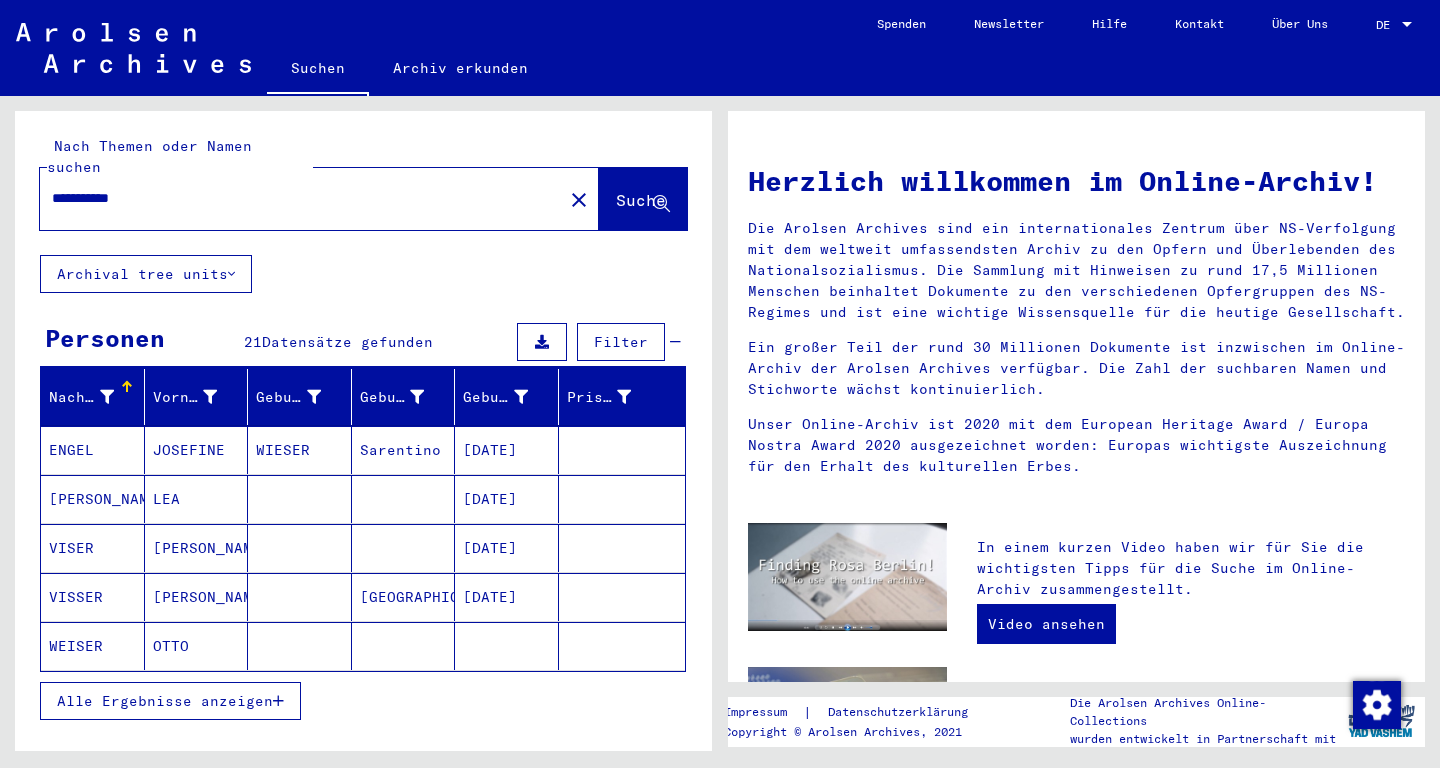 click on "WEISER" 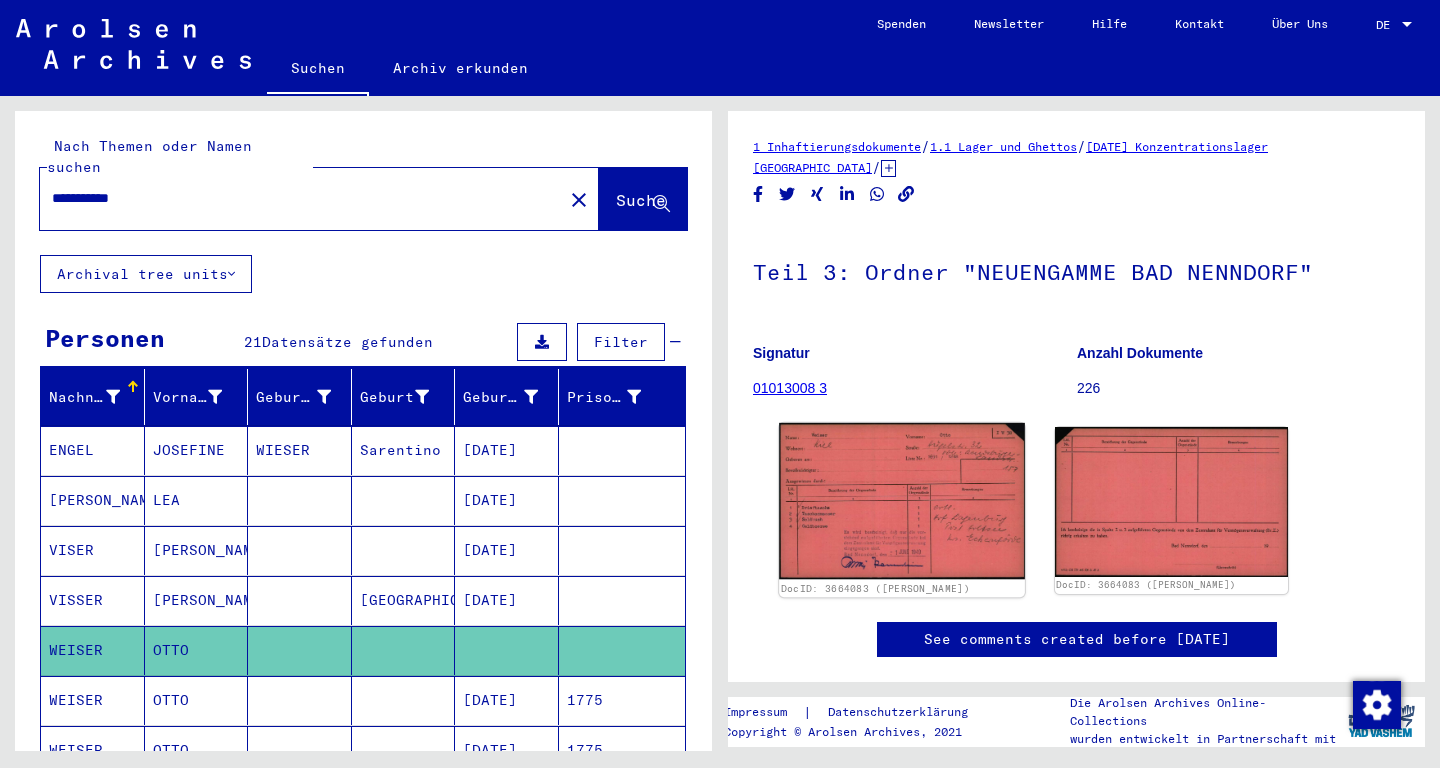 click 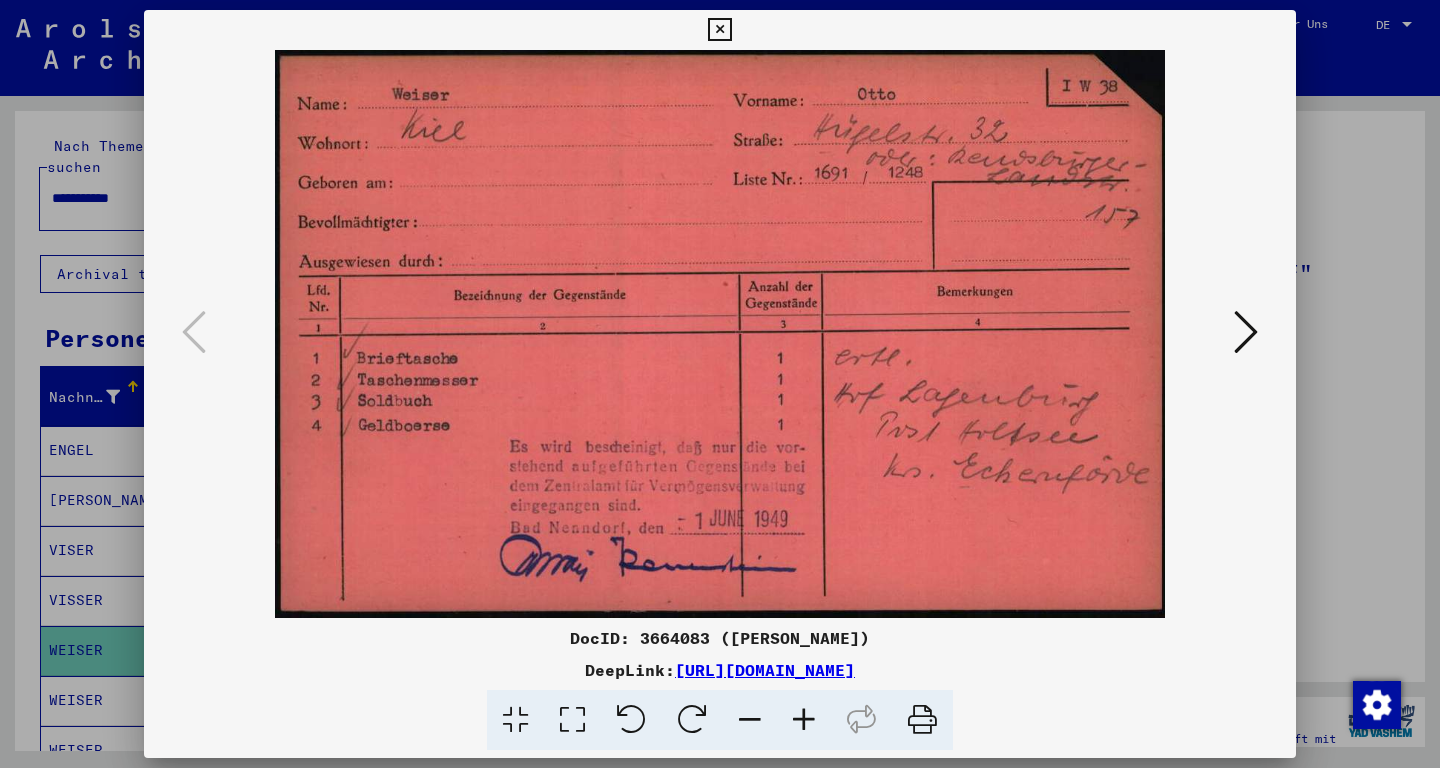 click at bounding box center (1246, 332) 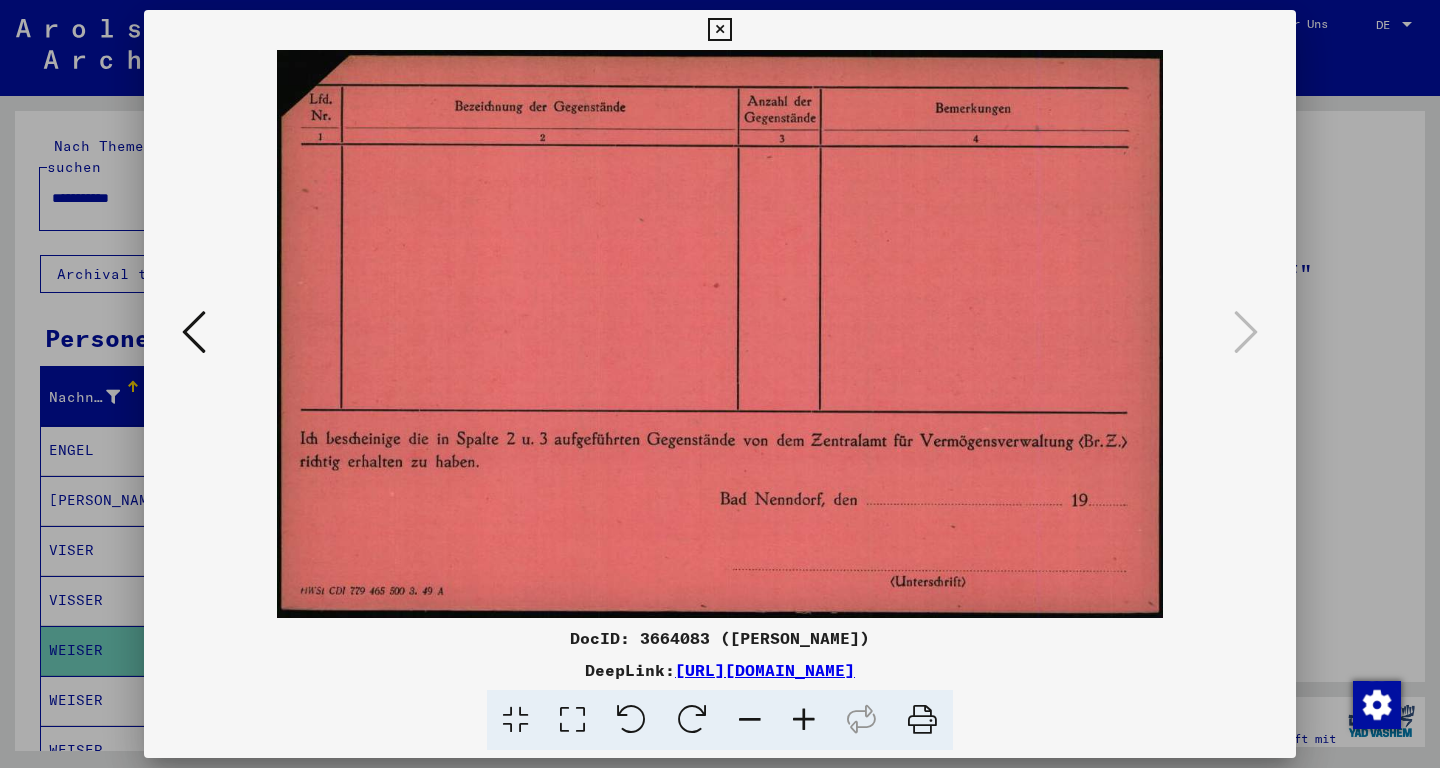 click at bounding box center (719, 30) 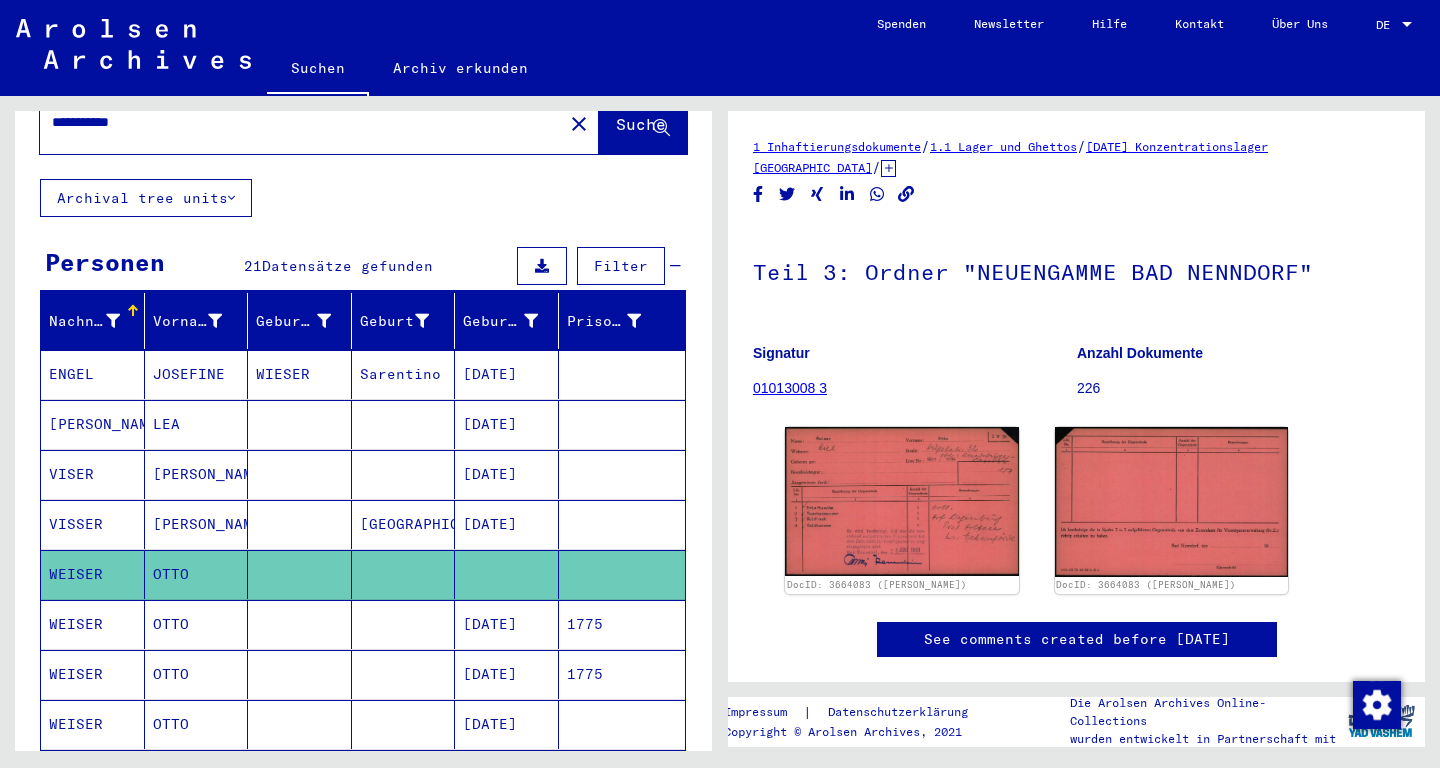 scroll, scrollTop: 105, scrollLeft: 0, axis: vertical 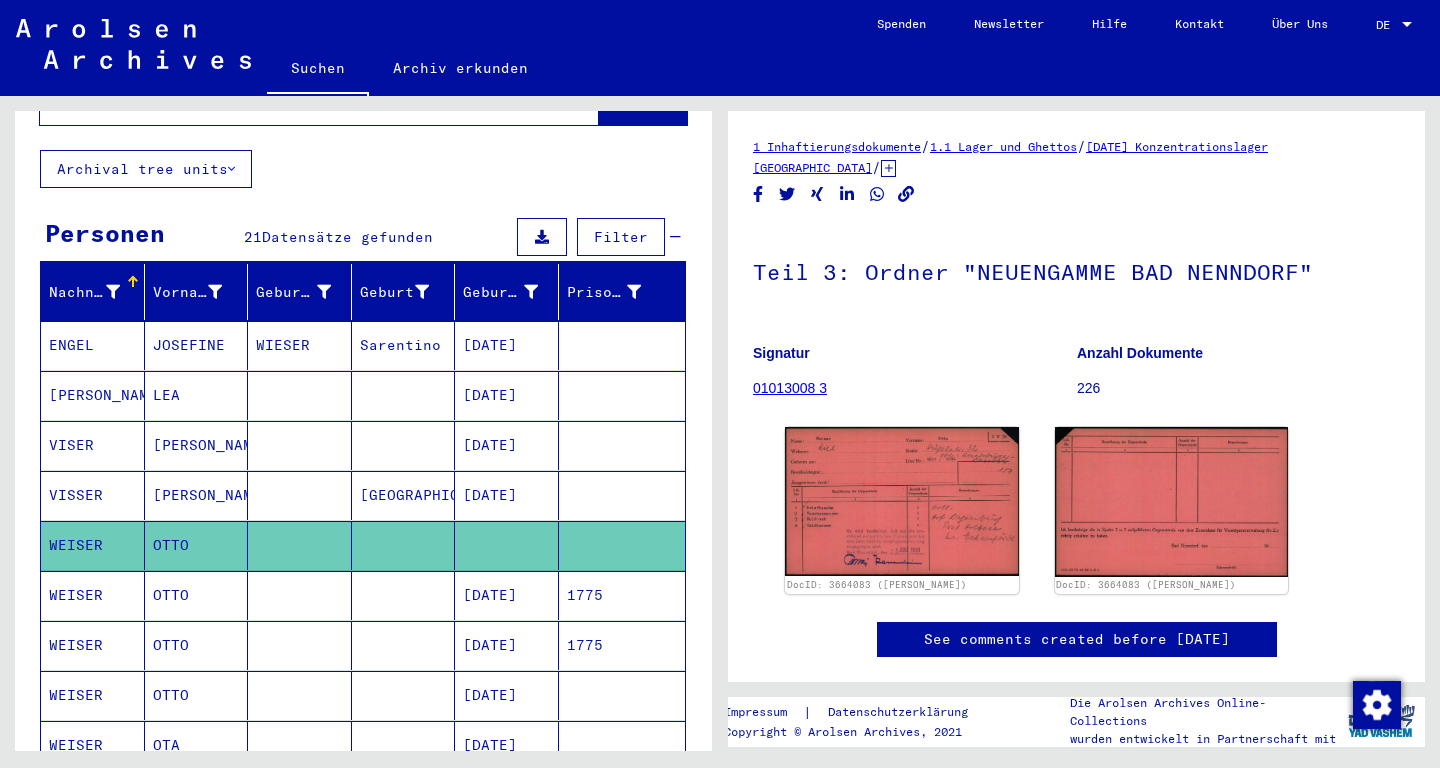 click on "WEISER" at bounding box center (93, 645) 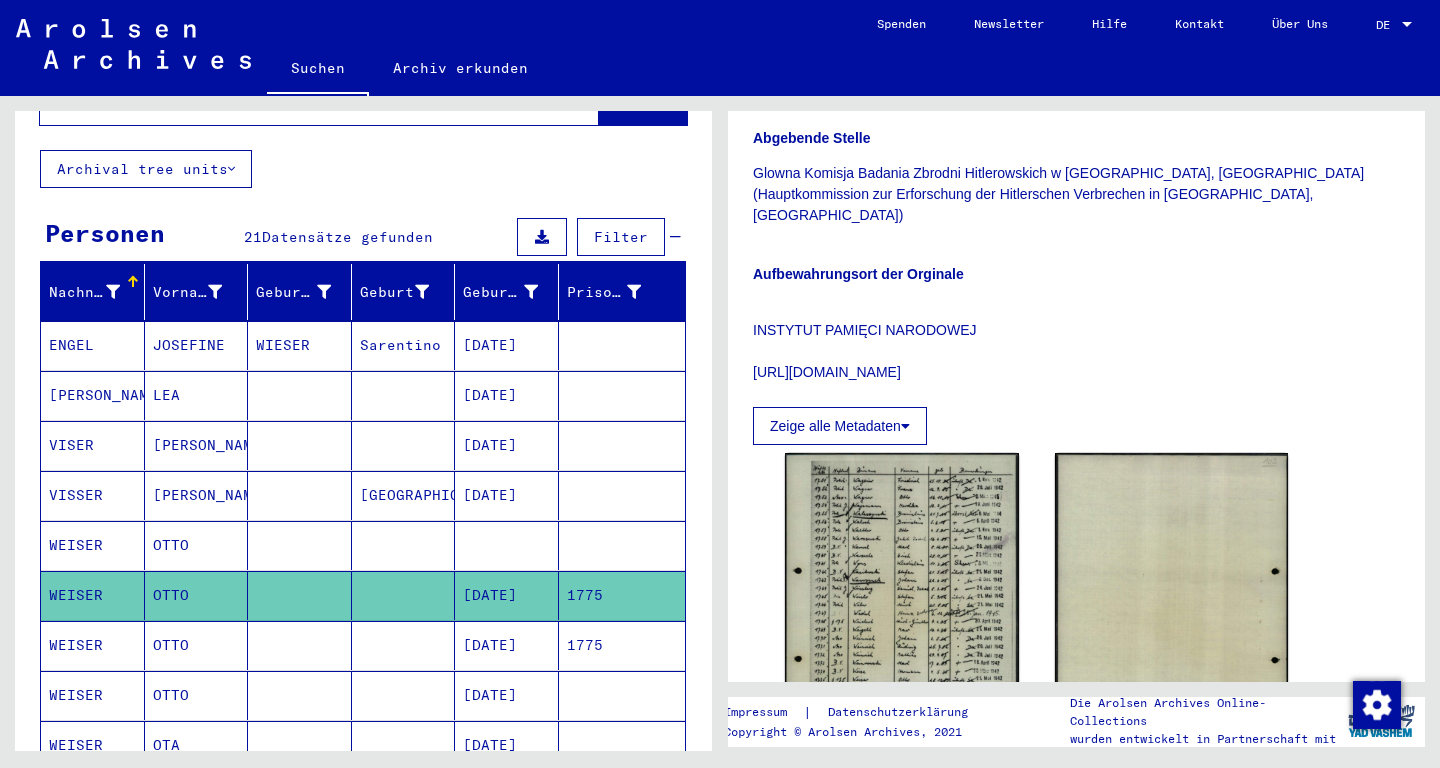 scroll, scrollTop: 420, scrollLeft: 0, axis: vertical 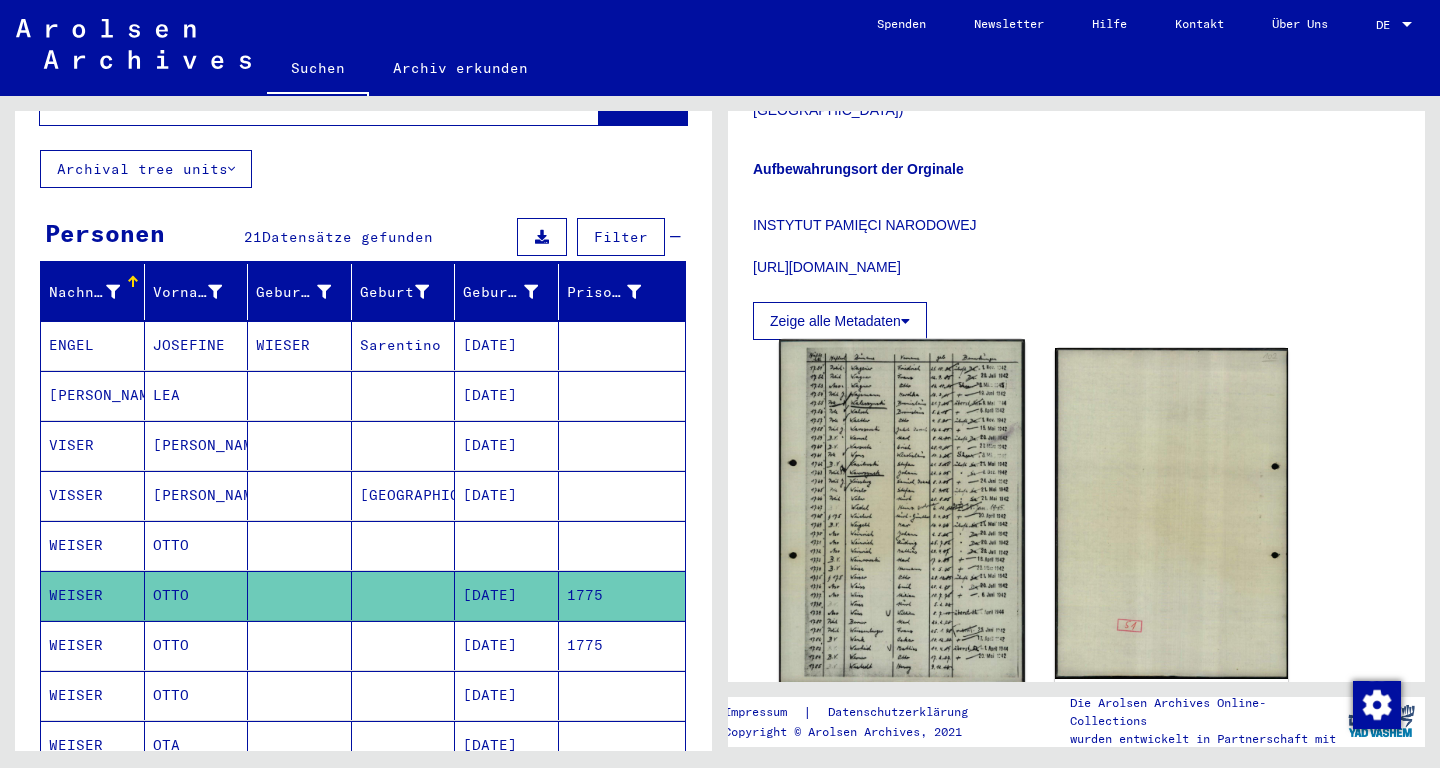 click 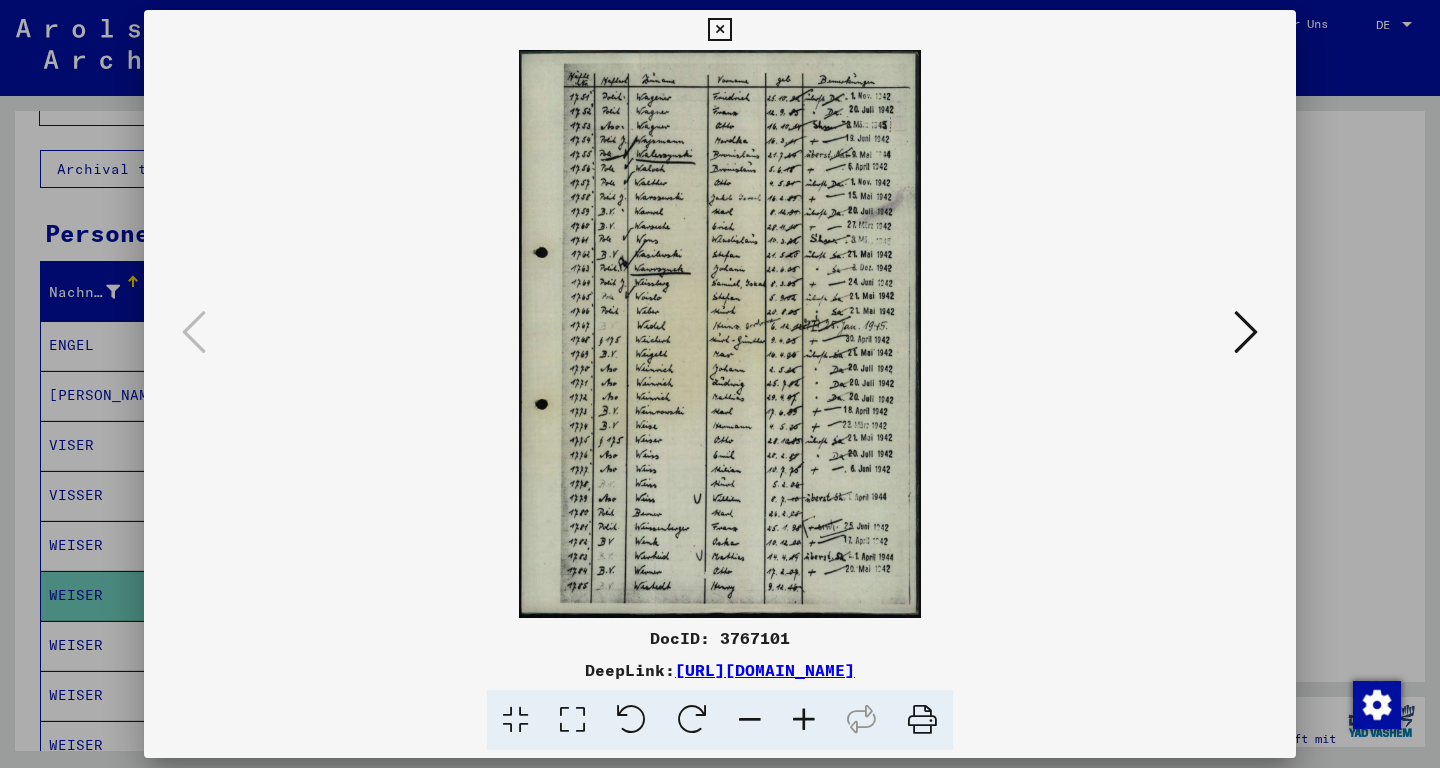 click at bounding box center (804, 720) 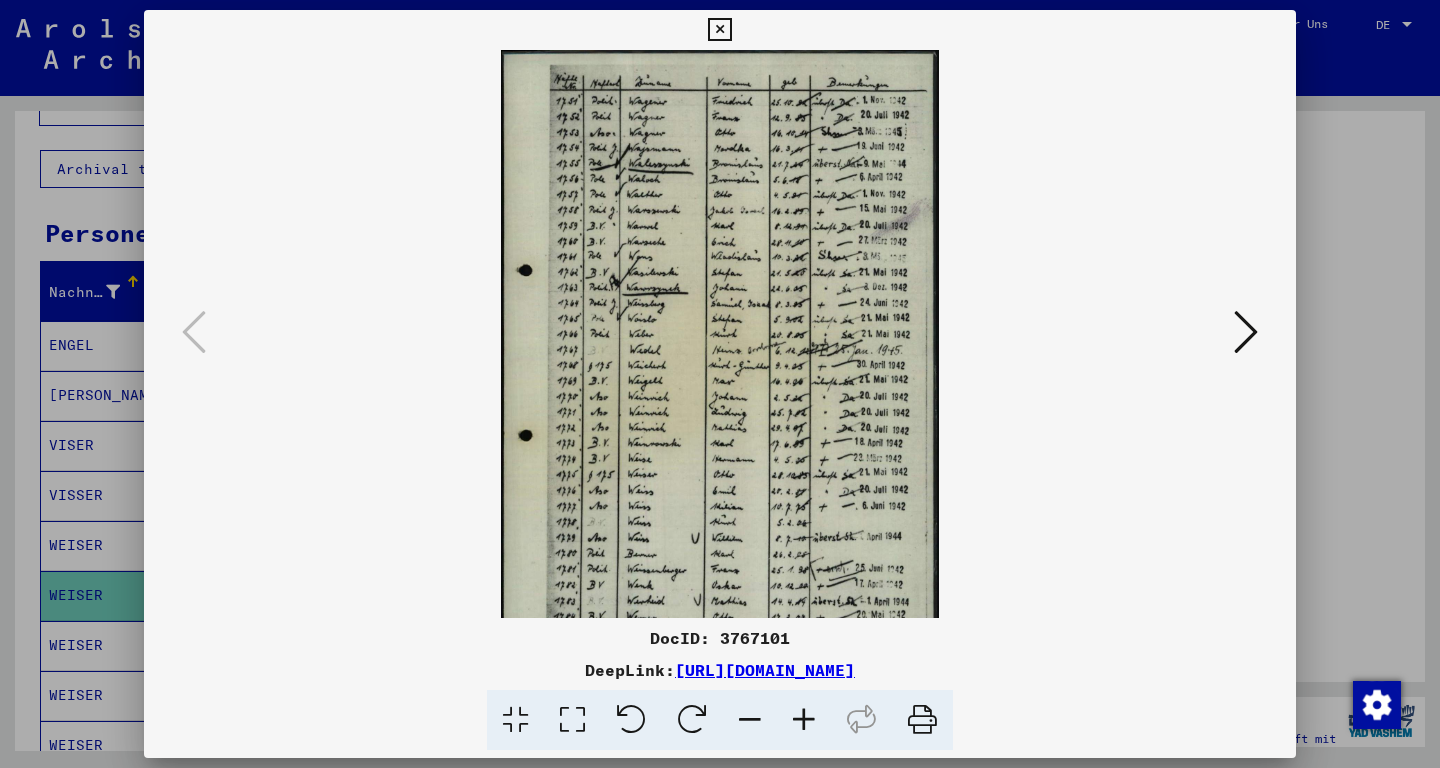 click at bounding box center [804, 720] 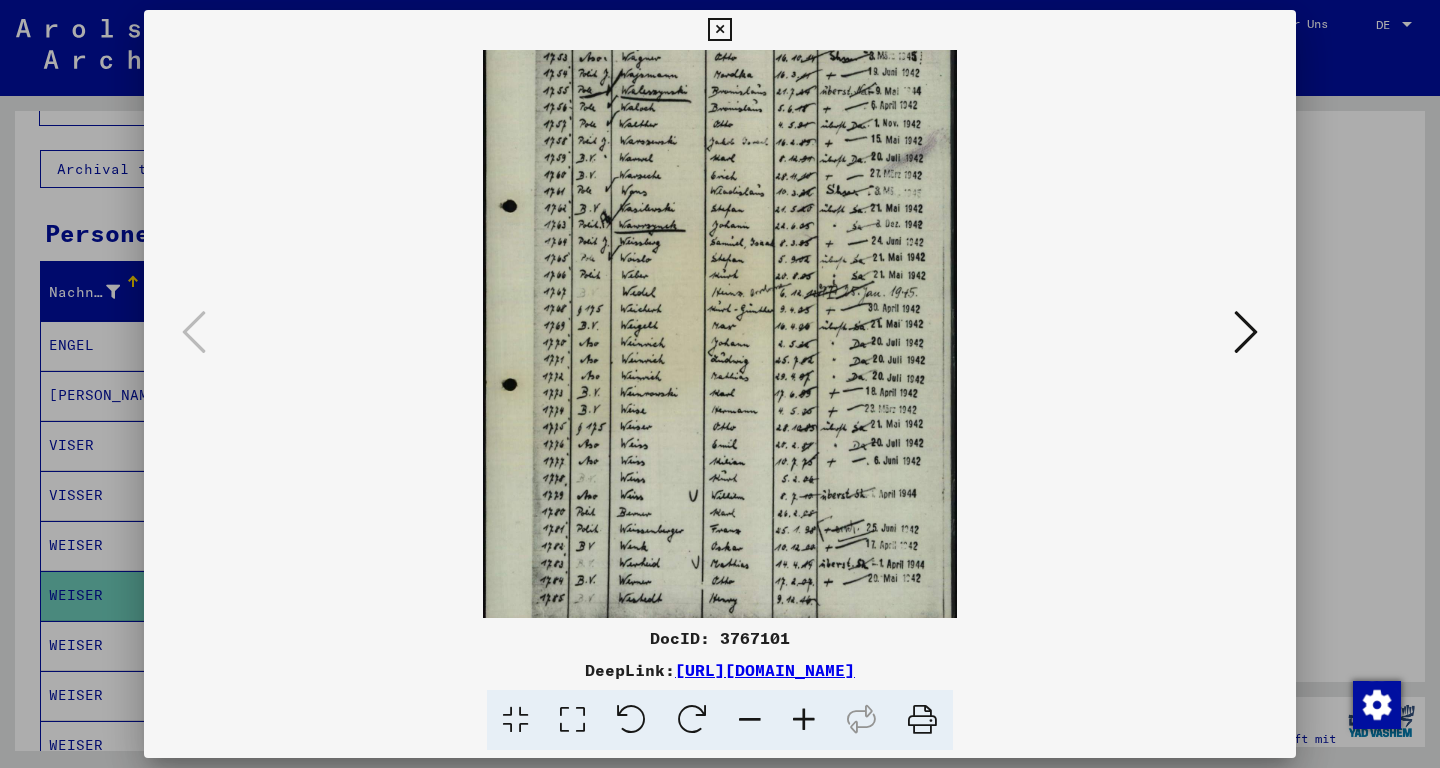 scroll, scrollTop: 100, scrollLeft: 0, axis: vertical 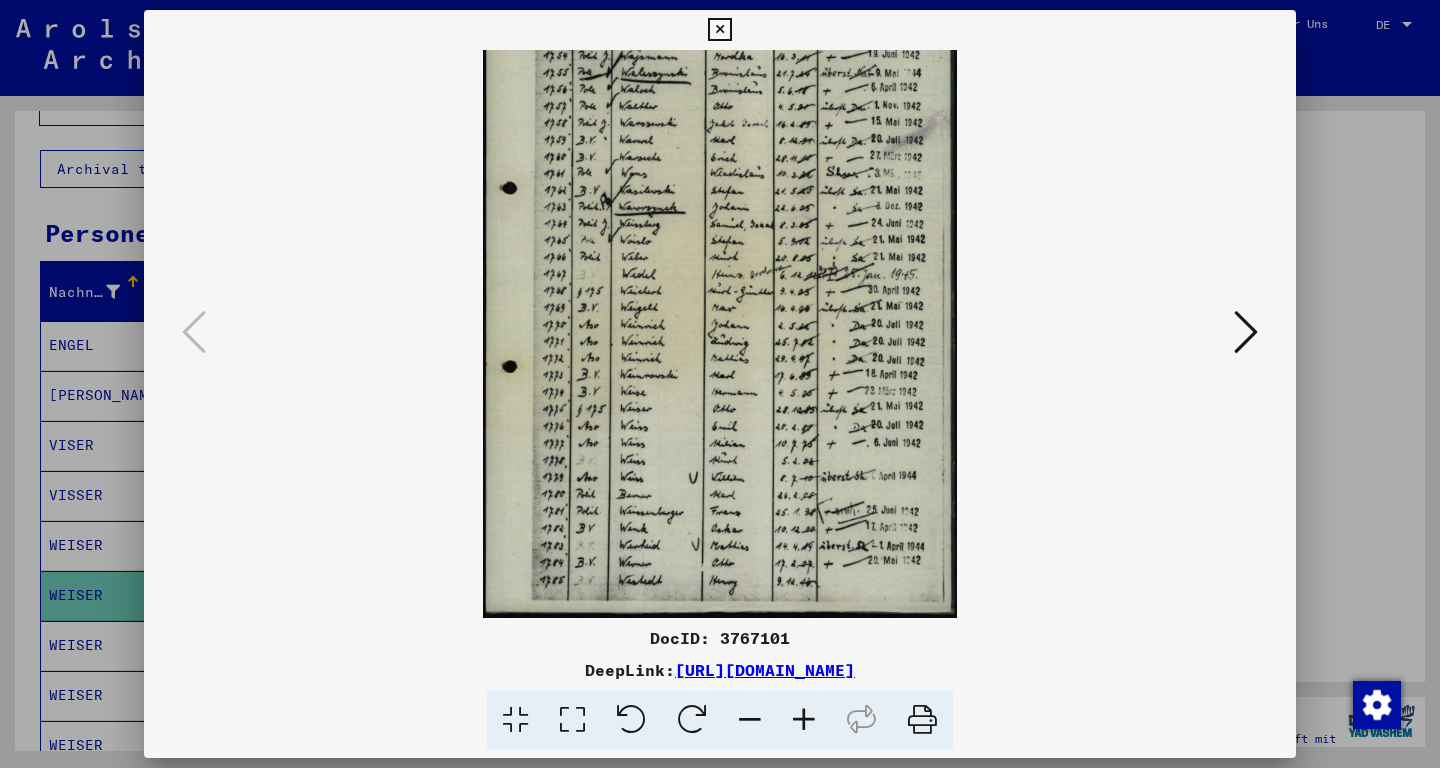 drag, startPoint x: 820, startPoint y: 562, endPoint x: 865, endPoint y: 385, distance: 182.63077 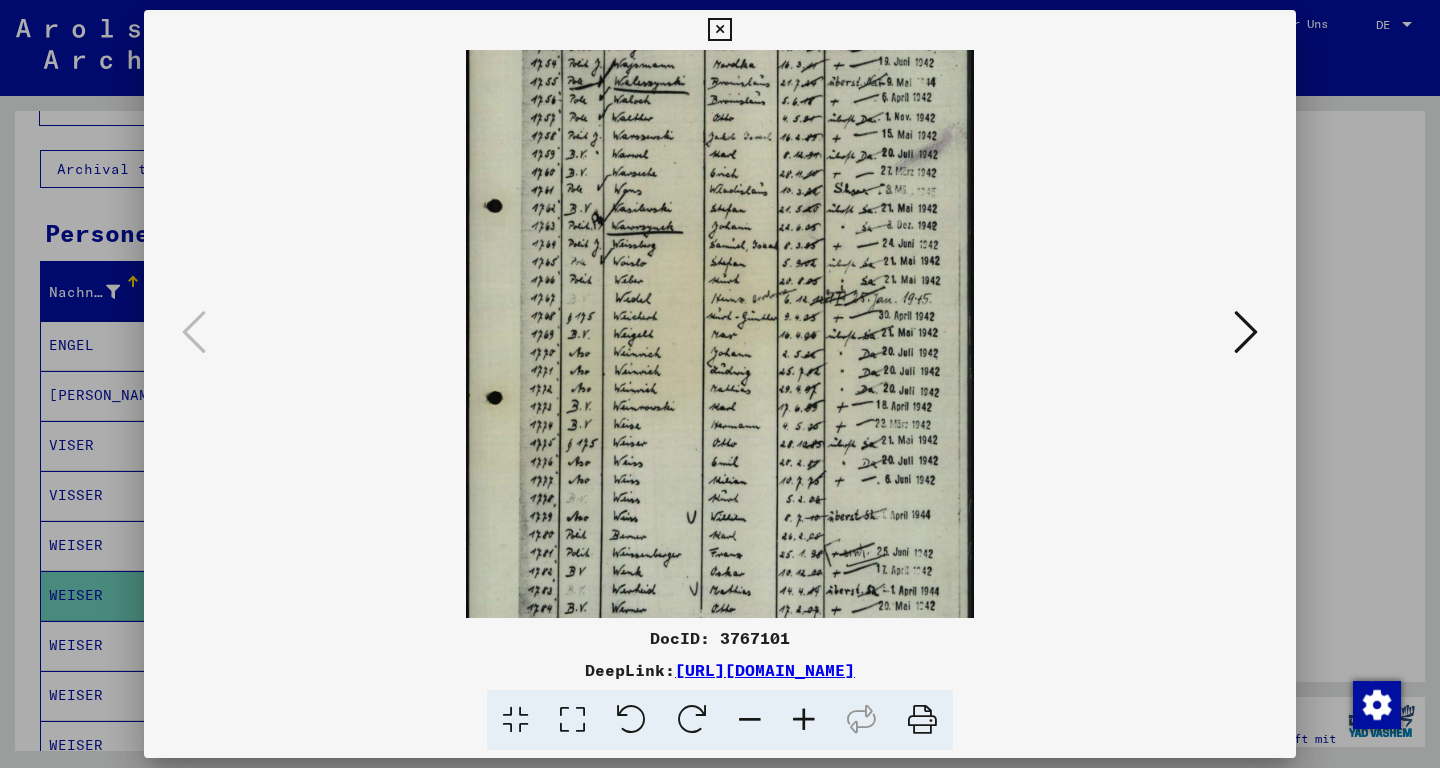 click at bounding box center (804, 720) 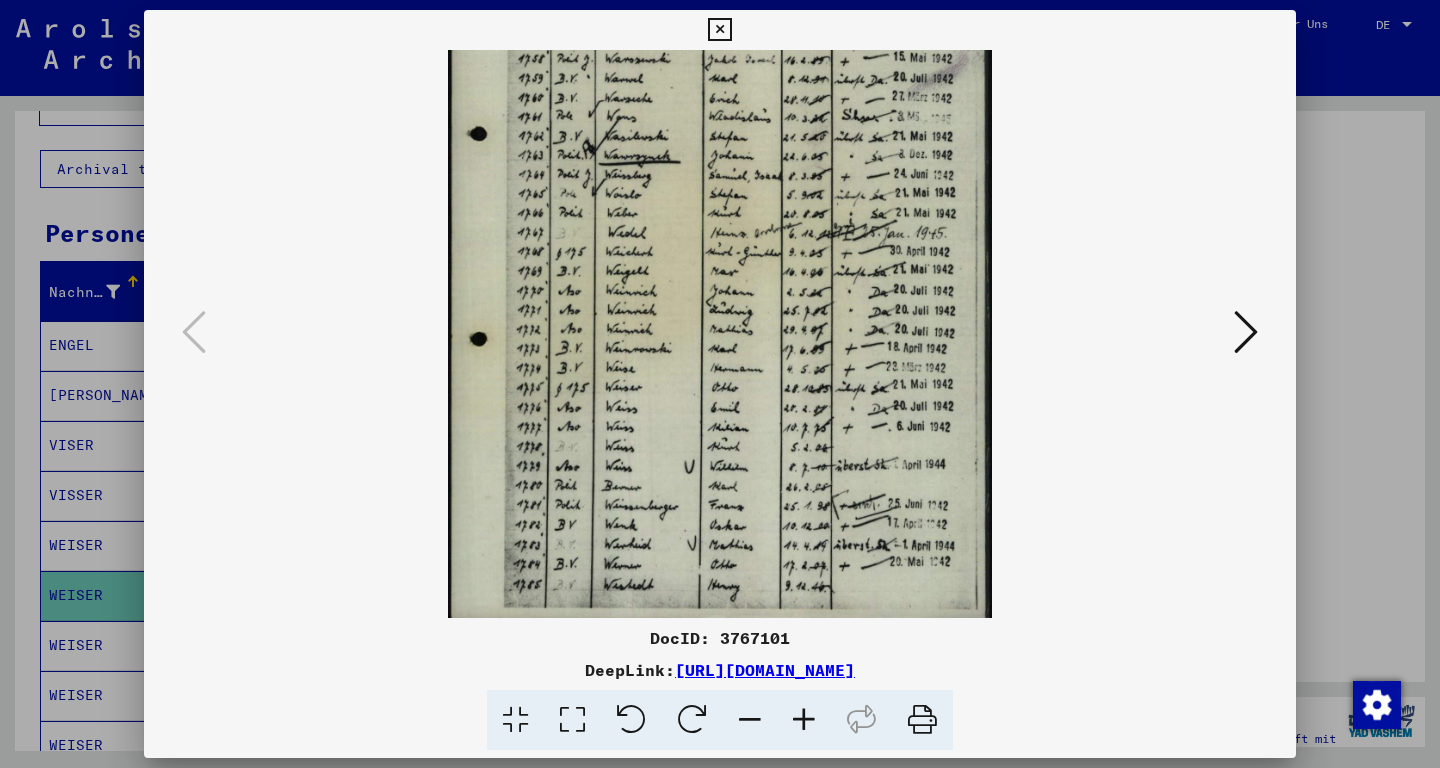 scroll, scrollTop: 200, scrollLeft: 0, axis: vertical 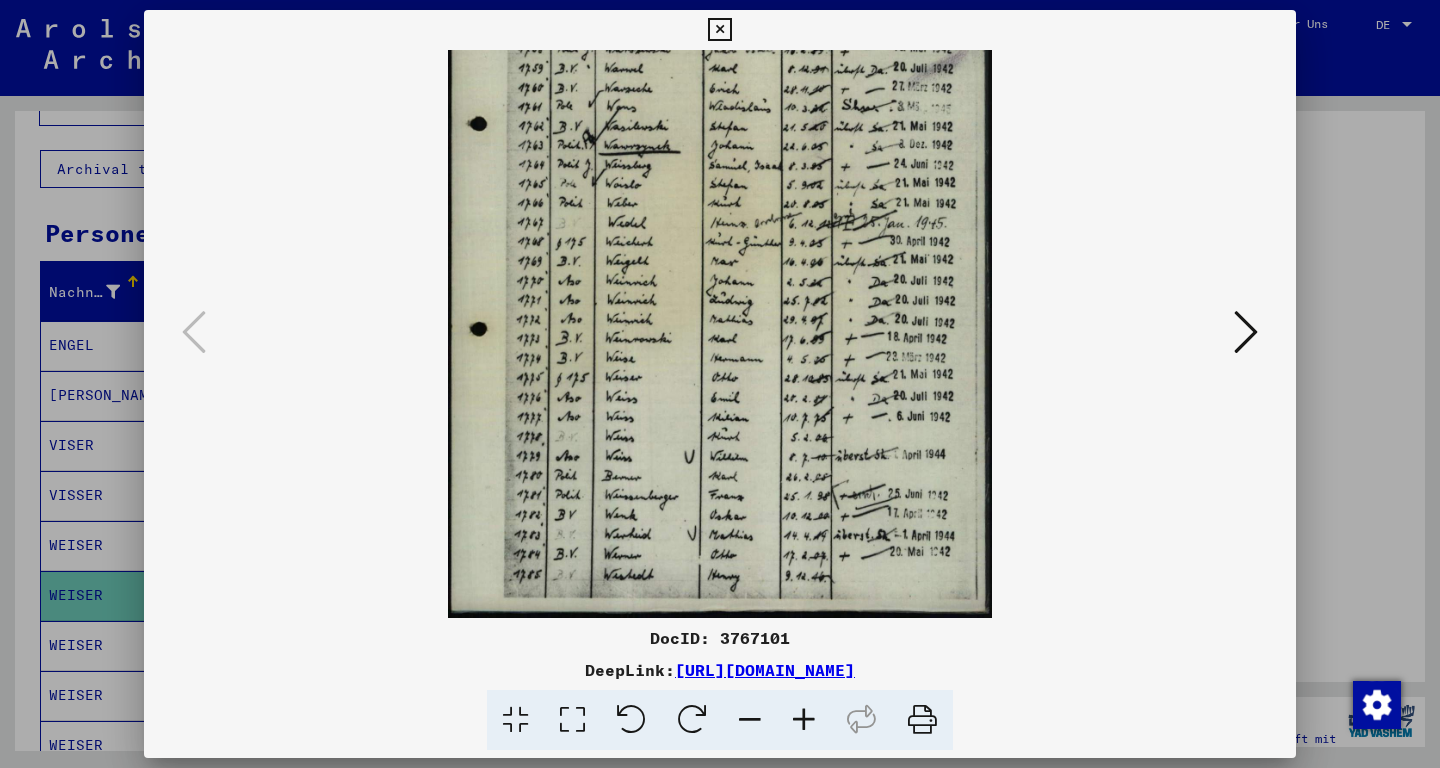 drag, startPoint x: 850, startPoint y: 561, endPoint x: 889, endPoint y: 440, distance: 127.12985 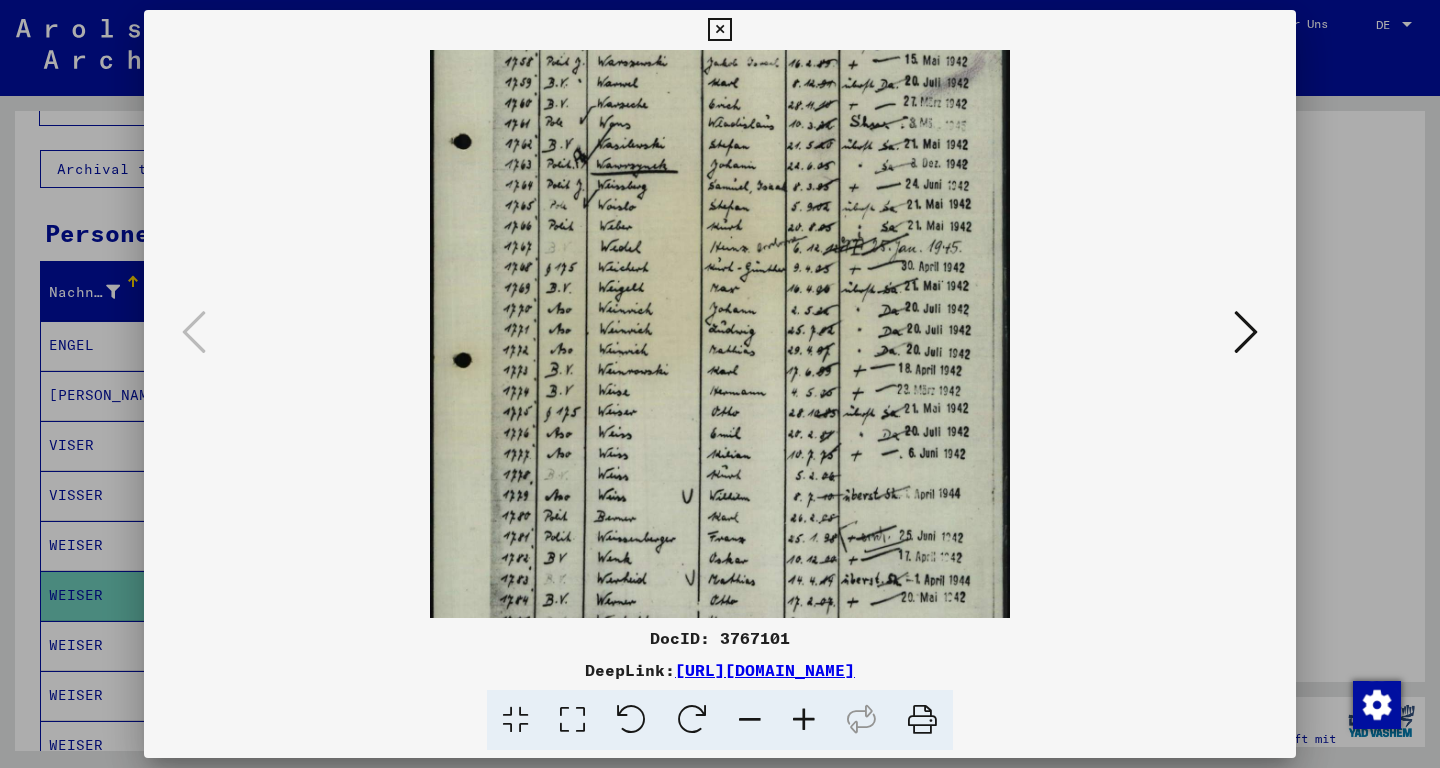 click at bounding box center [804, 720] 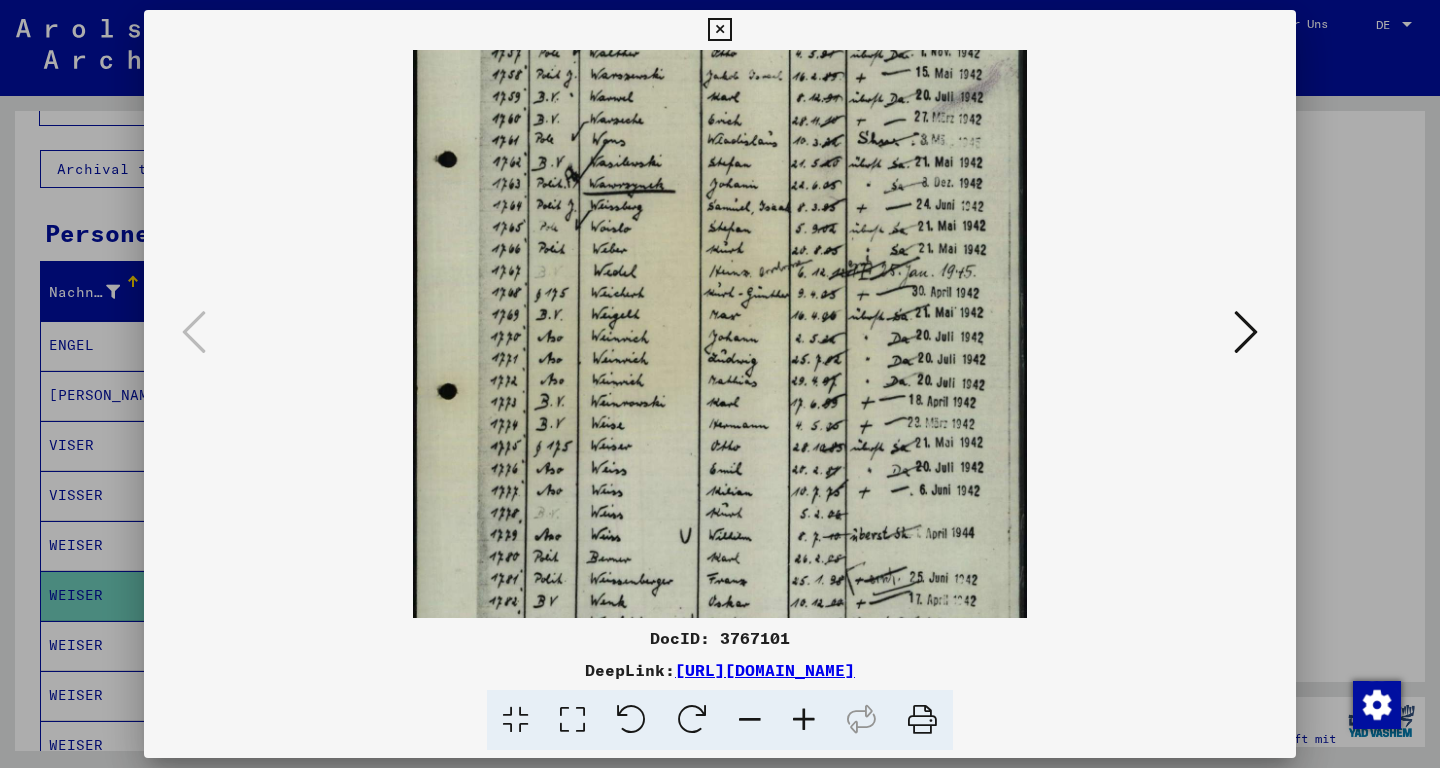 scroll, scrollTop: 300, scrollLeft: 0, axis: vertical 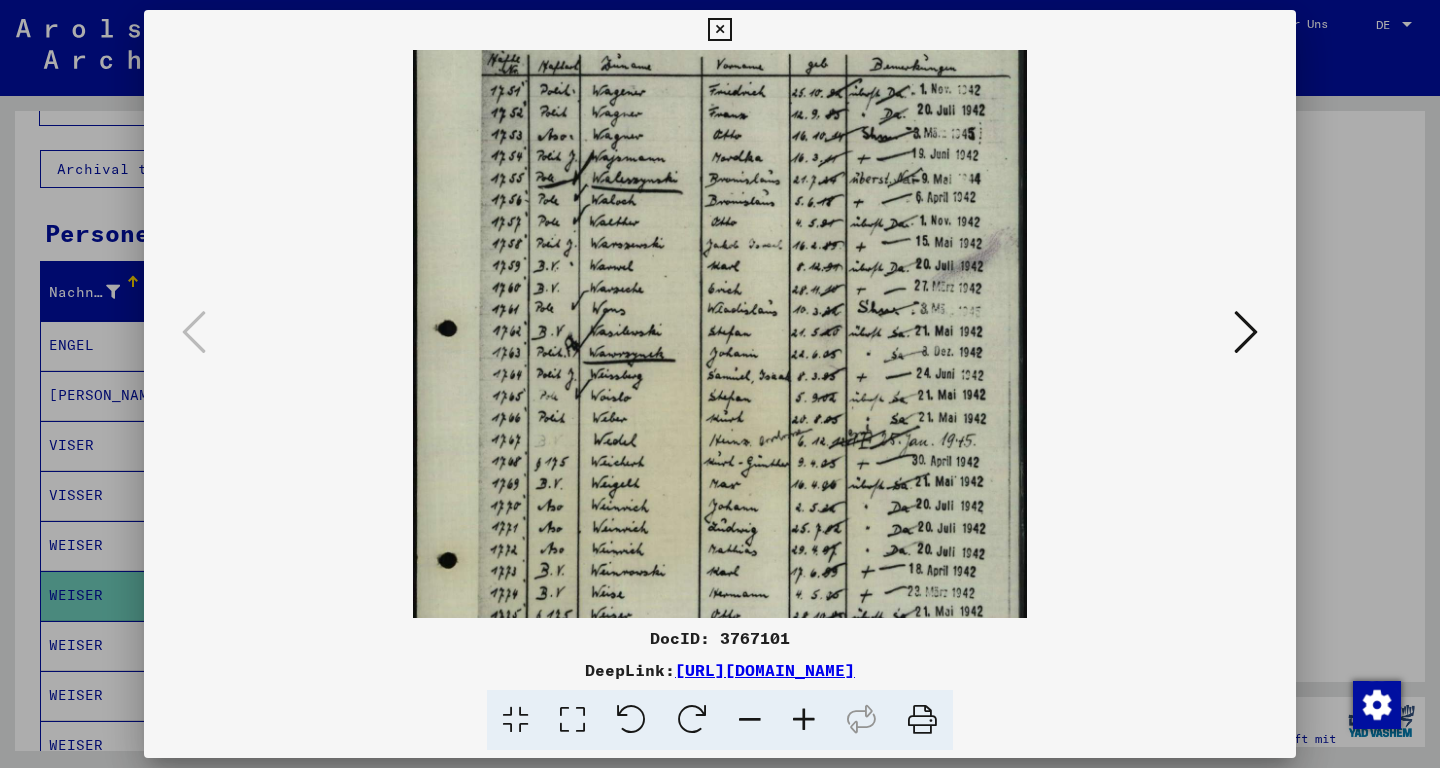 drag, startPoint x: 864, startPoint y: 500, endPoint x: 833, endPoint y: 718, distance: 220.1931 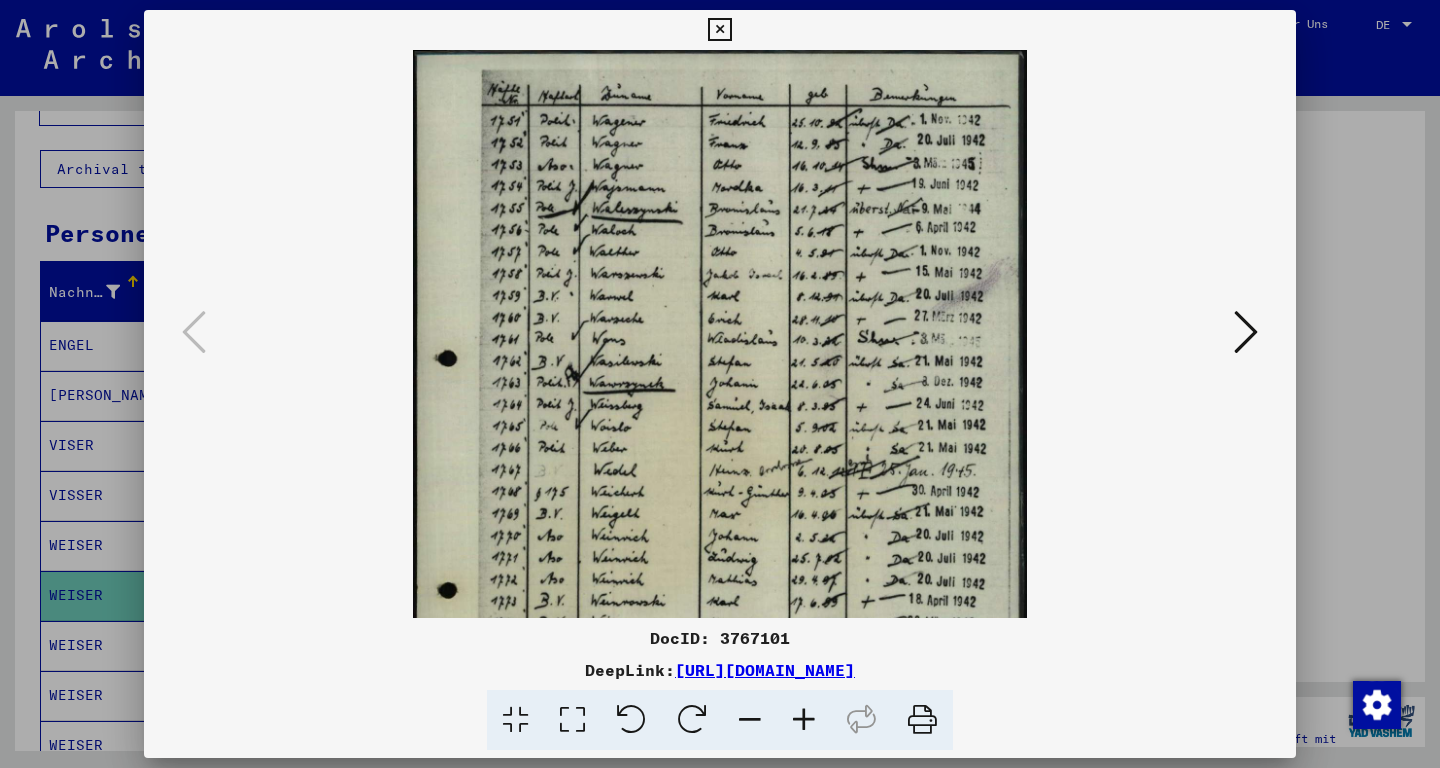 click at bounding box center (719, 30) 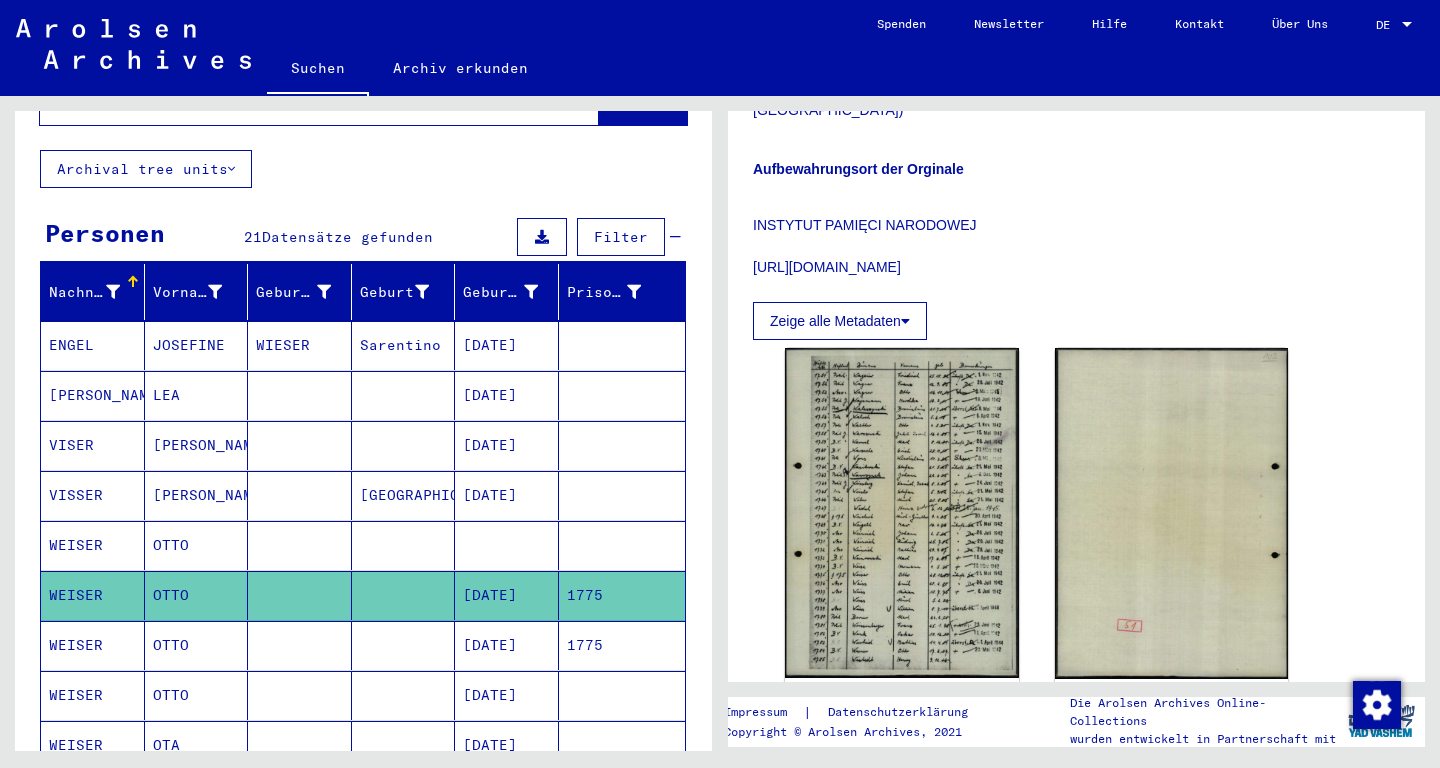 click on "WEISER" at bounding box center [93, 695] 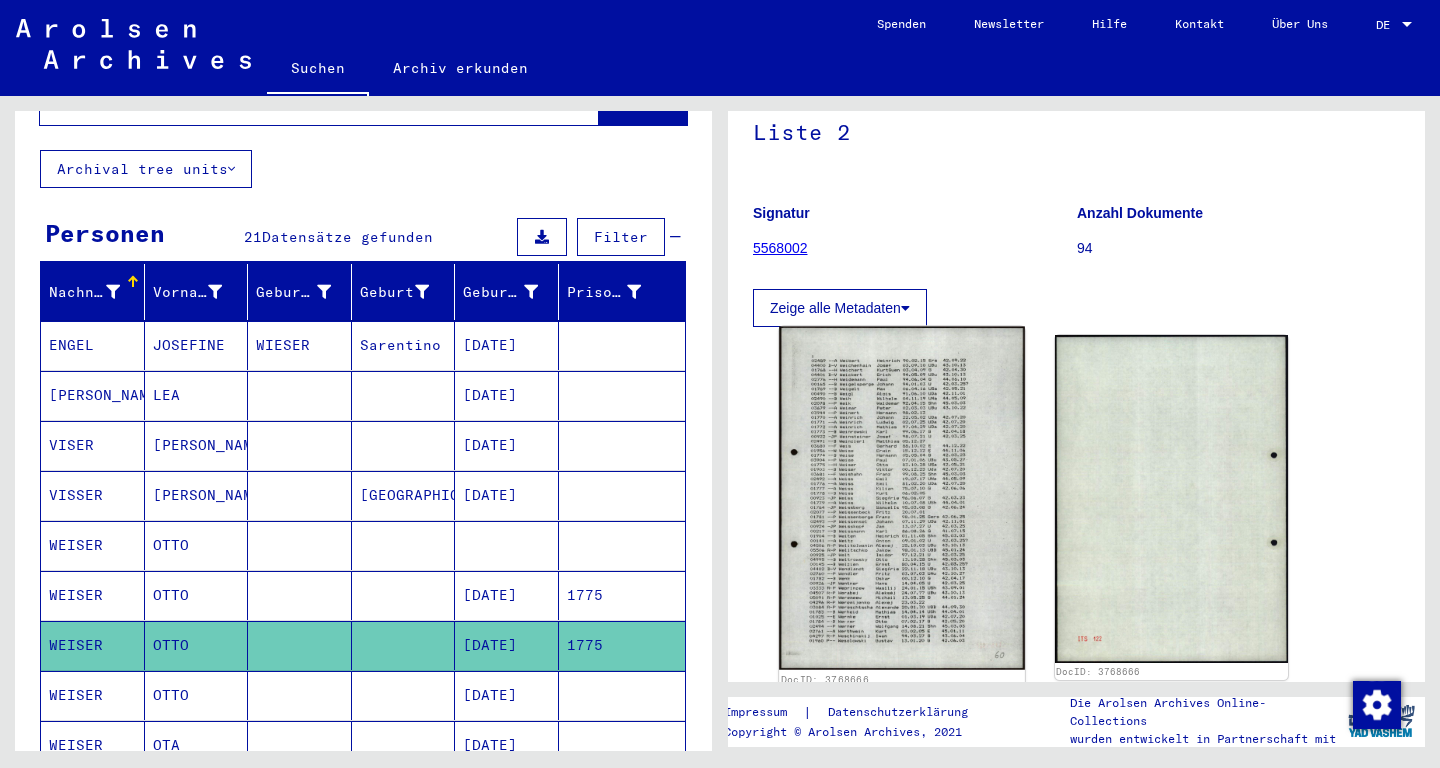scroll, scrollTop: 210, scrollLeft: 0, axis: vertical 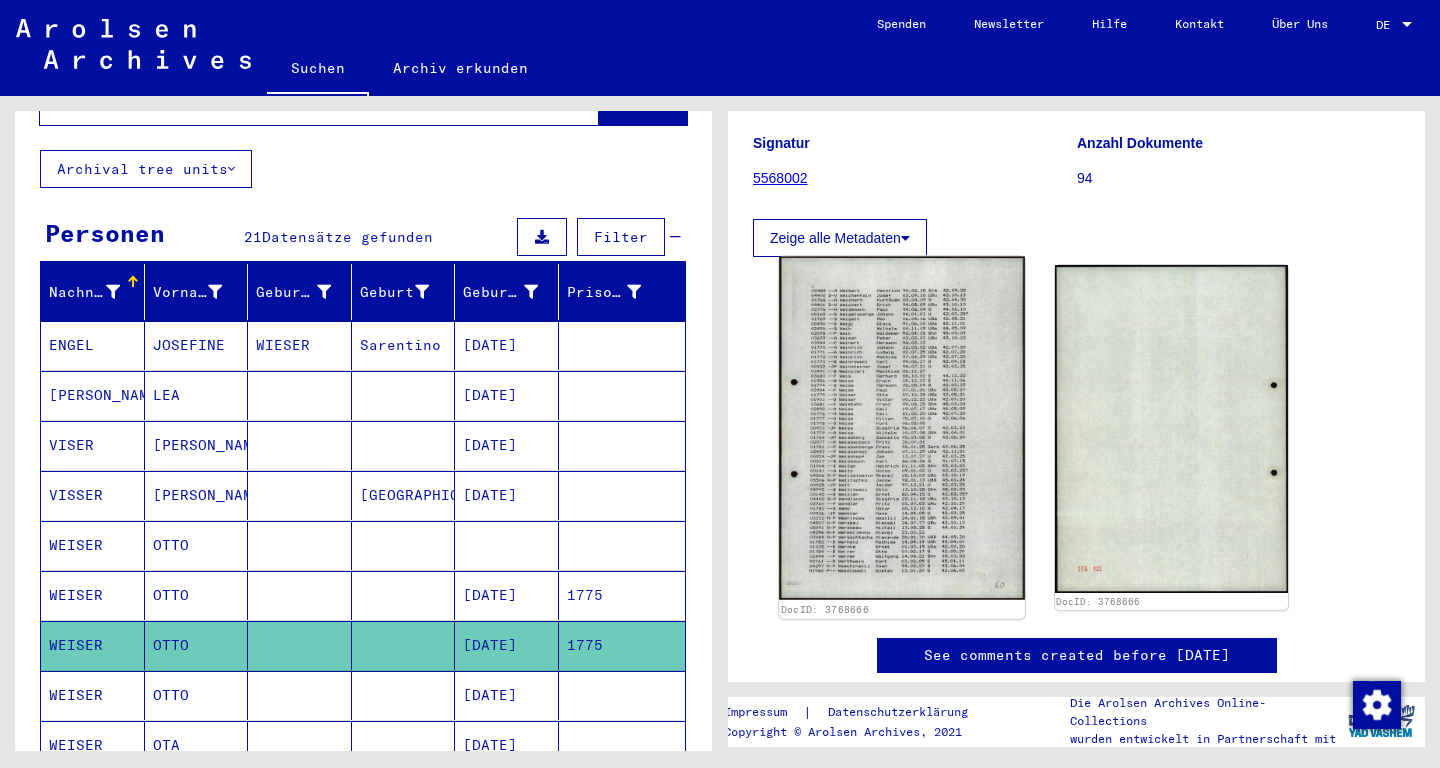 click 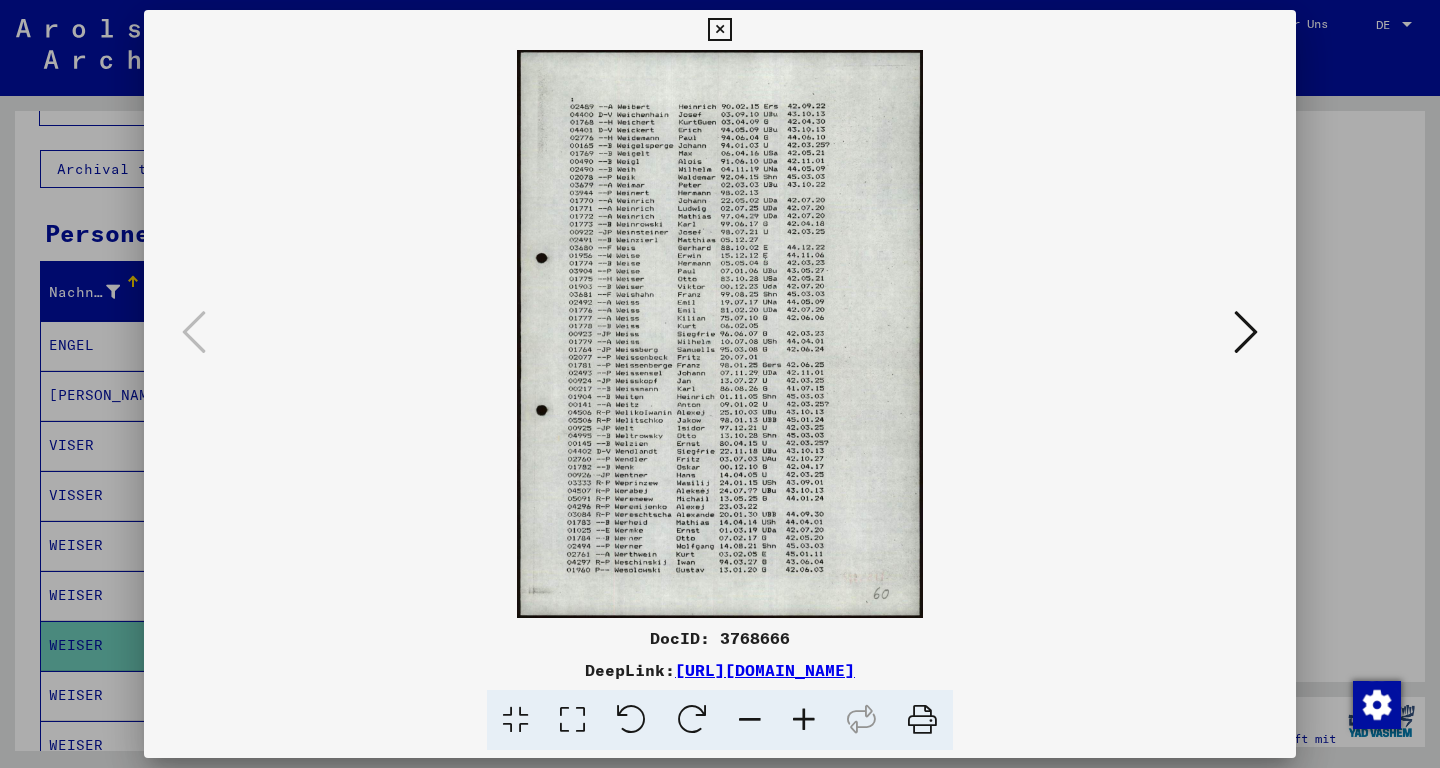 click at bounding box center (719, 30) 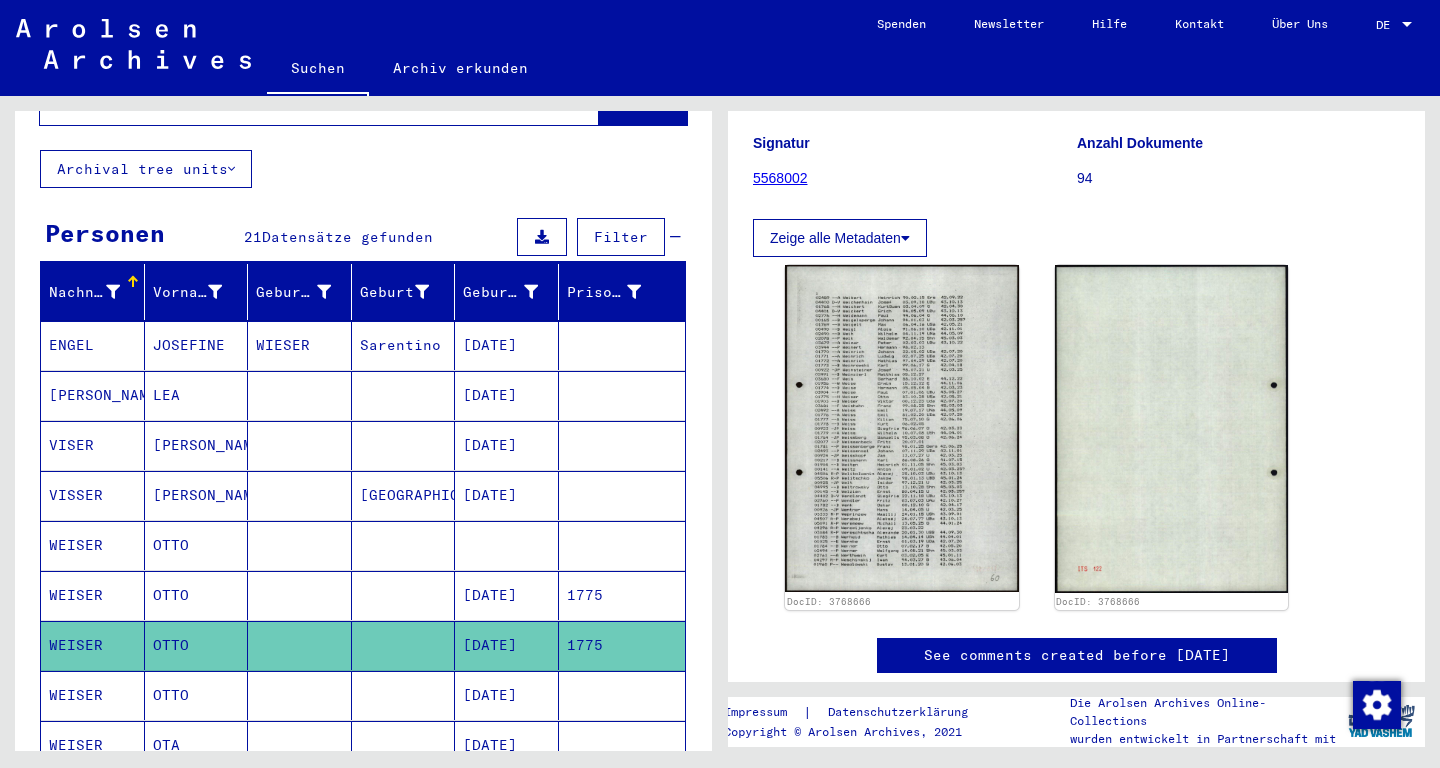 scroll, scrollTop: 0, scrollLeft: 0, axis: both 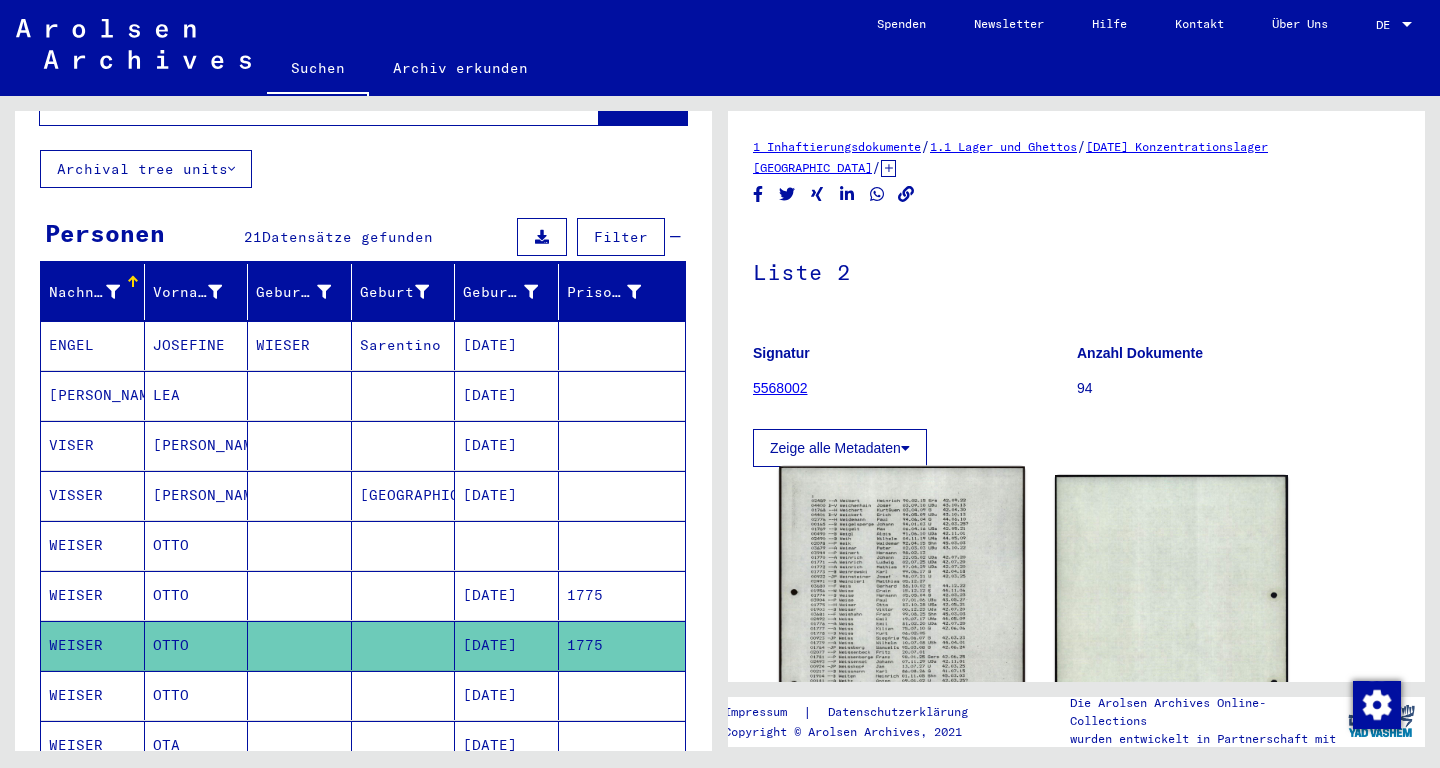 click 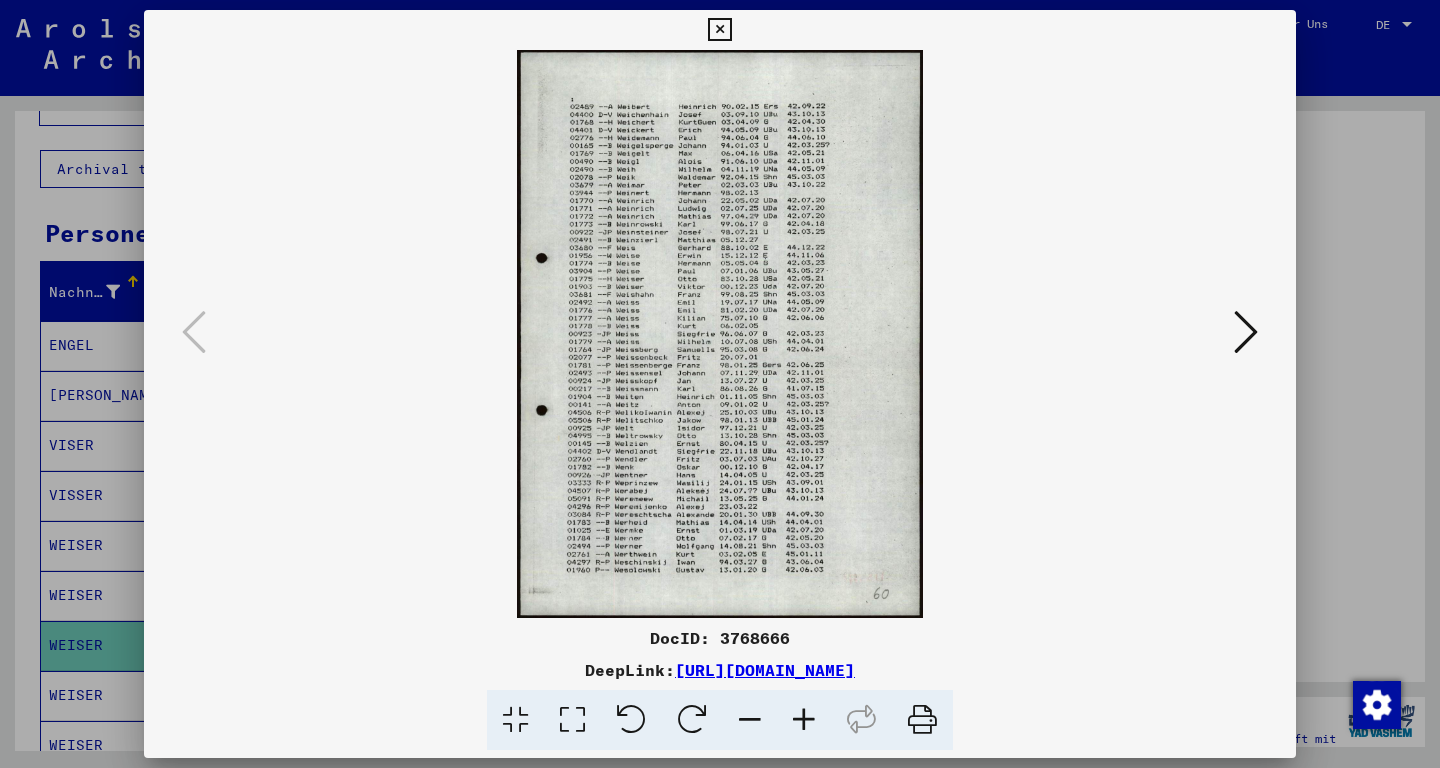 click at bounding box center (719, 30) 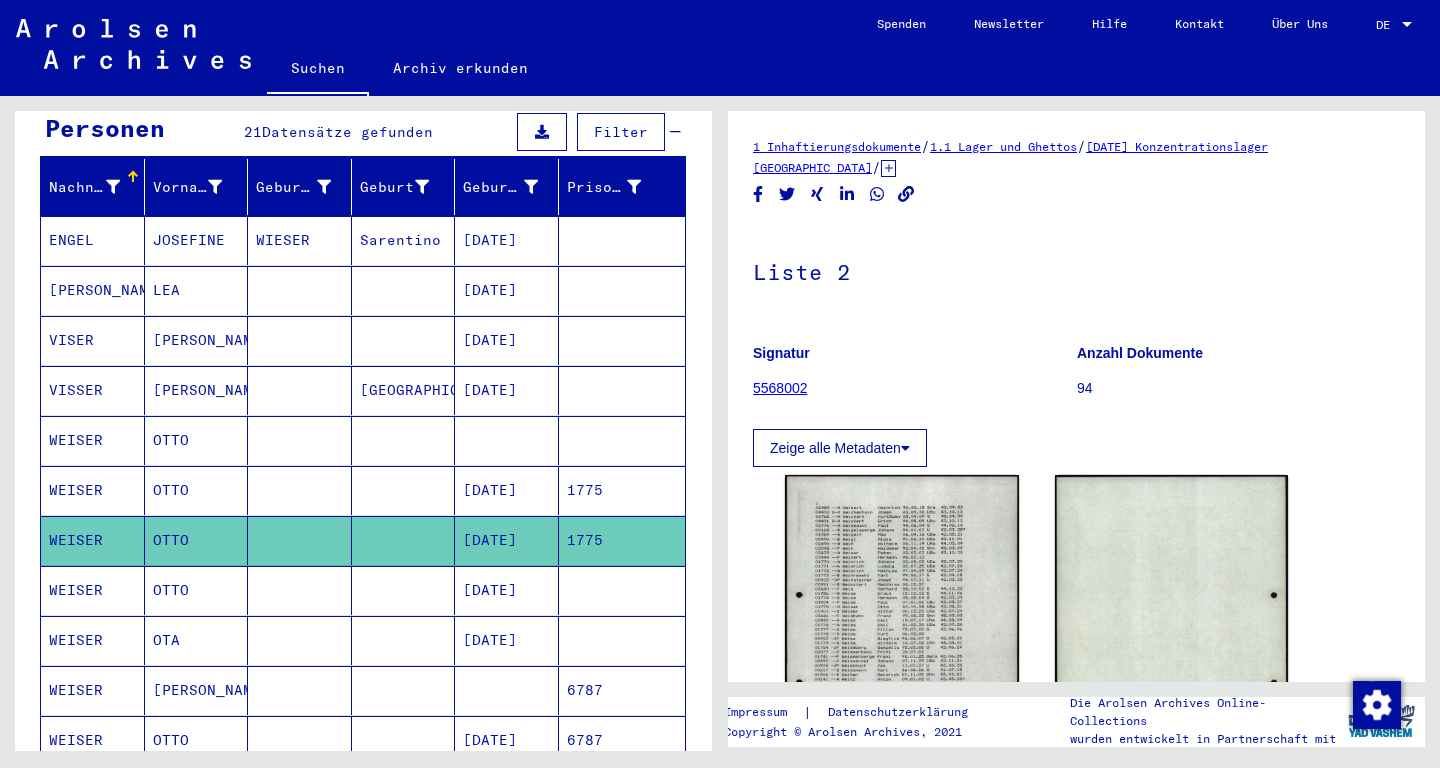 scroll, scrollTop: 315, scrollLeft: 0, axis: vertical 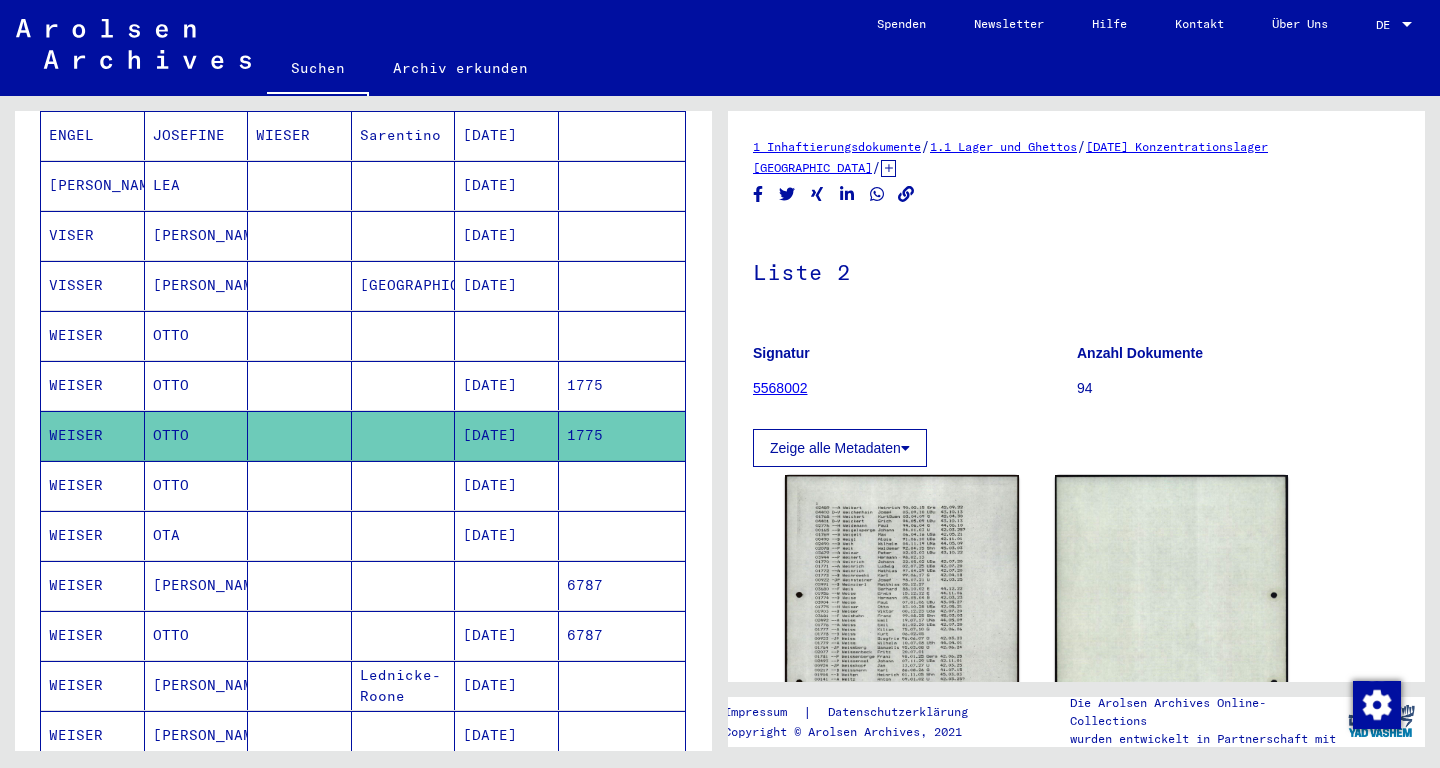 click on "OTTO" at bounding box center [197, 535] 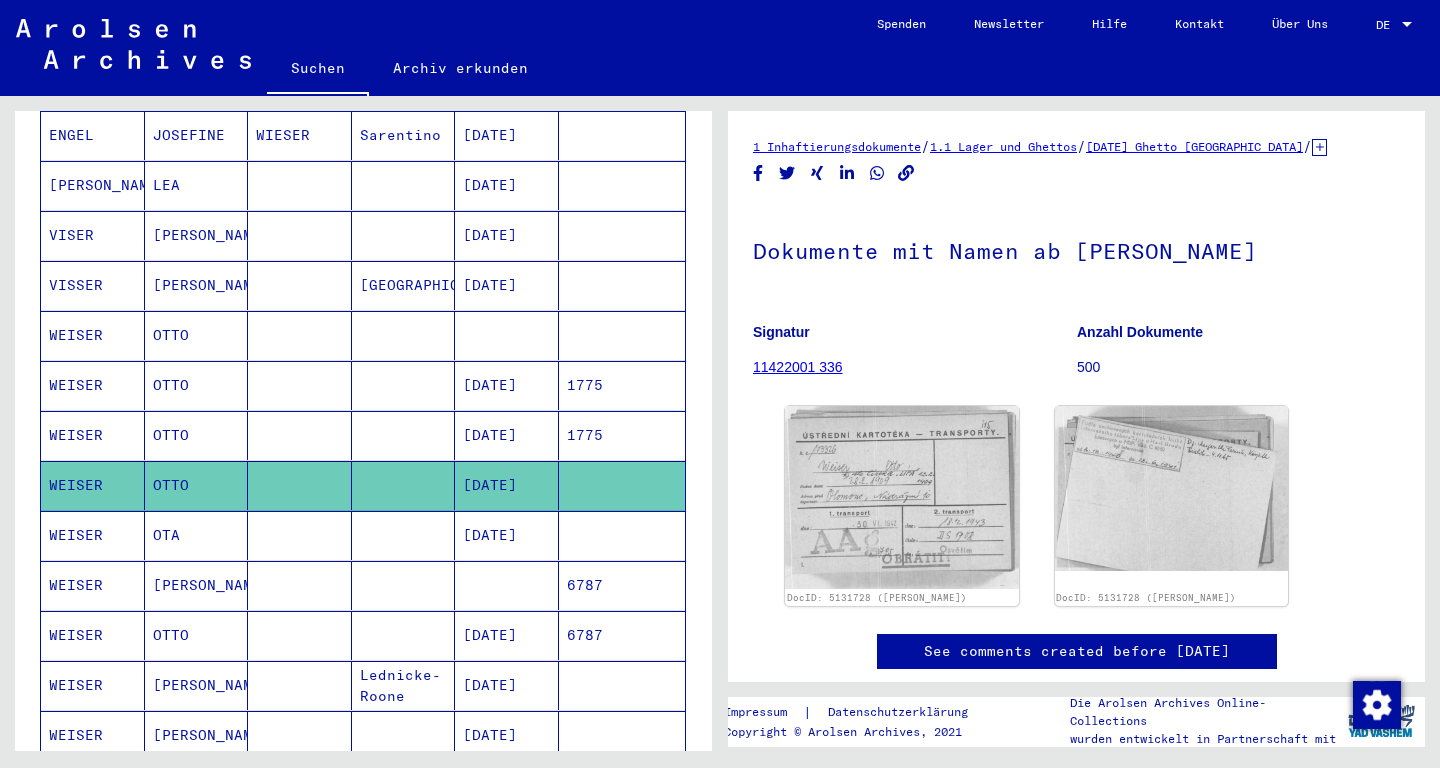 click on "OTA" at bounding box center [197, 585] 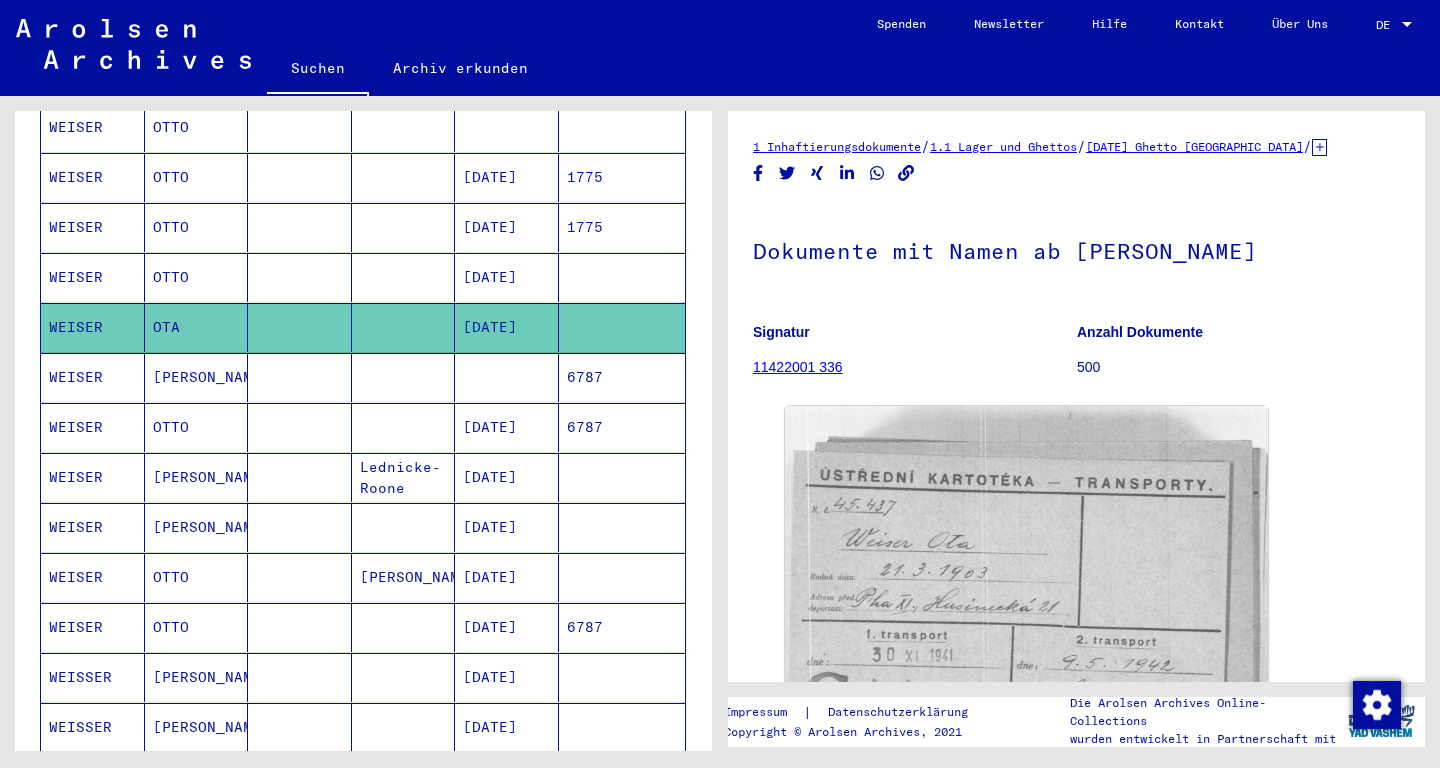 scroll, scrollTop: 525, scrollLeft: 0, axis: vertical 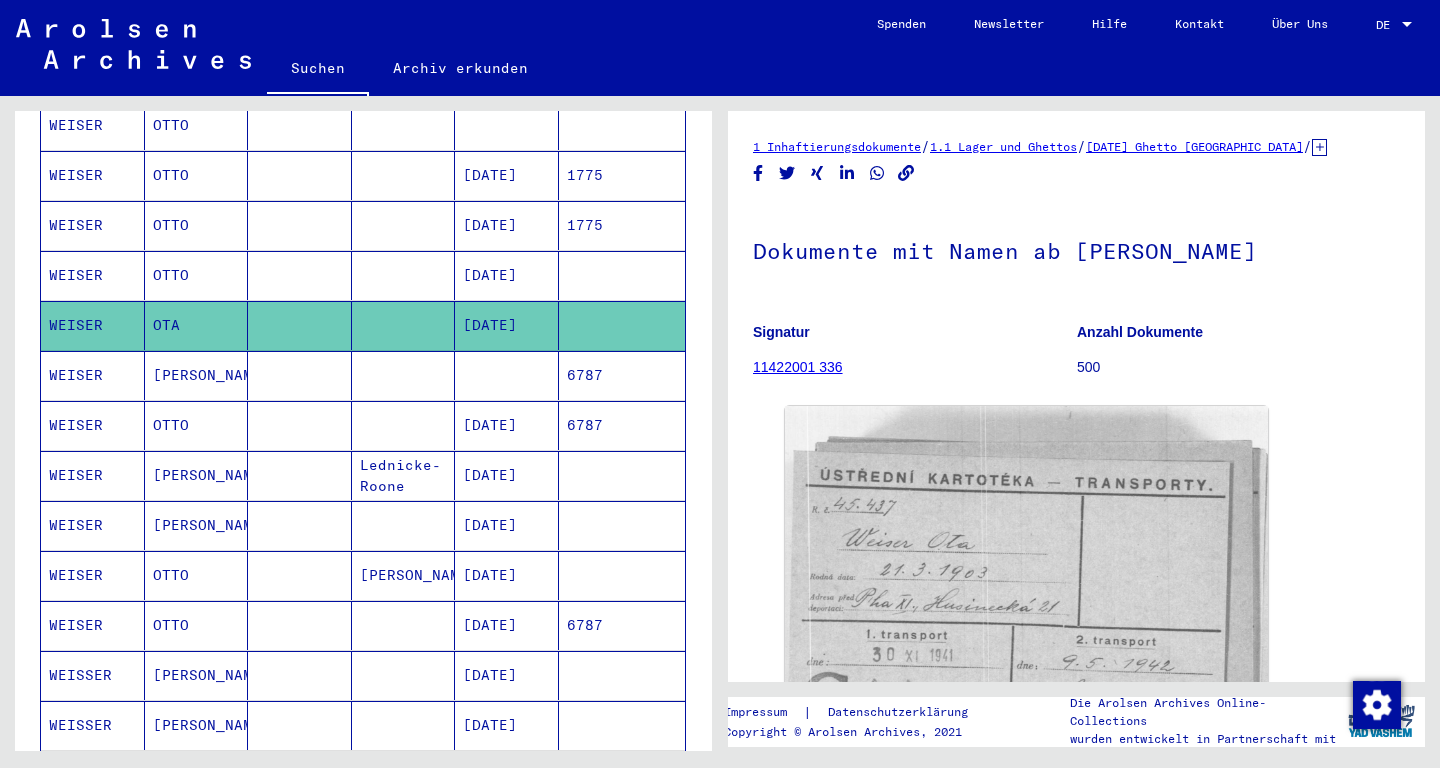 click on "Otto" at bounding box center (197, 425) 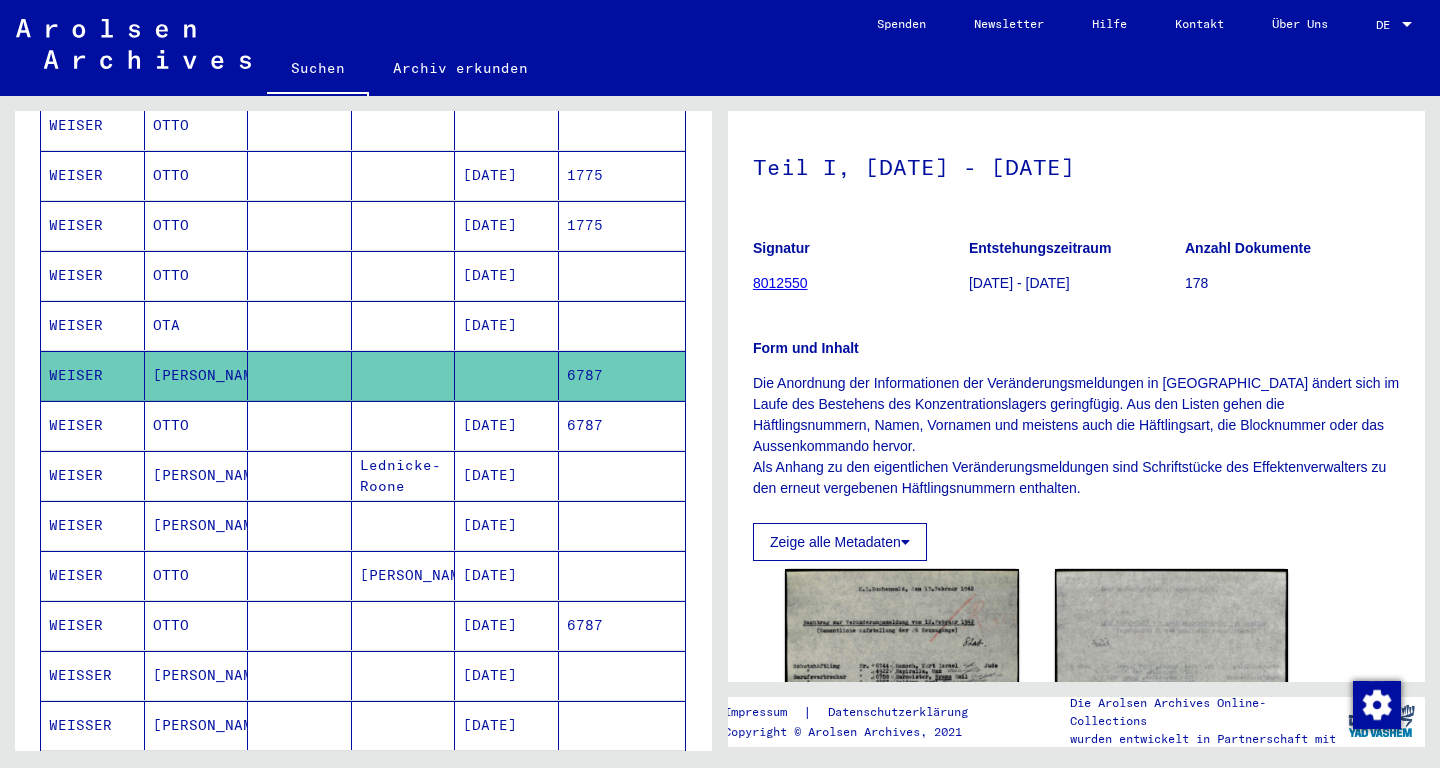 scroll, scrollTop: 315, scrollLeft: 0, axis: vertical 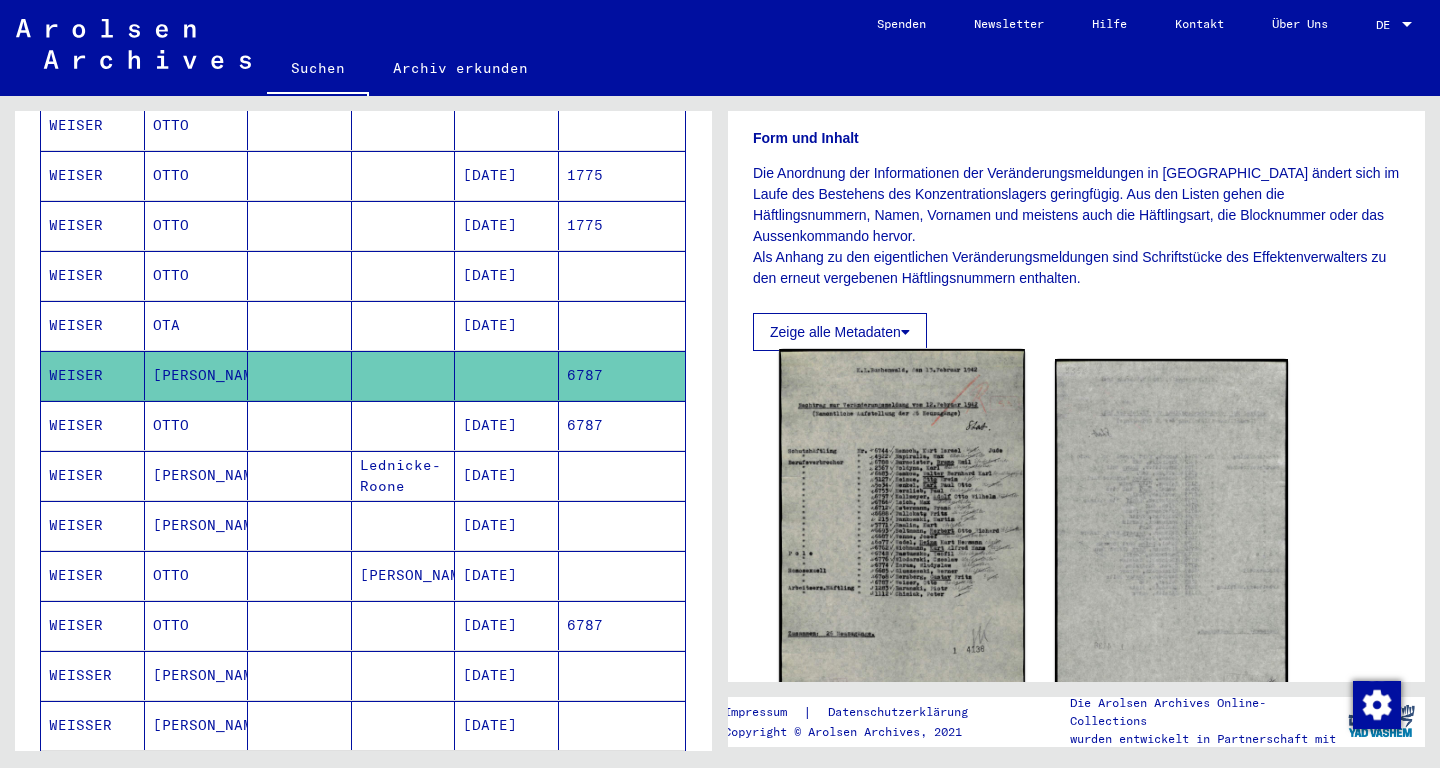 click 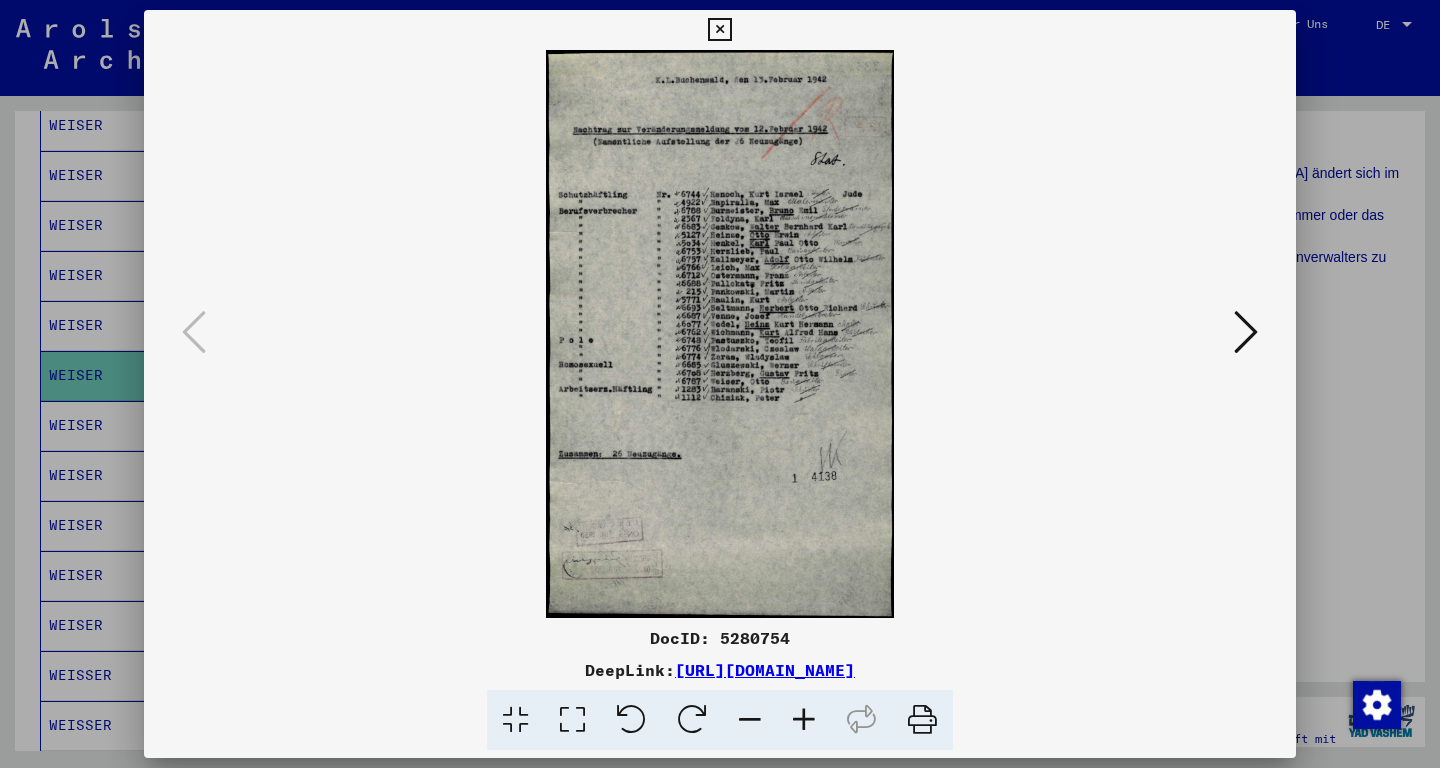 click at bounding box center [719, 30] 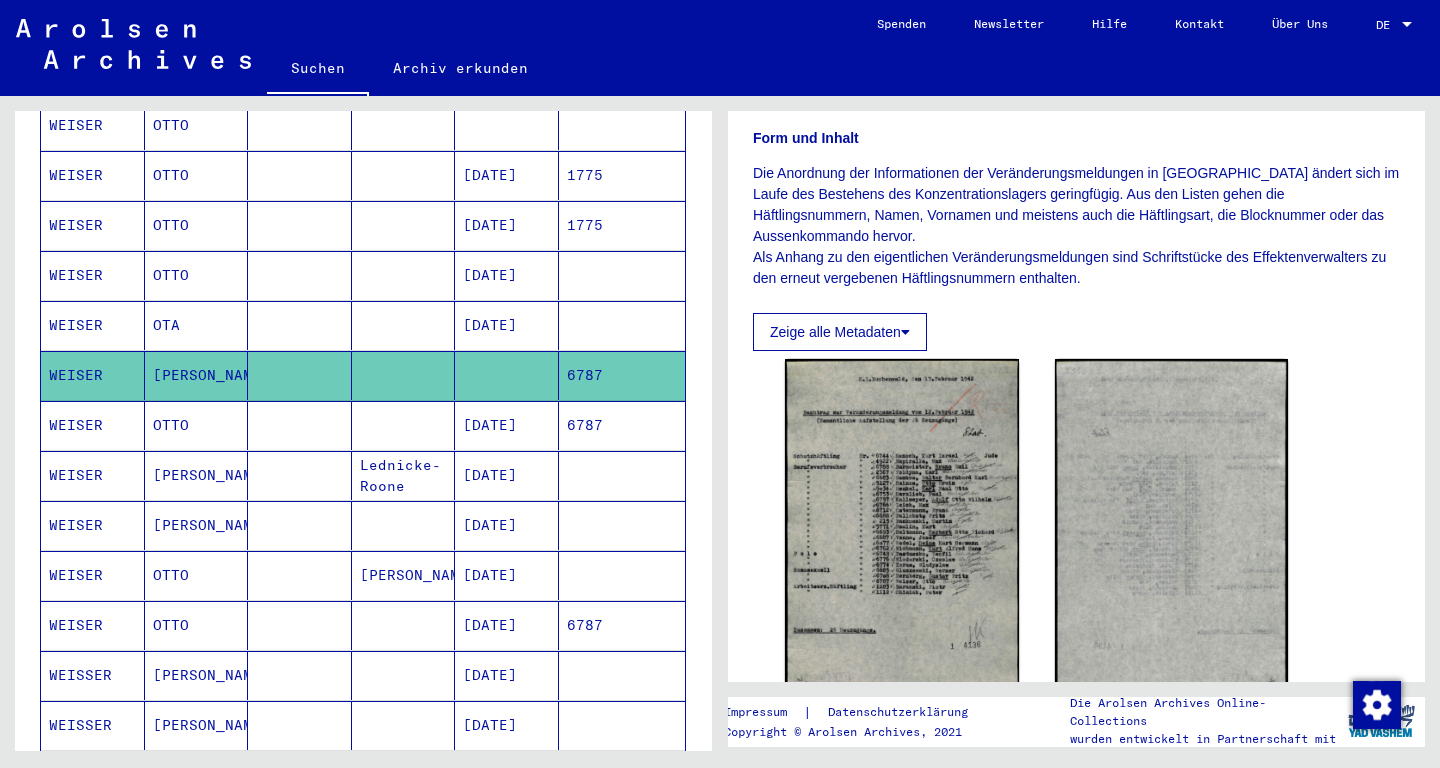 click on "OTTO" at bounding box center (197, 475) 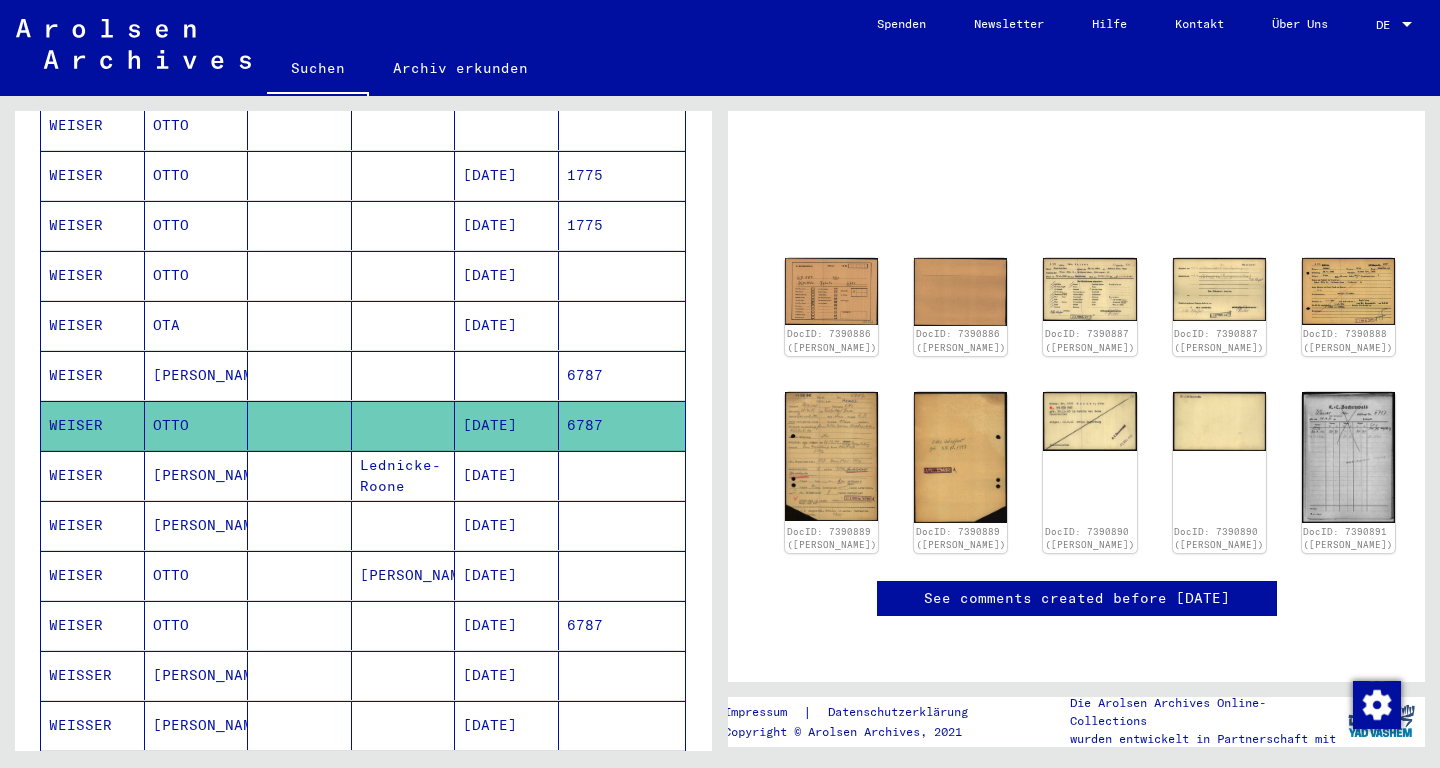 scroll, scrollTop: 105, scrollLeft: 0, axis: vertical 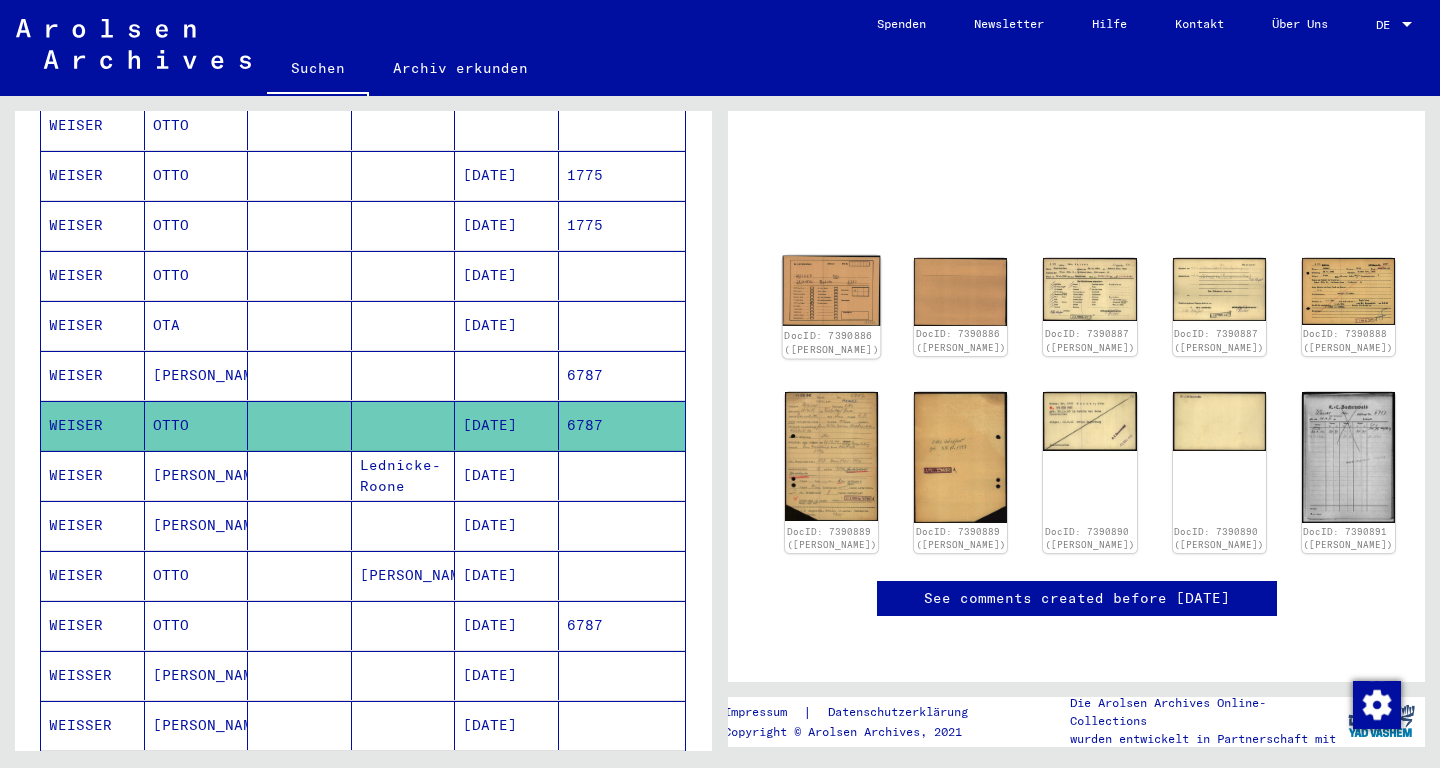 click 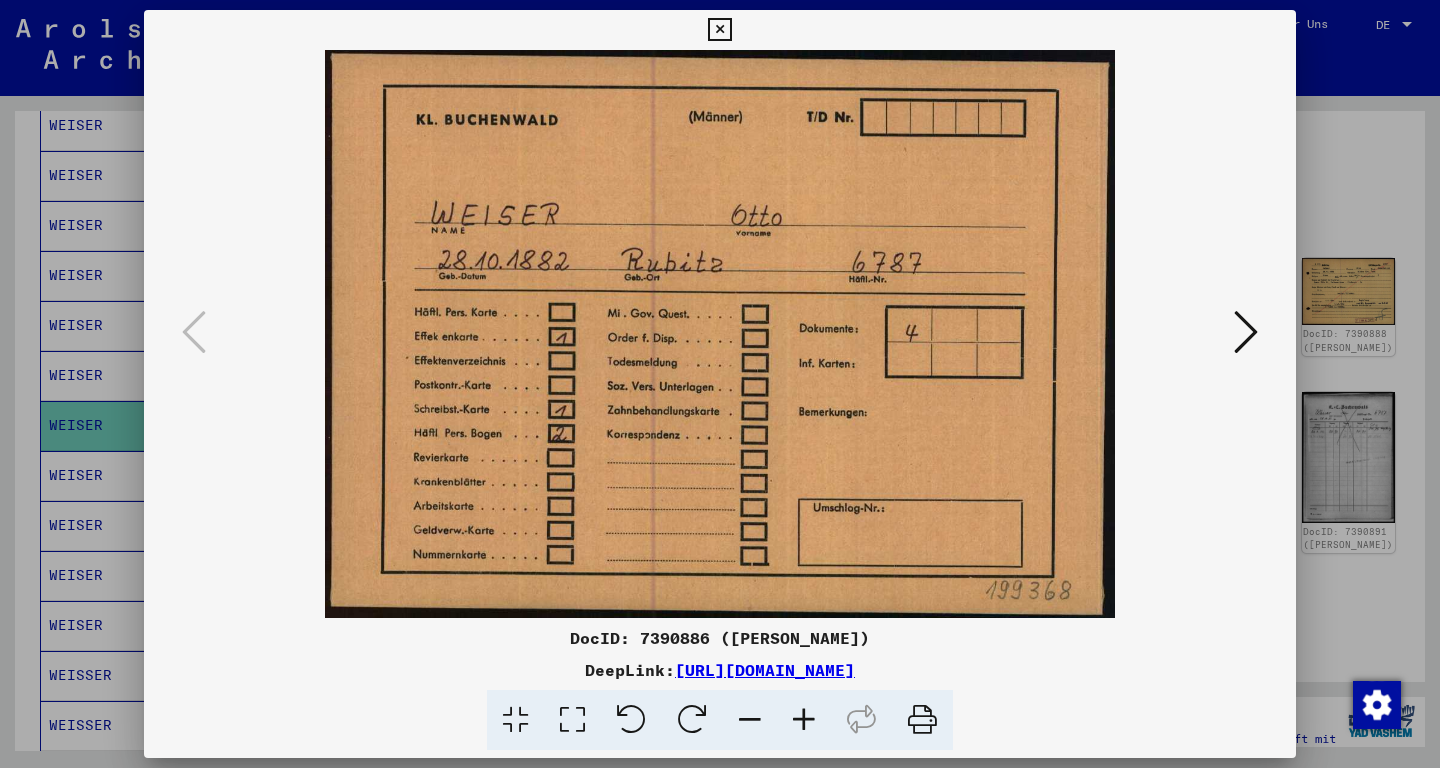 click at bounding box center [1246, 332] 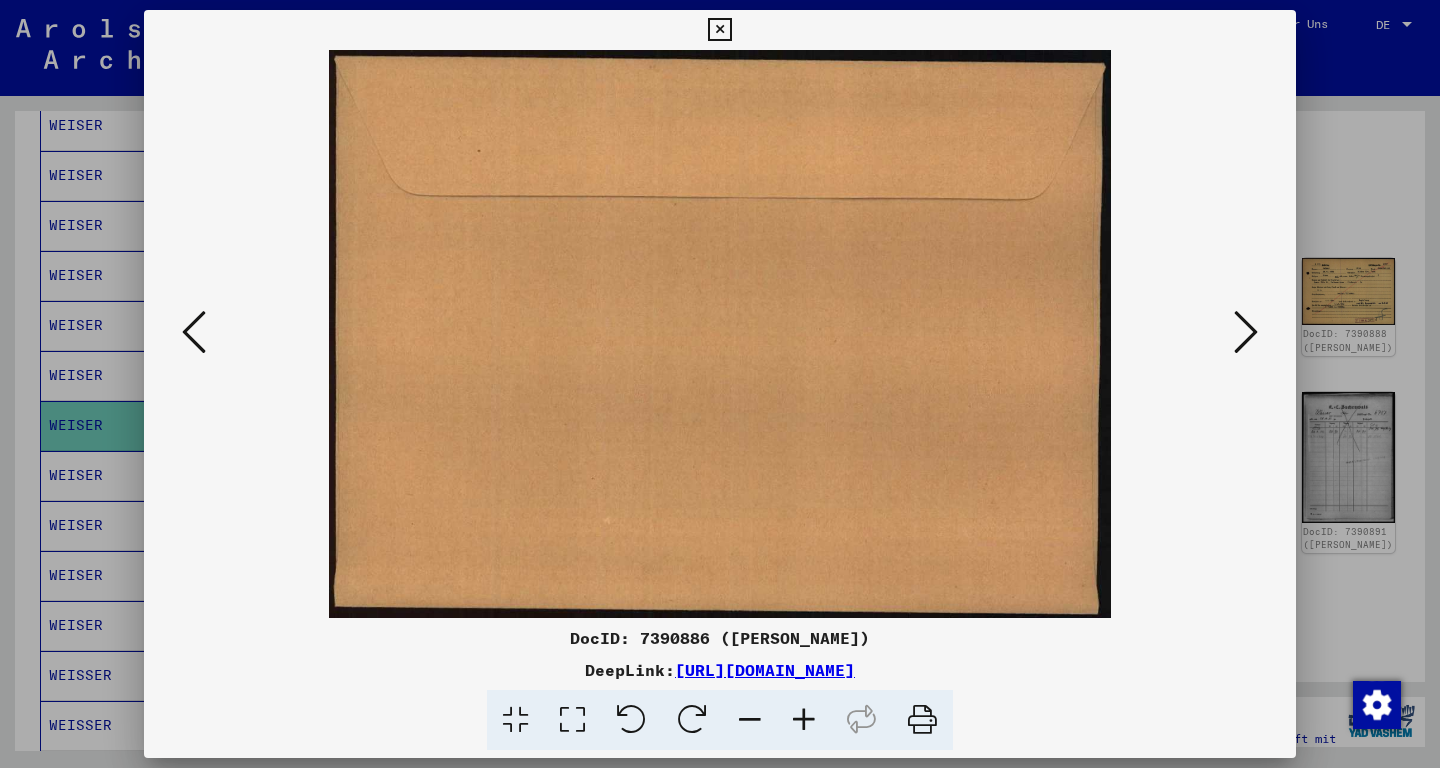 click at bounding box center [1246, 332] 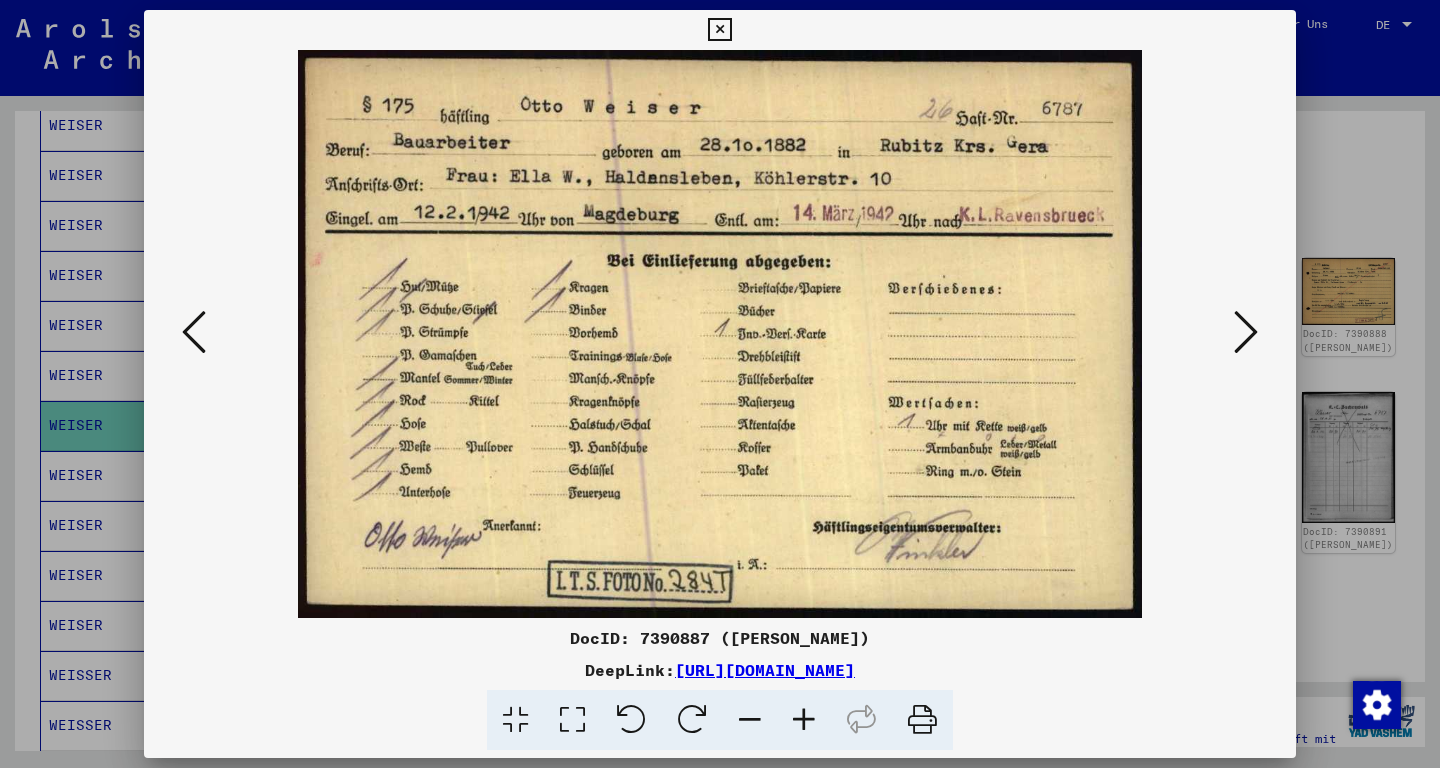 click at bounding box center (1246, 332) 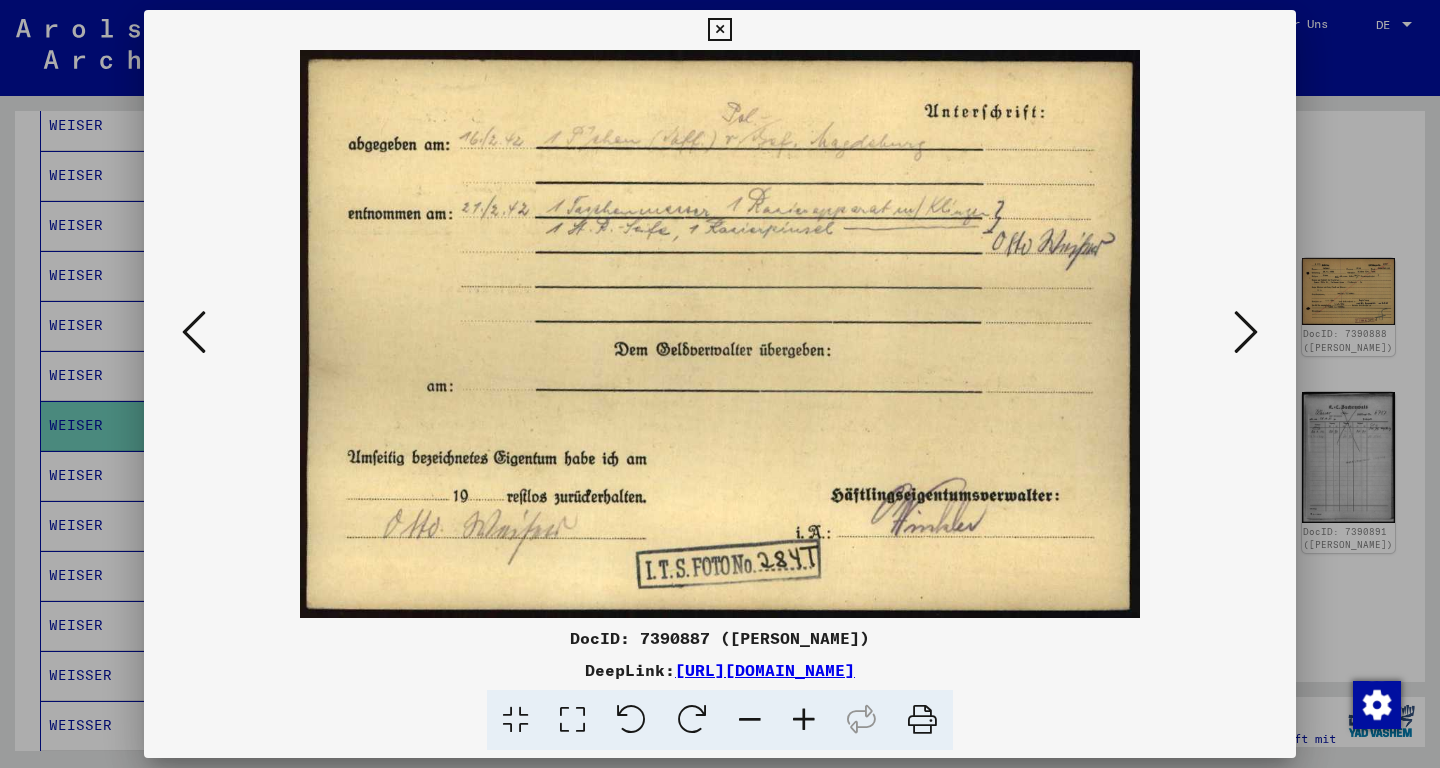 click at bounding box center (1246, 332) 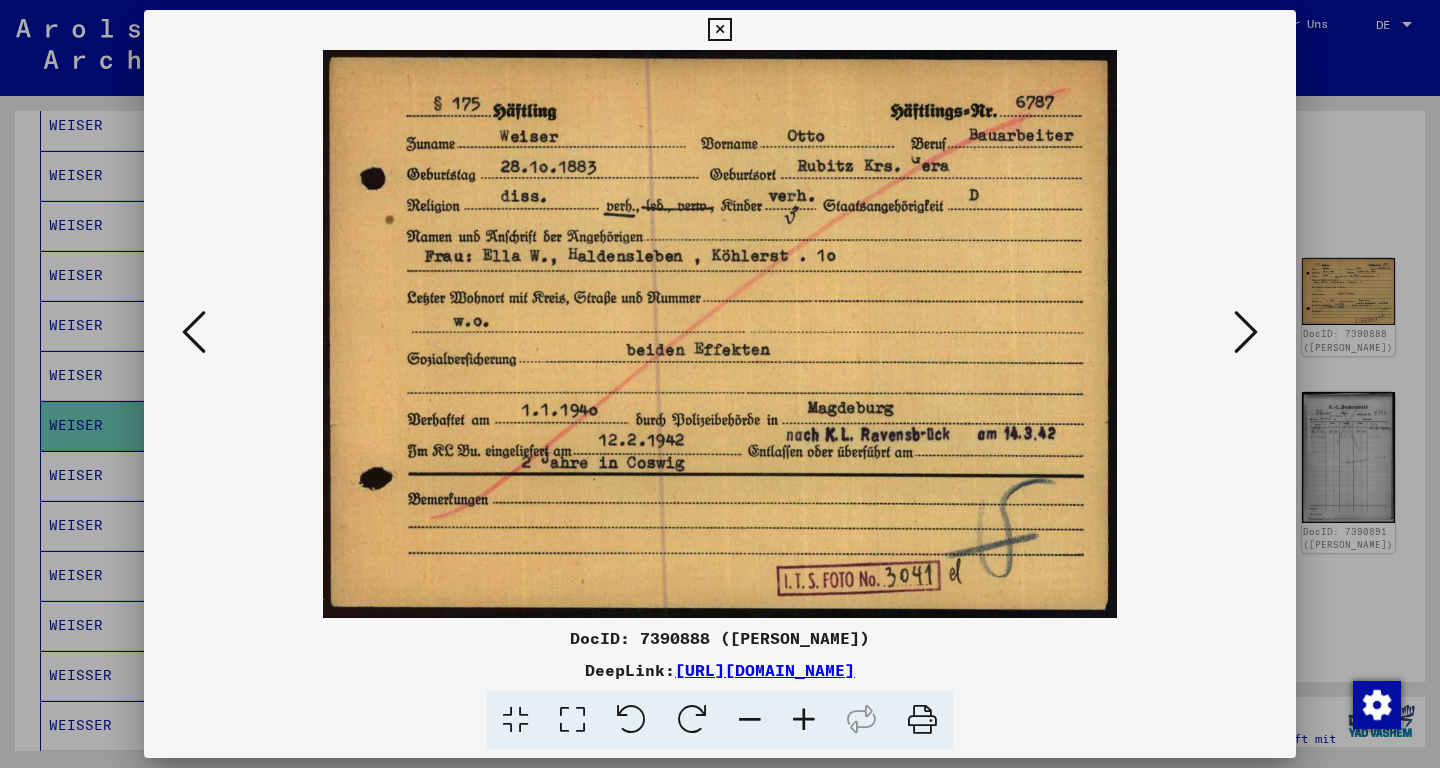 click at bounding box center (1246, 332) 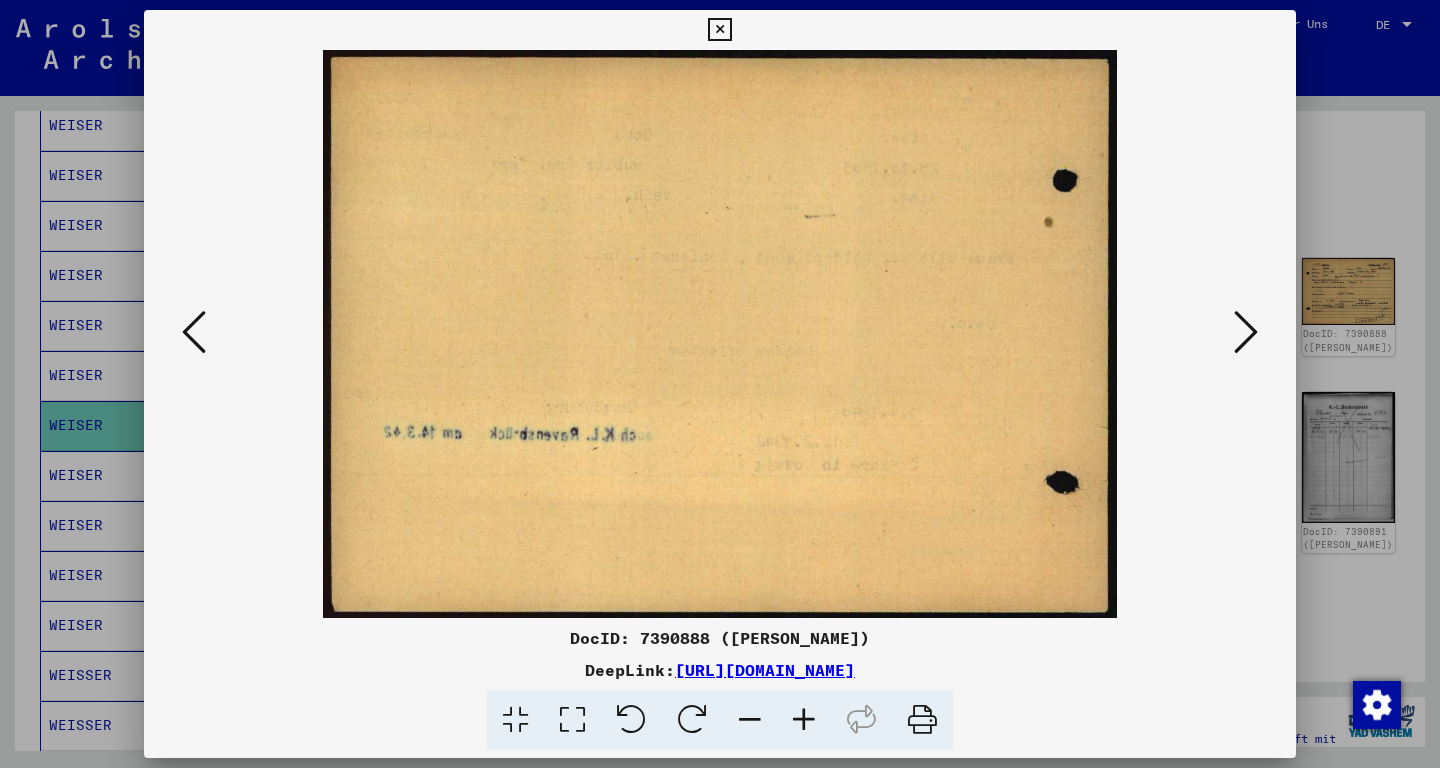 click at bounding box center (1246, 332) 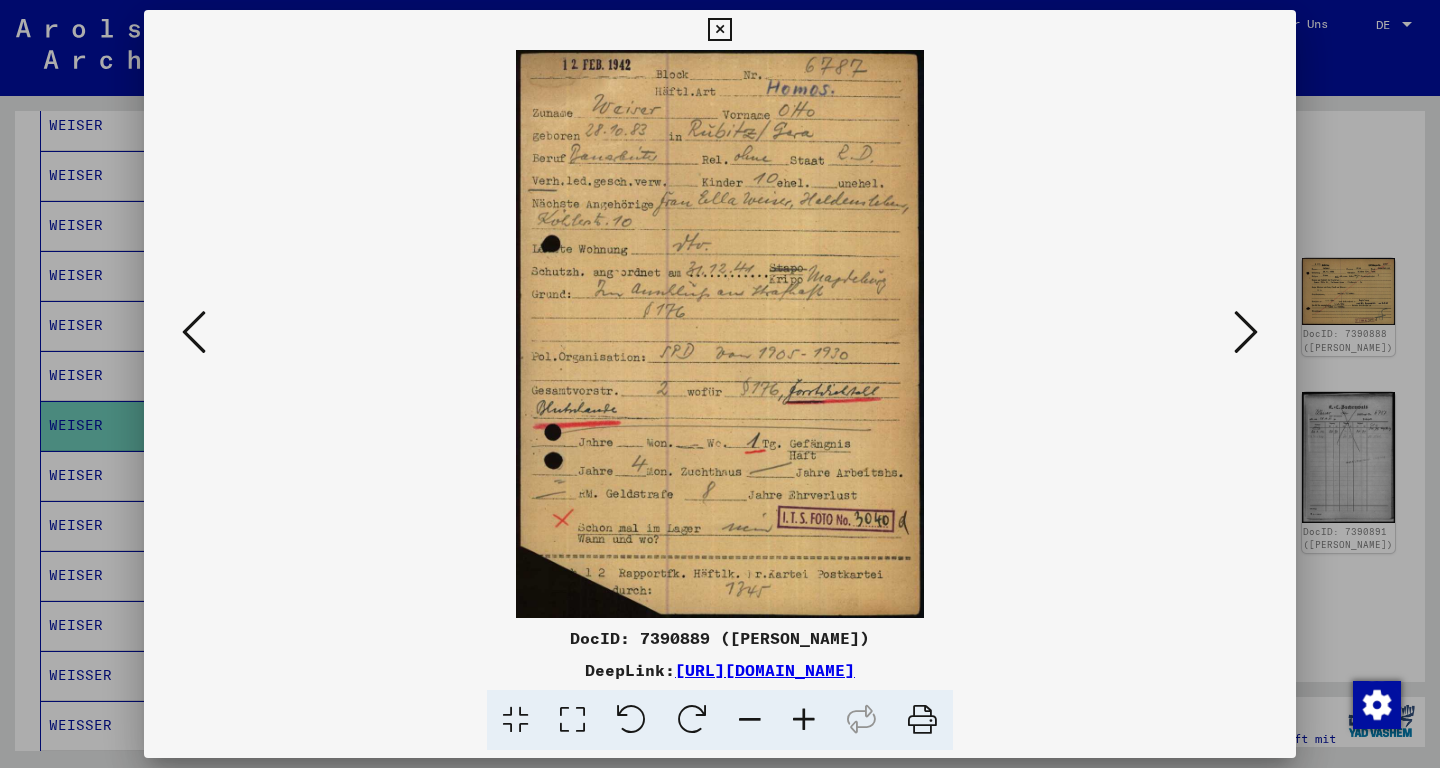 click at bounding box center (1246, 332) 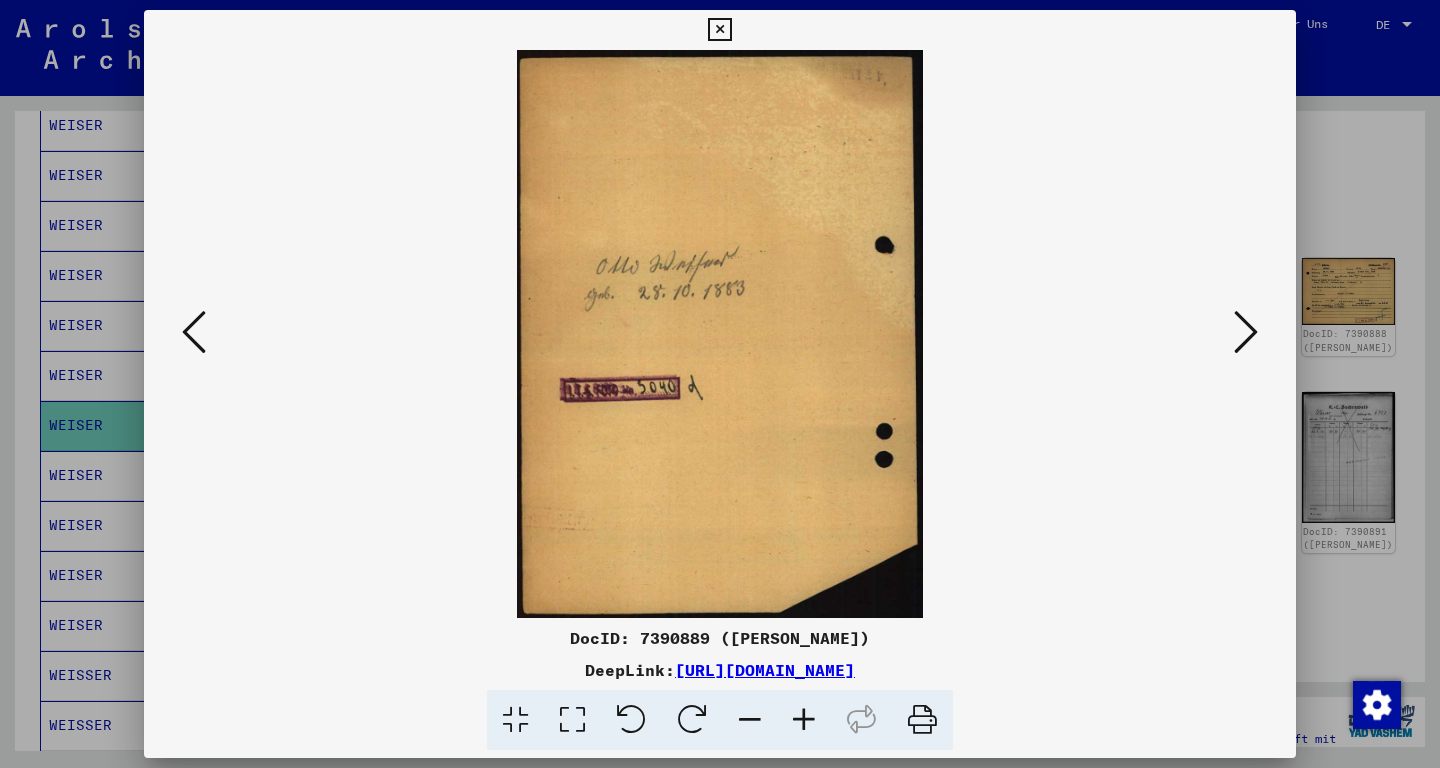 click at bounding box center [1246, 332] 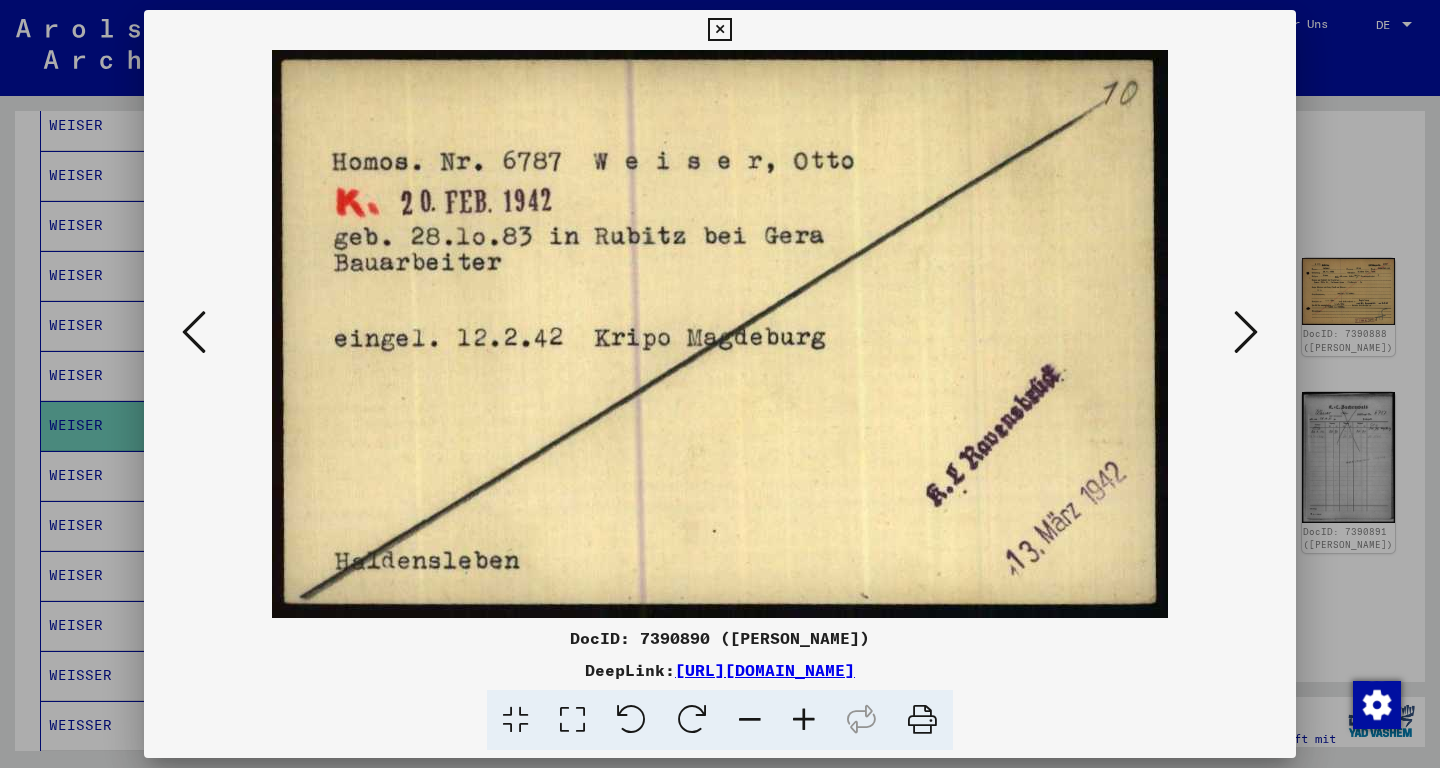 click at bounding box center (1246, 332) 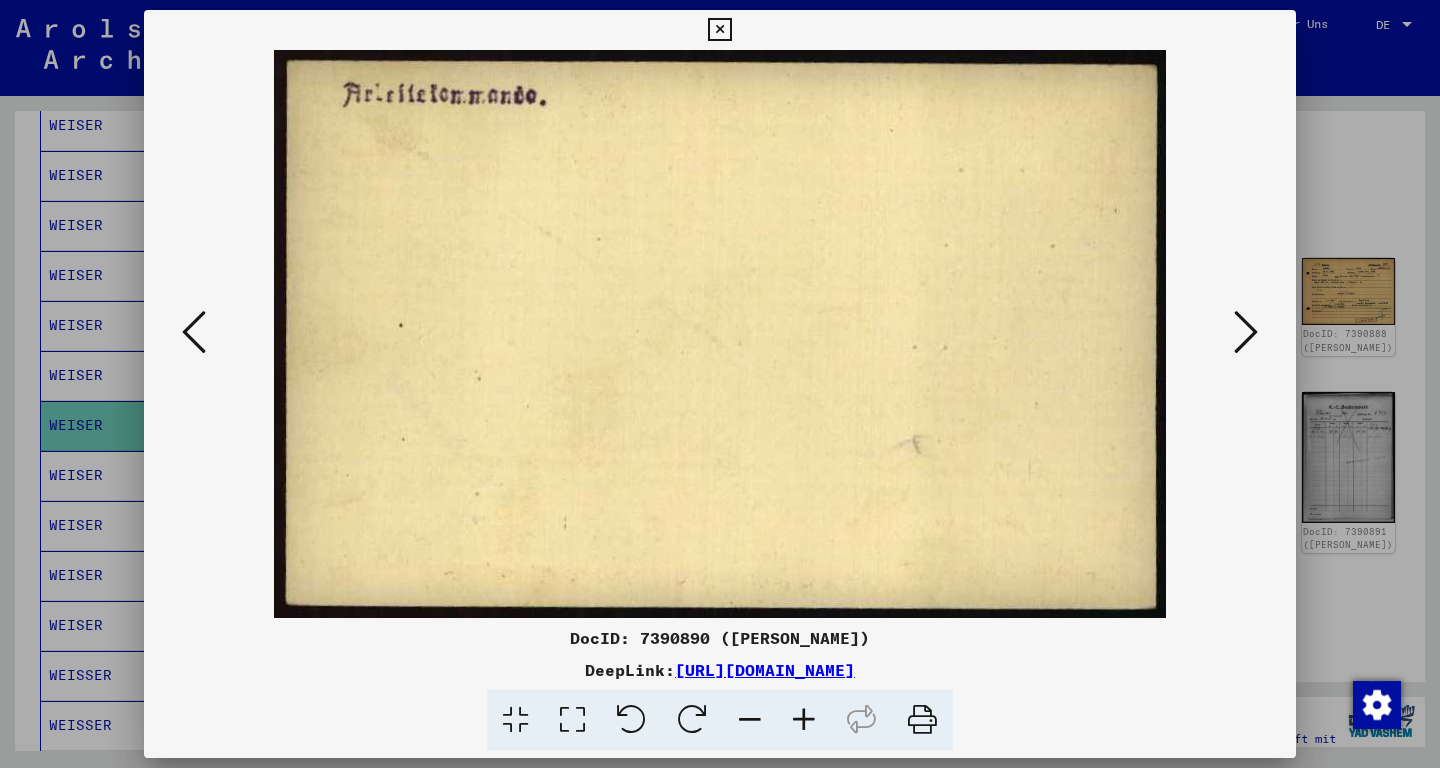 click at bounding box center (1246, 332) 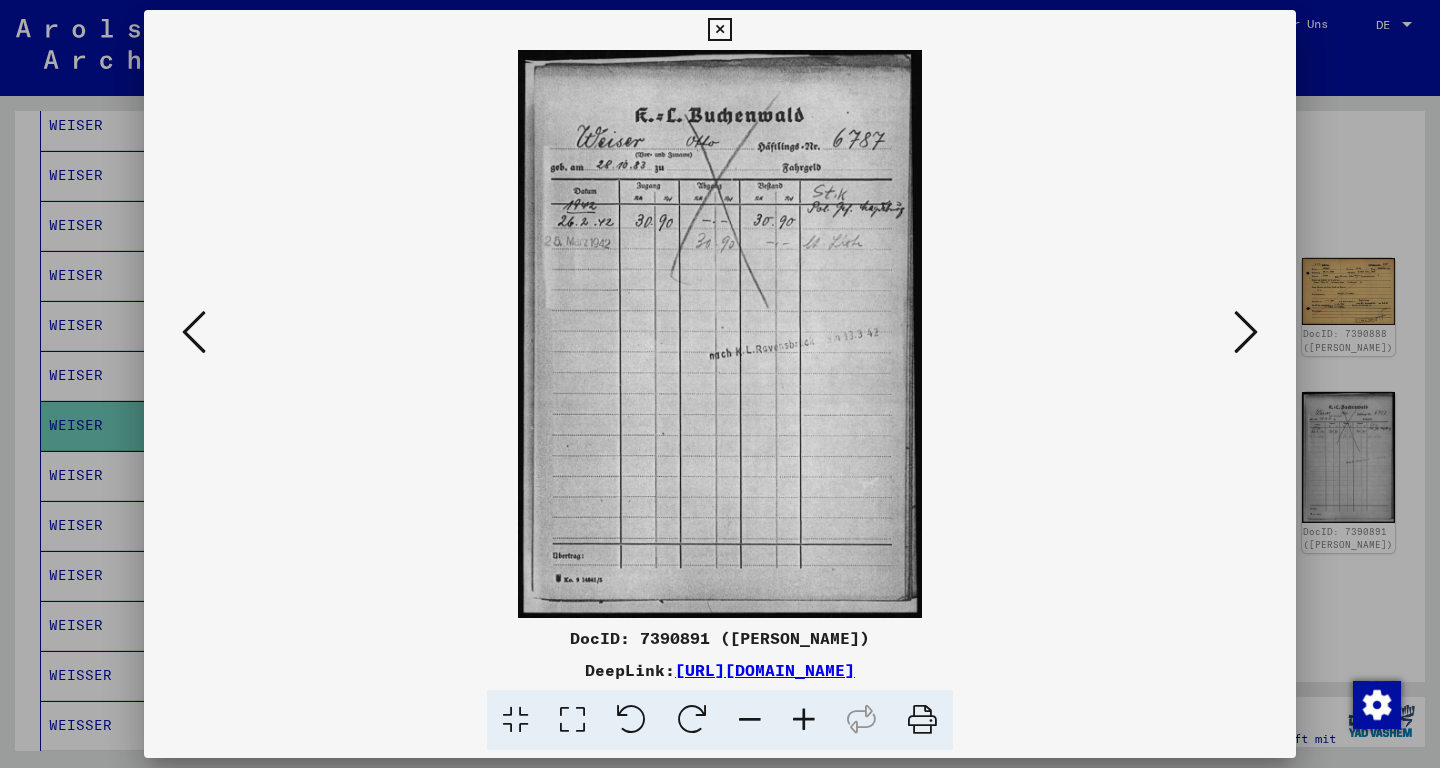 click at bounding box center (194, 332) 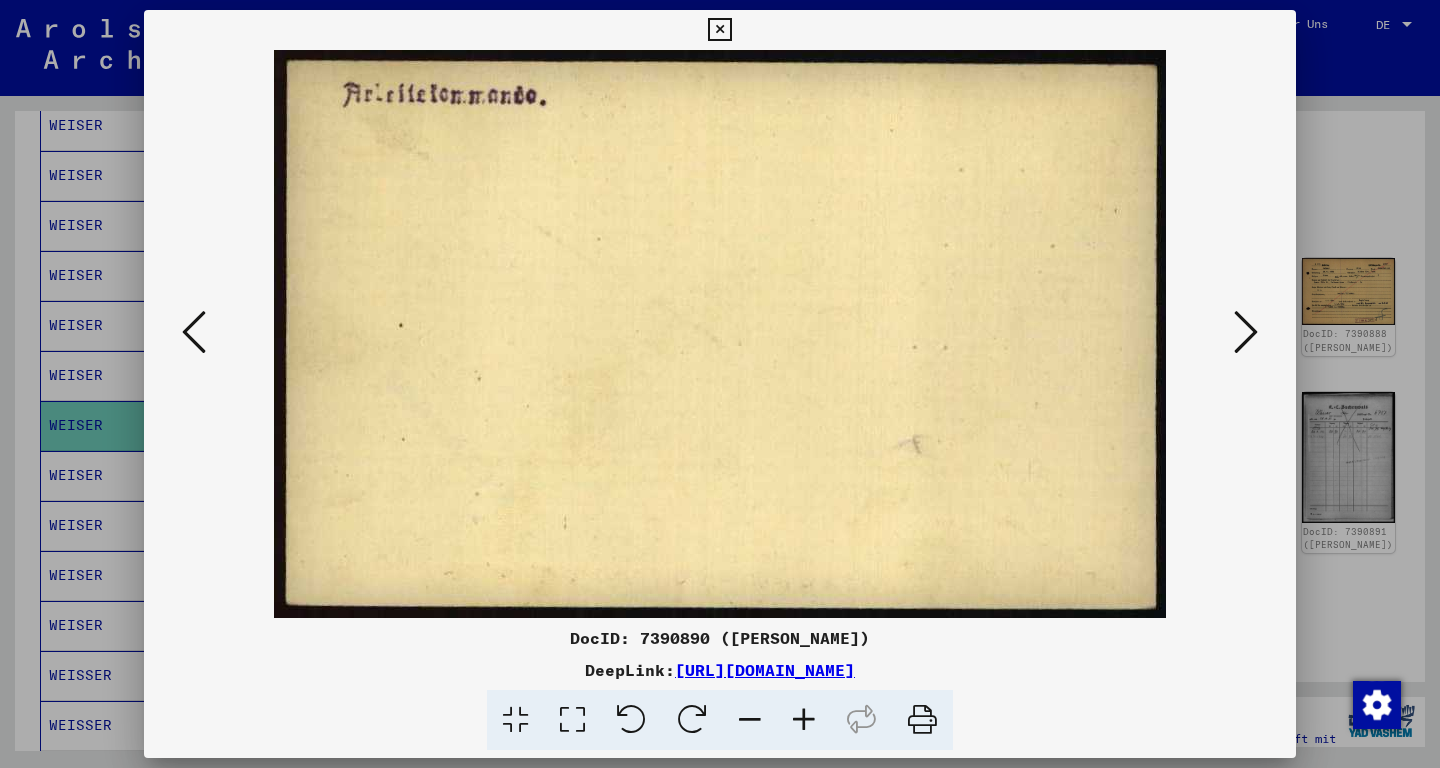 click at bounding box center (194, 332) 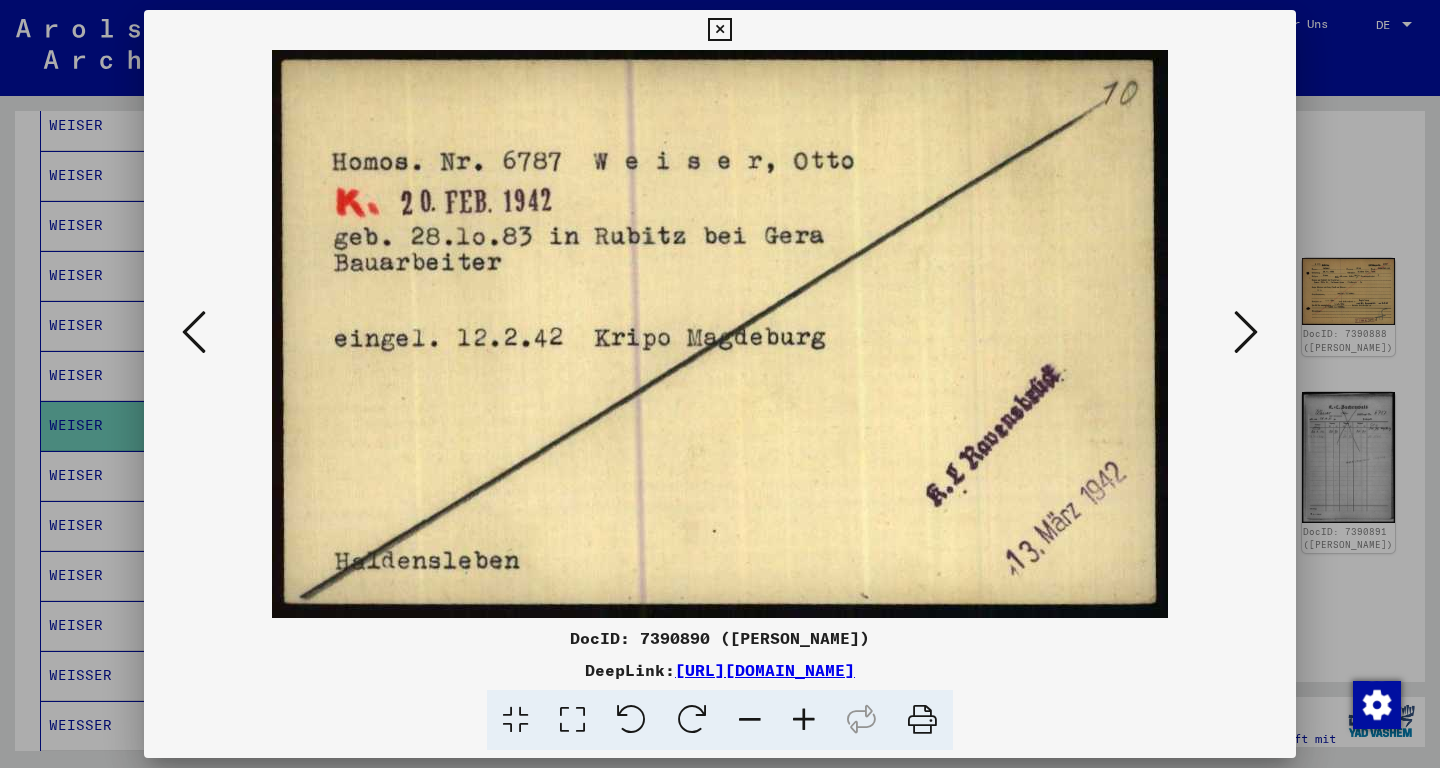 click at bounding box center (194, 332) 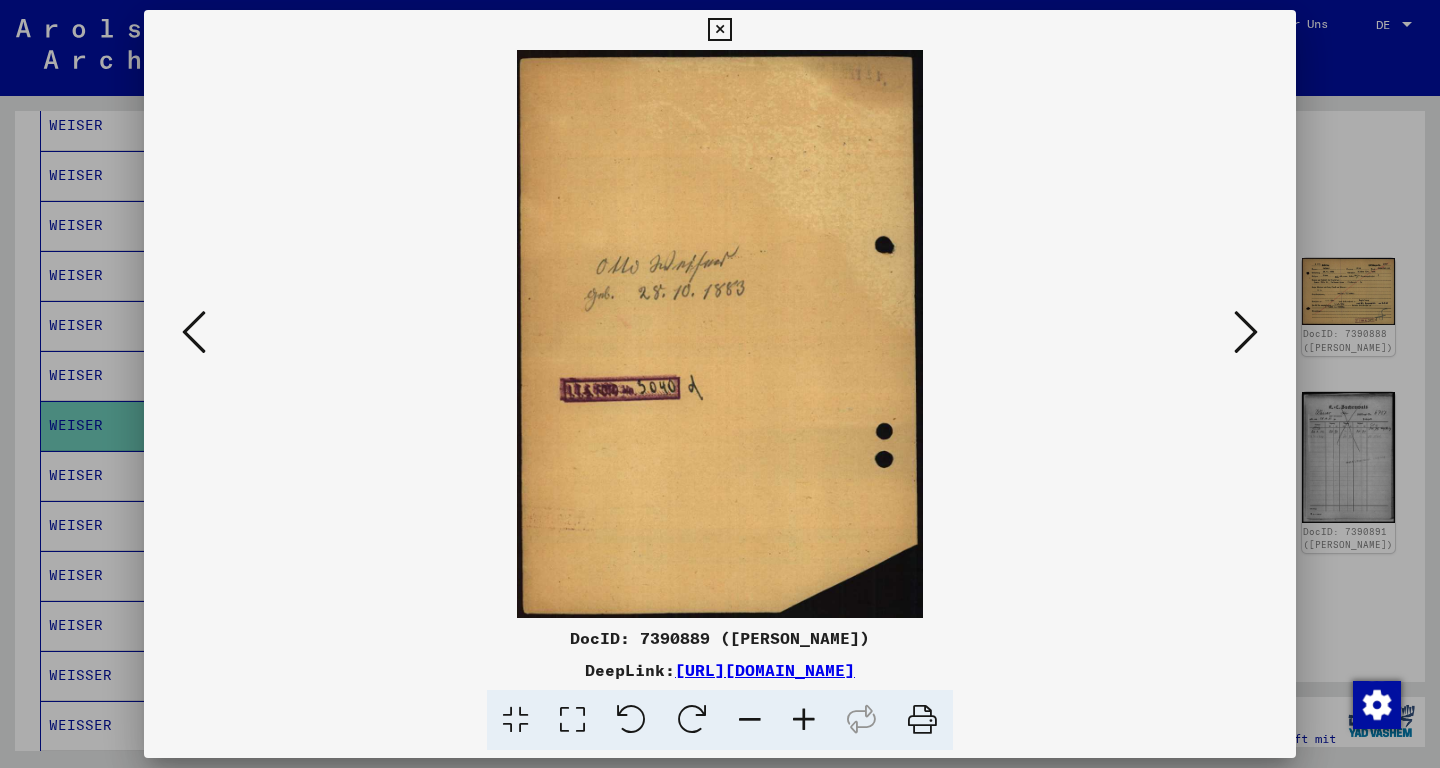 click at bounding box center (194, 332) 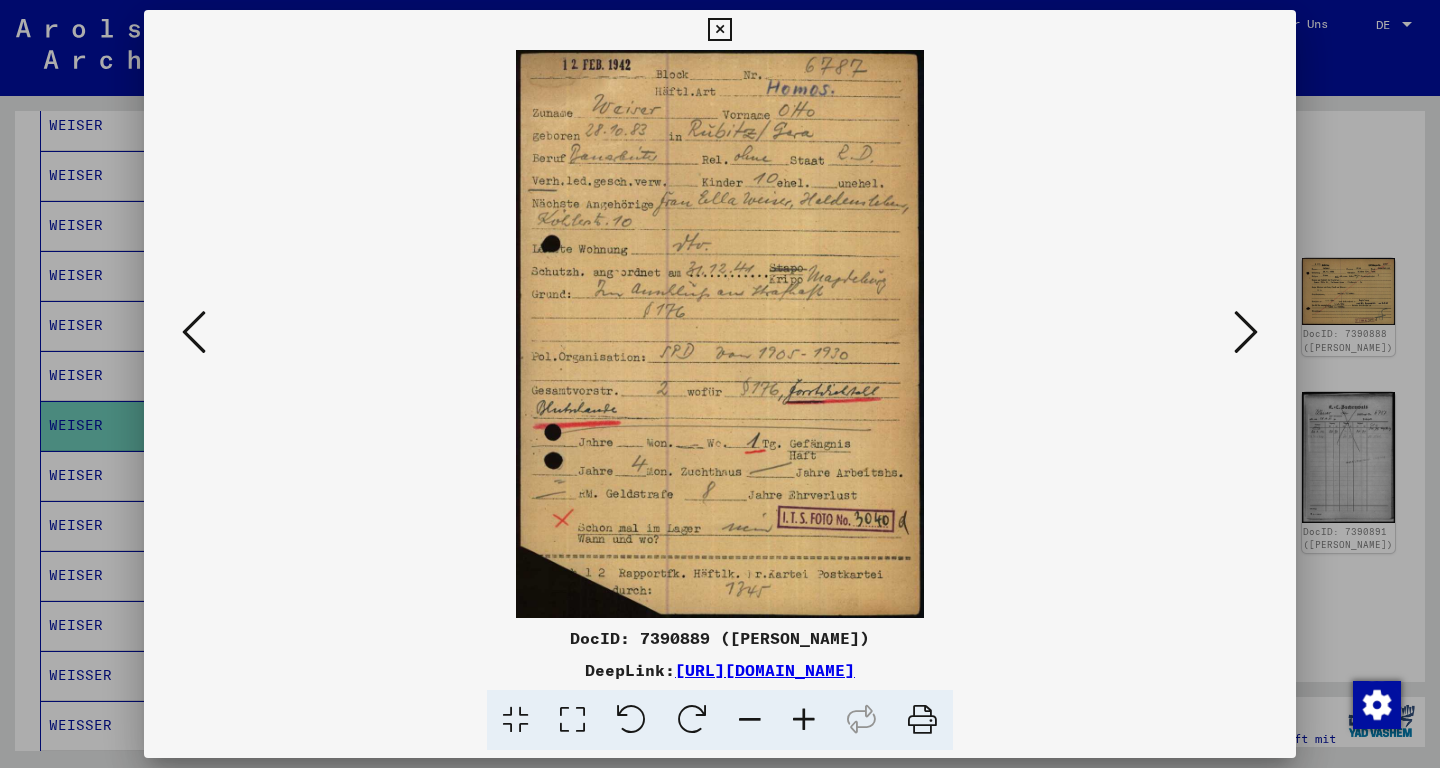 click at bounding box center (194, 332) 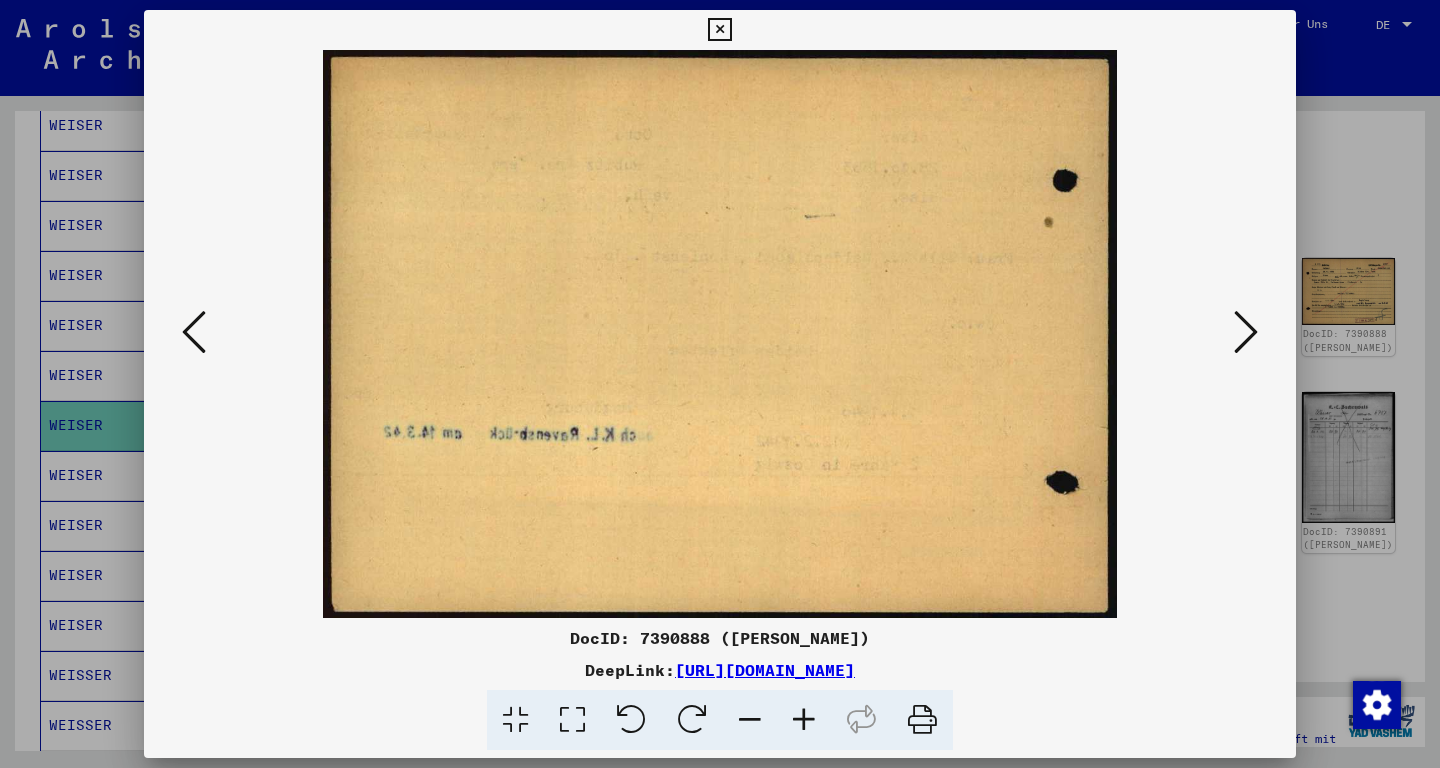click at bounding box center [720, 334] 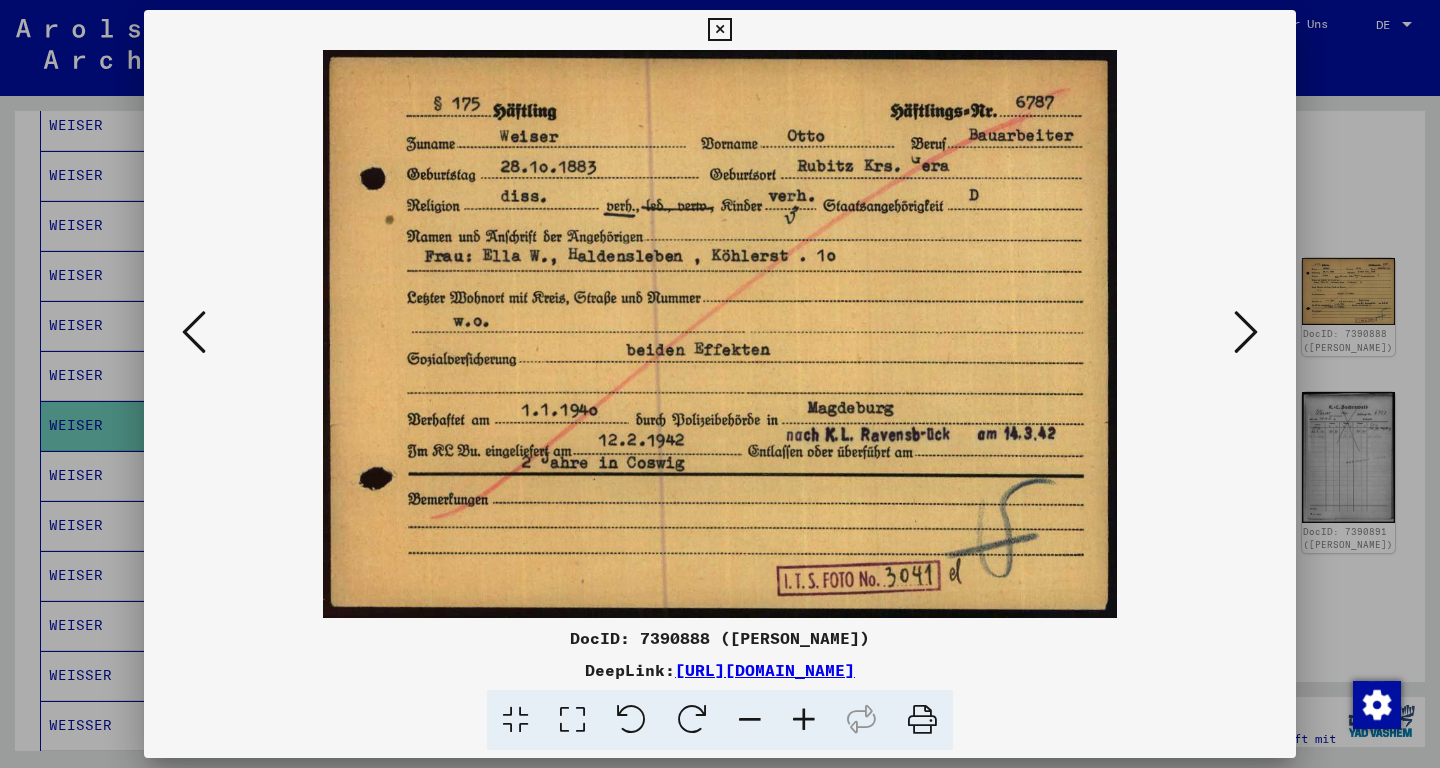 click at bounding box center (720, 334) 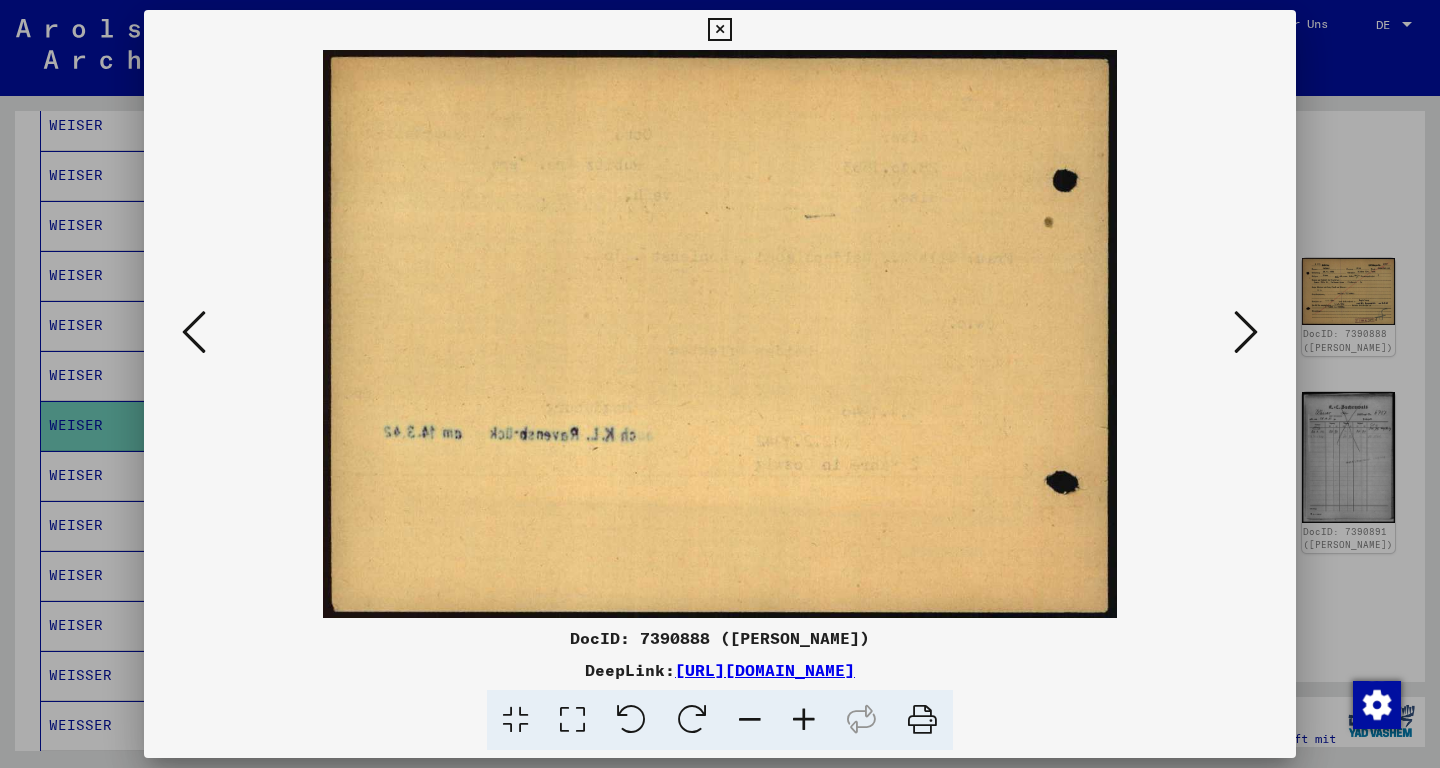 click at bounding box center [1246, 332] 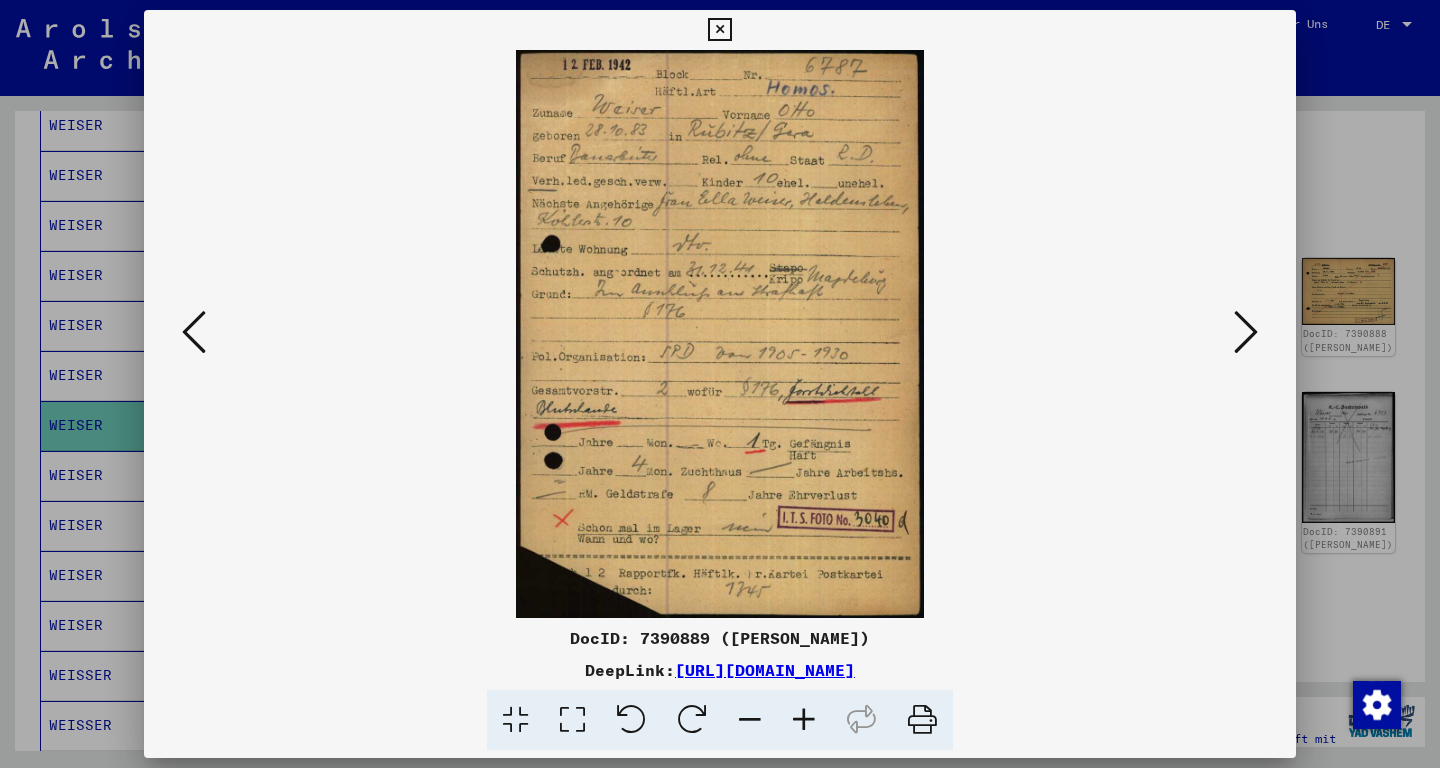 click at bounding box center [1246, 332] 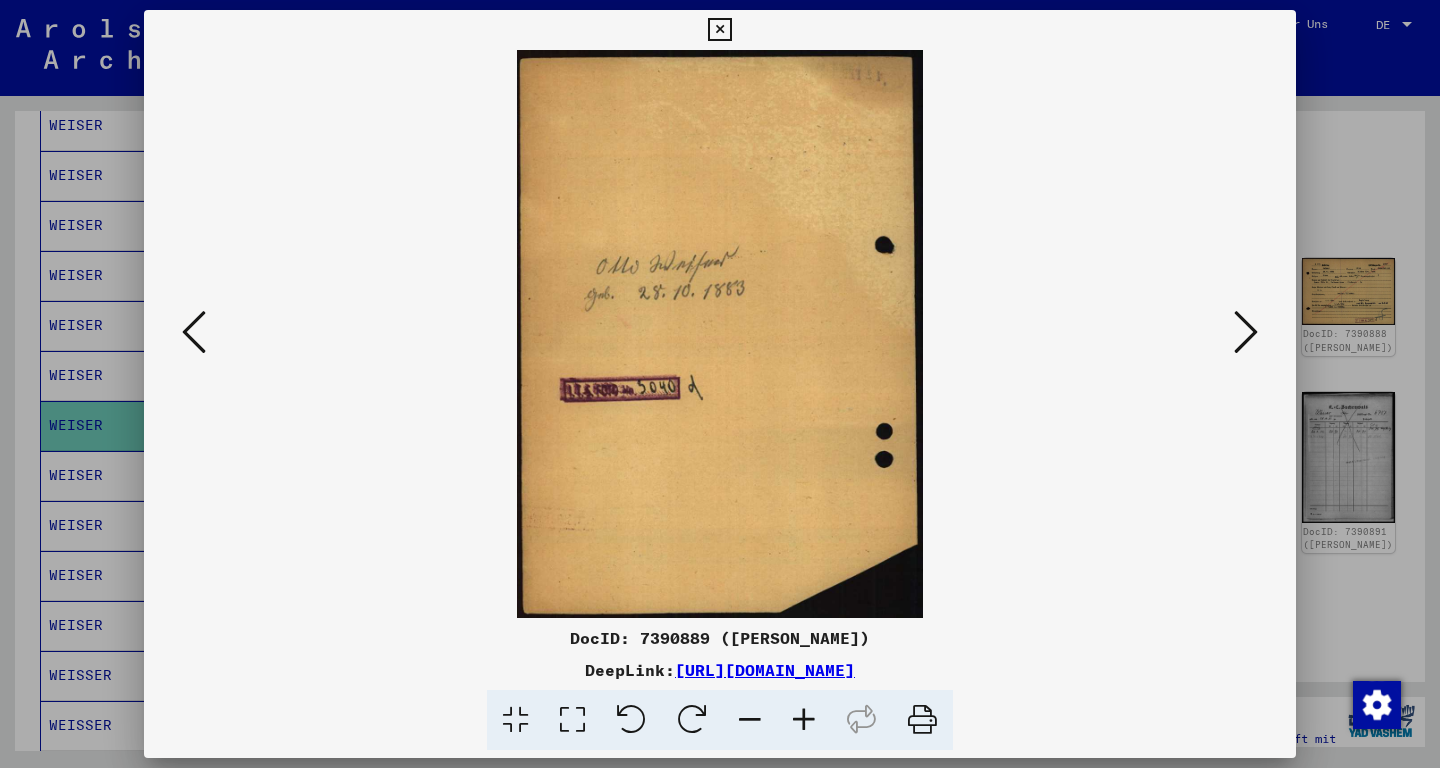 click at bounding box center [1246, 332] 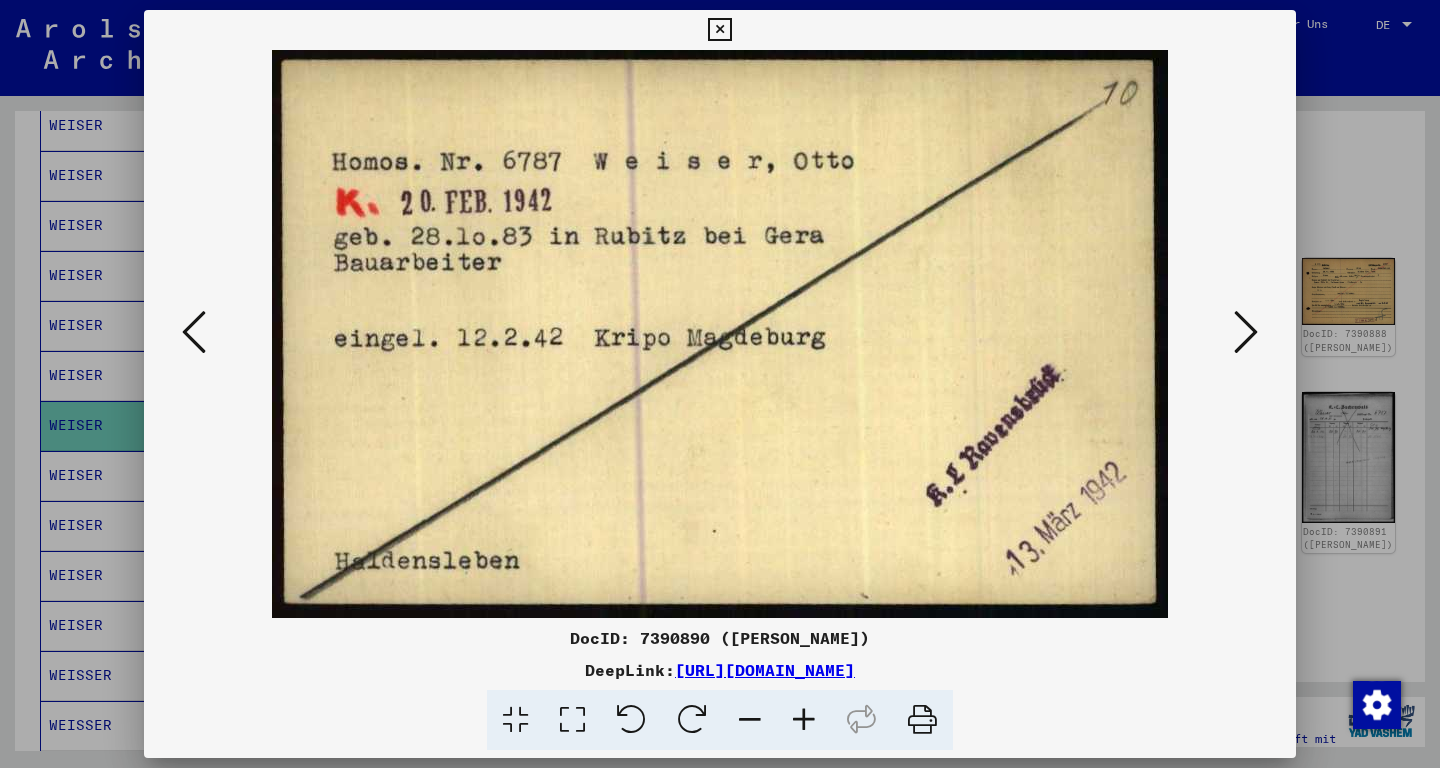 click at bounding box center [1246, 332] 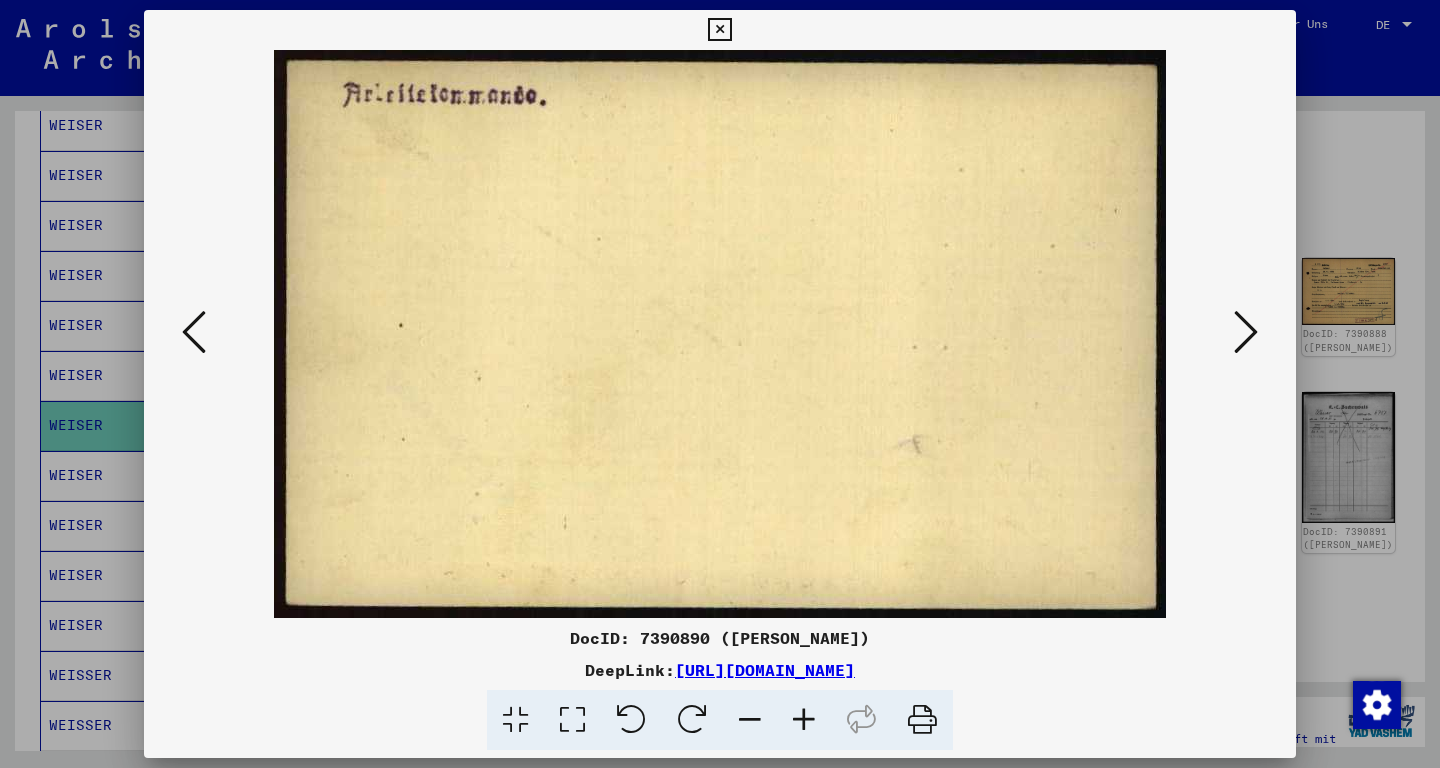 click at bounding box center (1246, 332) 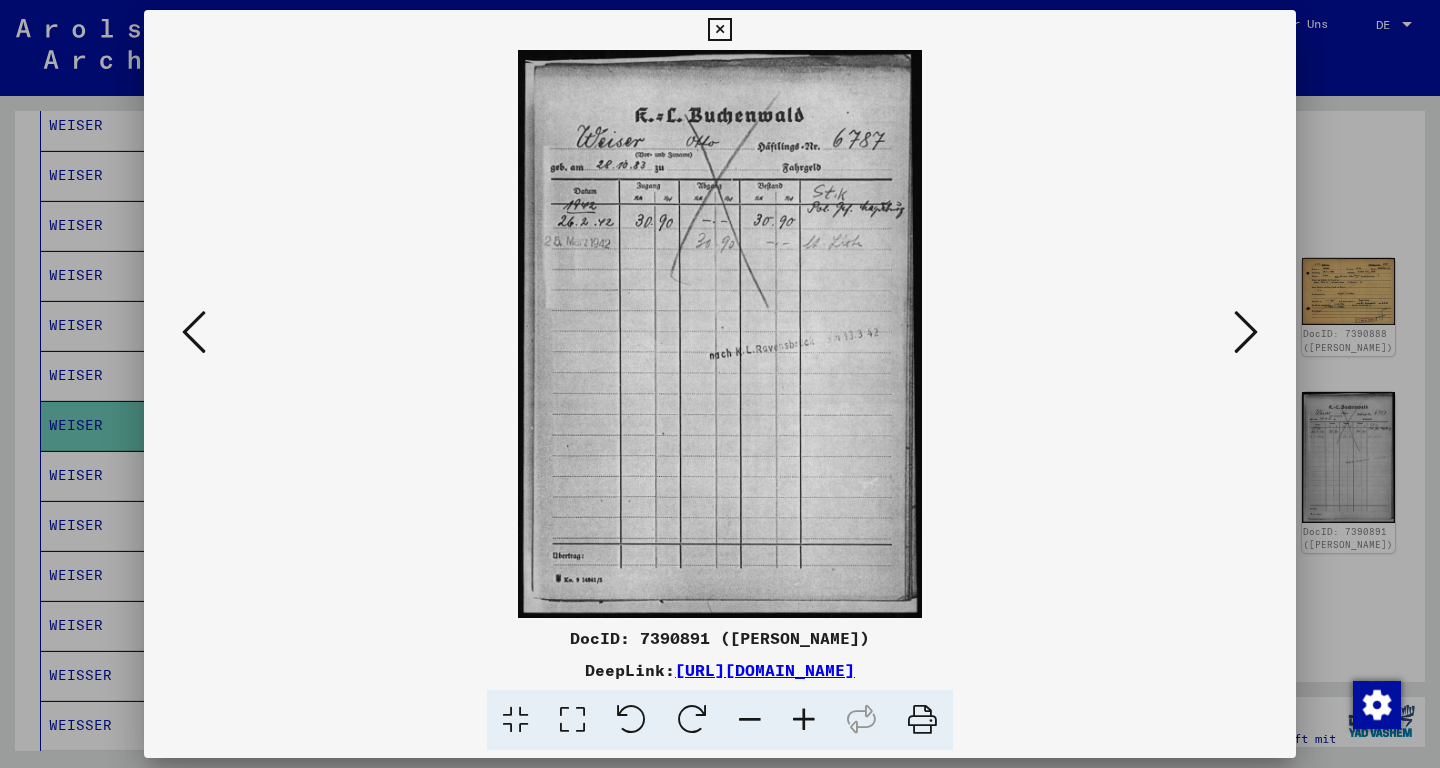 click at bounding box center [1246, 332] 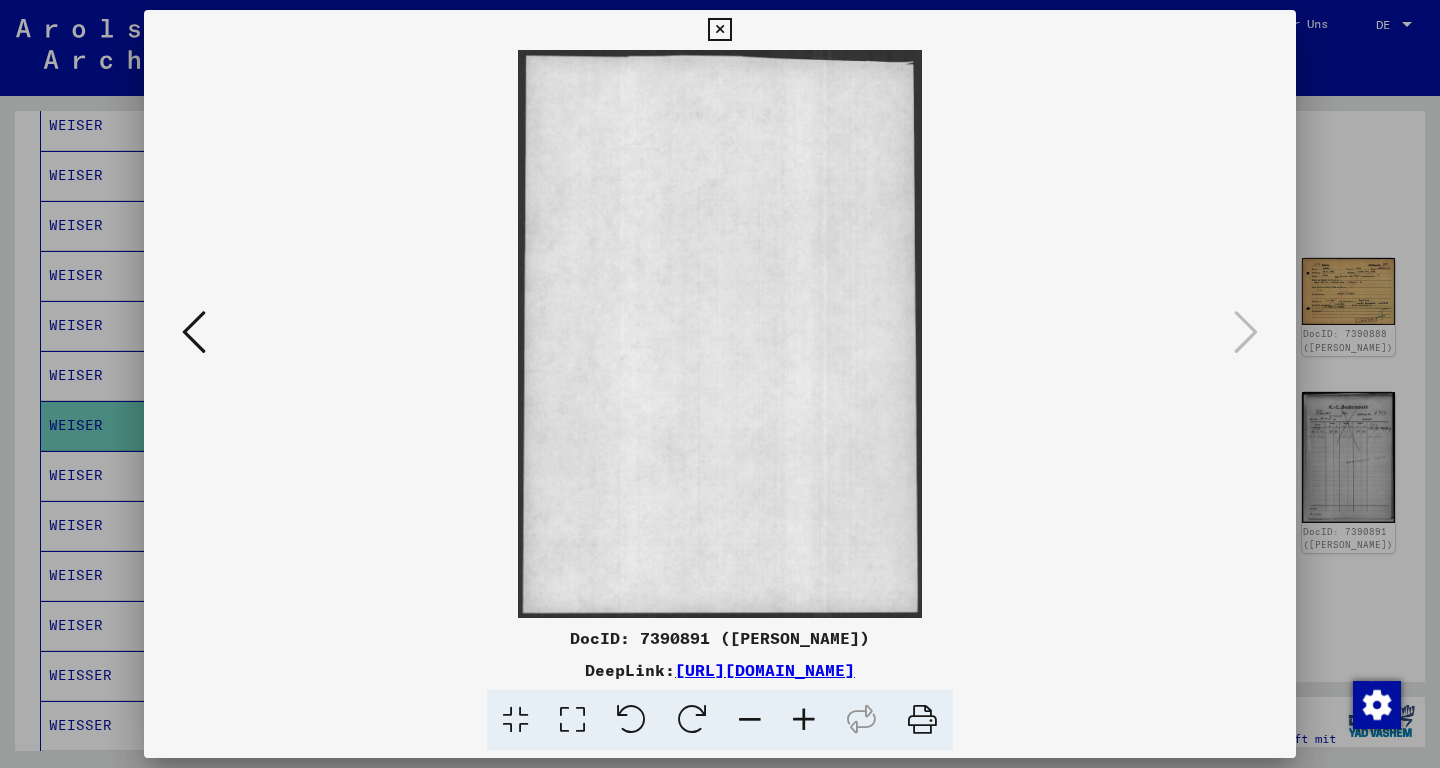 click on "DocID: 7390891 (OTTO WEISER)  DeepLink:  https://collections.arolsen-archives.org/de/document/7390891" at bounding box center (720, 384) 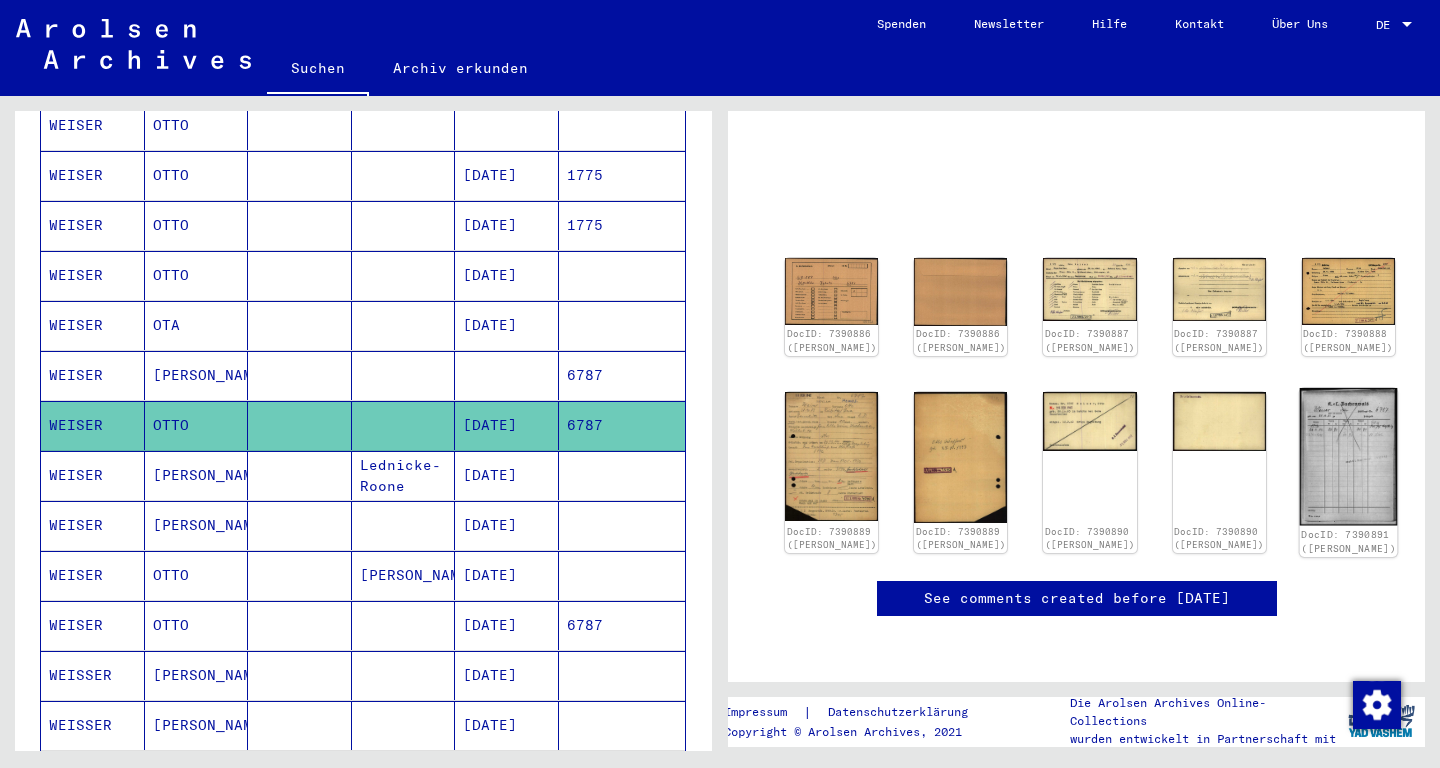 click 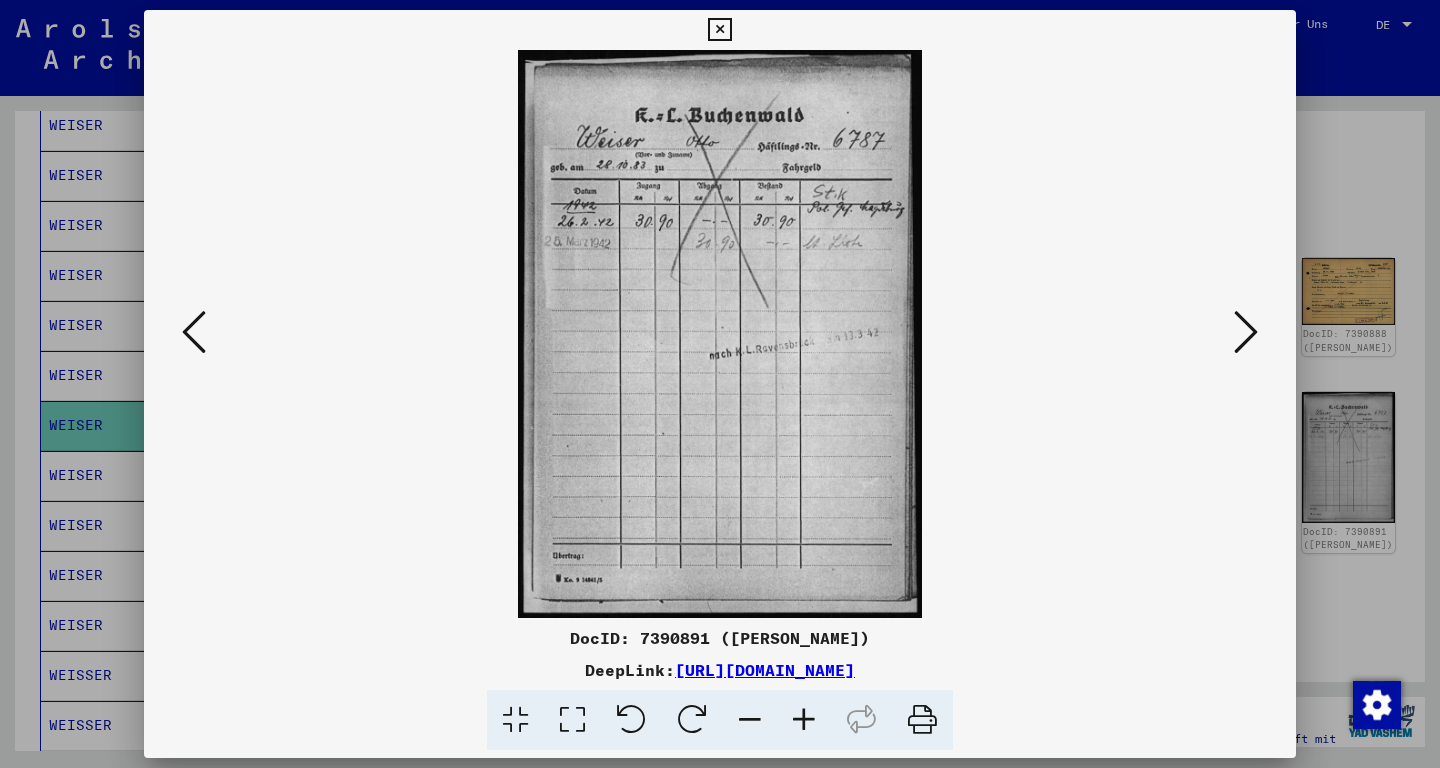 click at bounding box center [1246, 332] 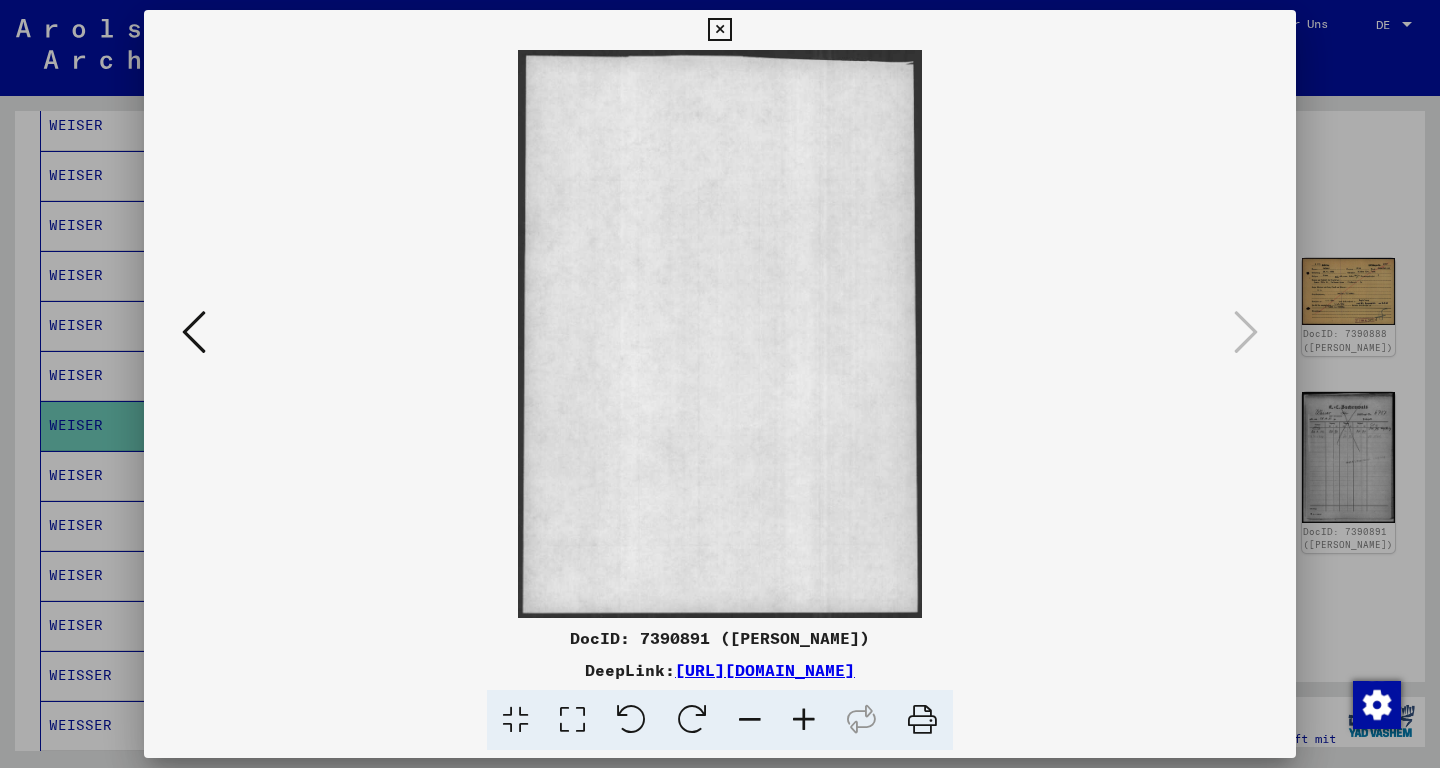 click at bounding box center (719, 30) 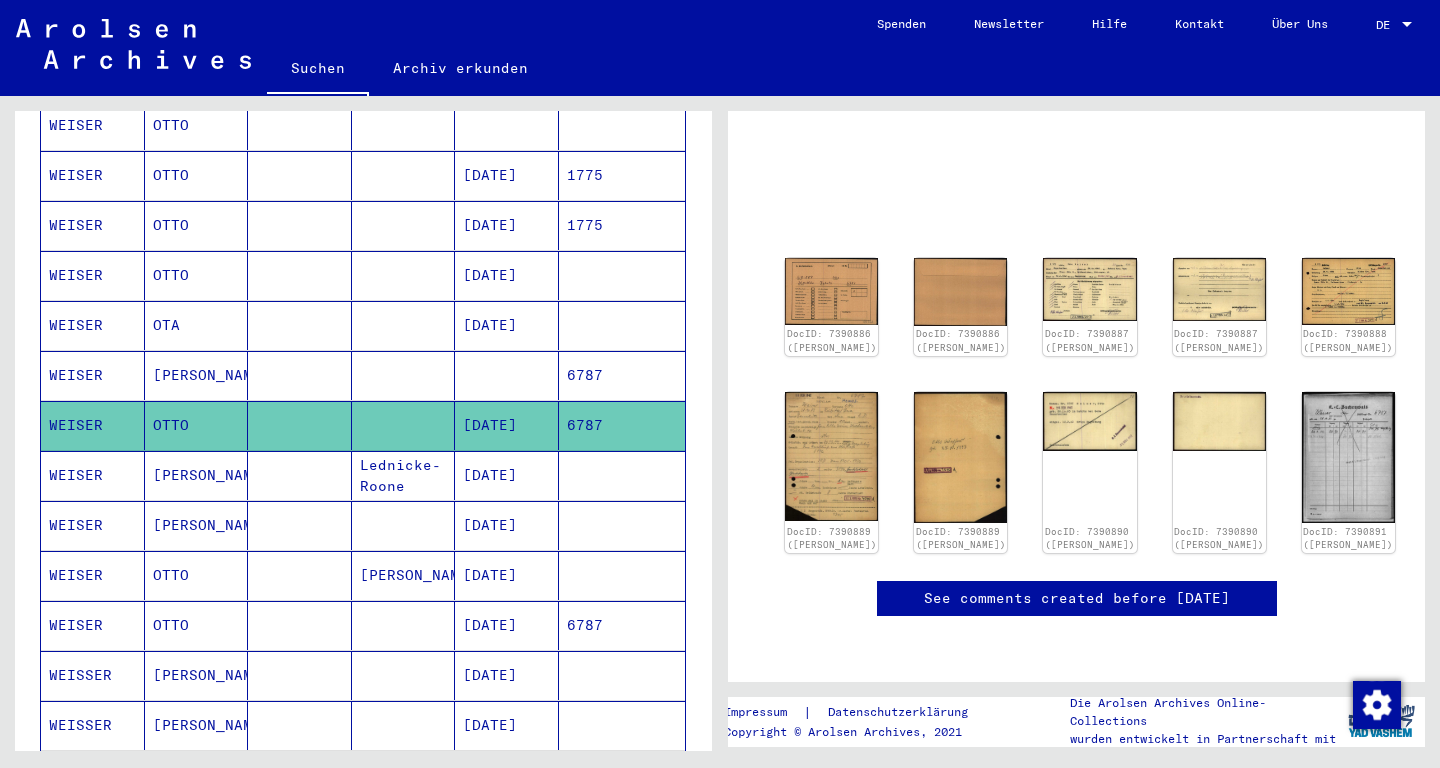click on "WEISER" at bounding box center [93, 675] 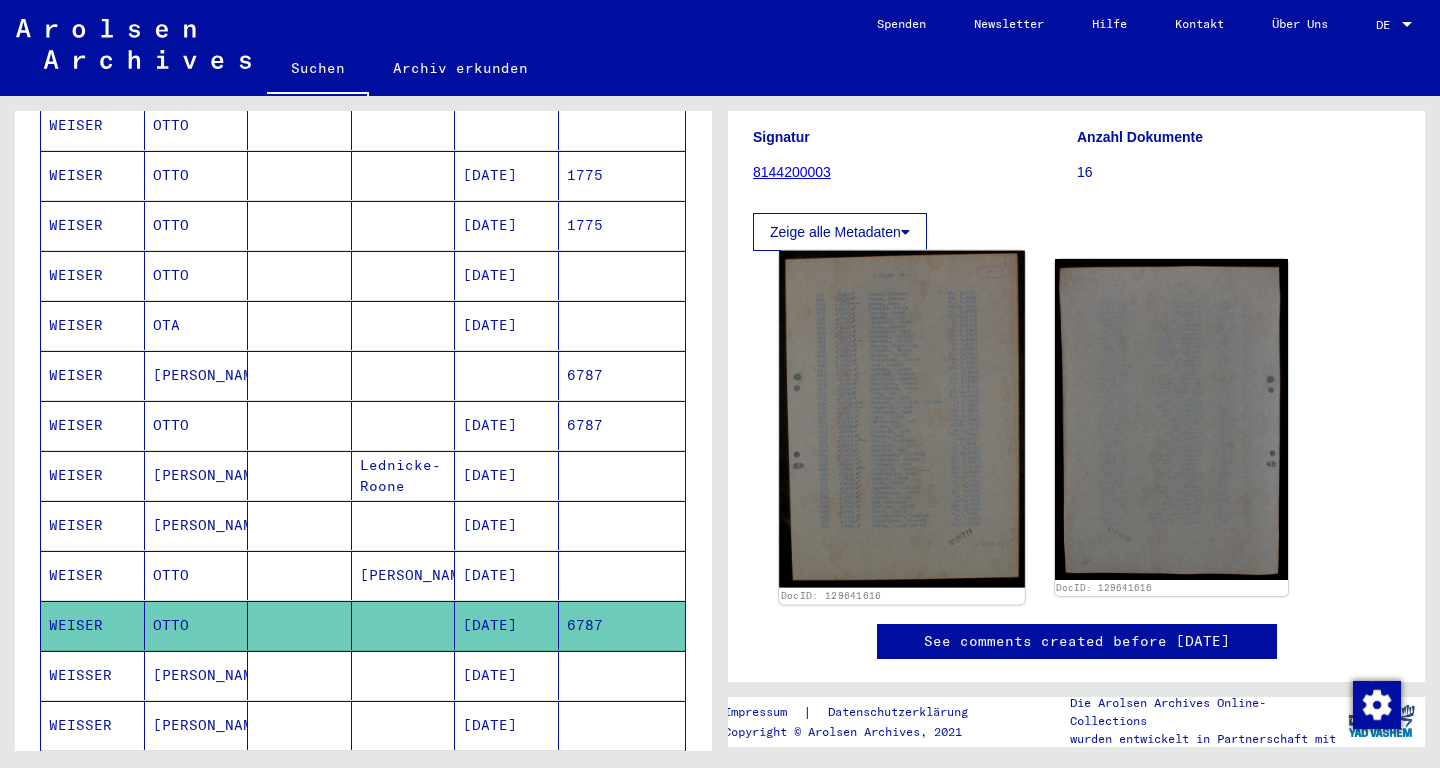 scroll, scrollTop: 420, scrollLeft: 0, axis: vertical 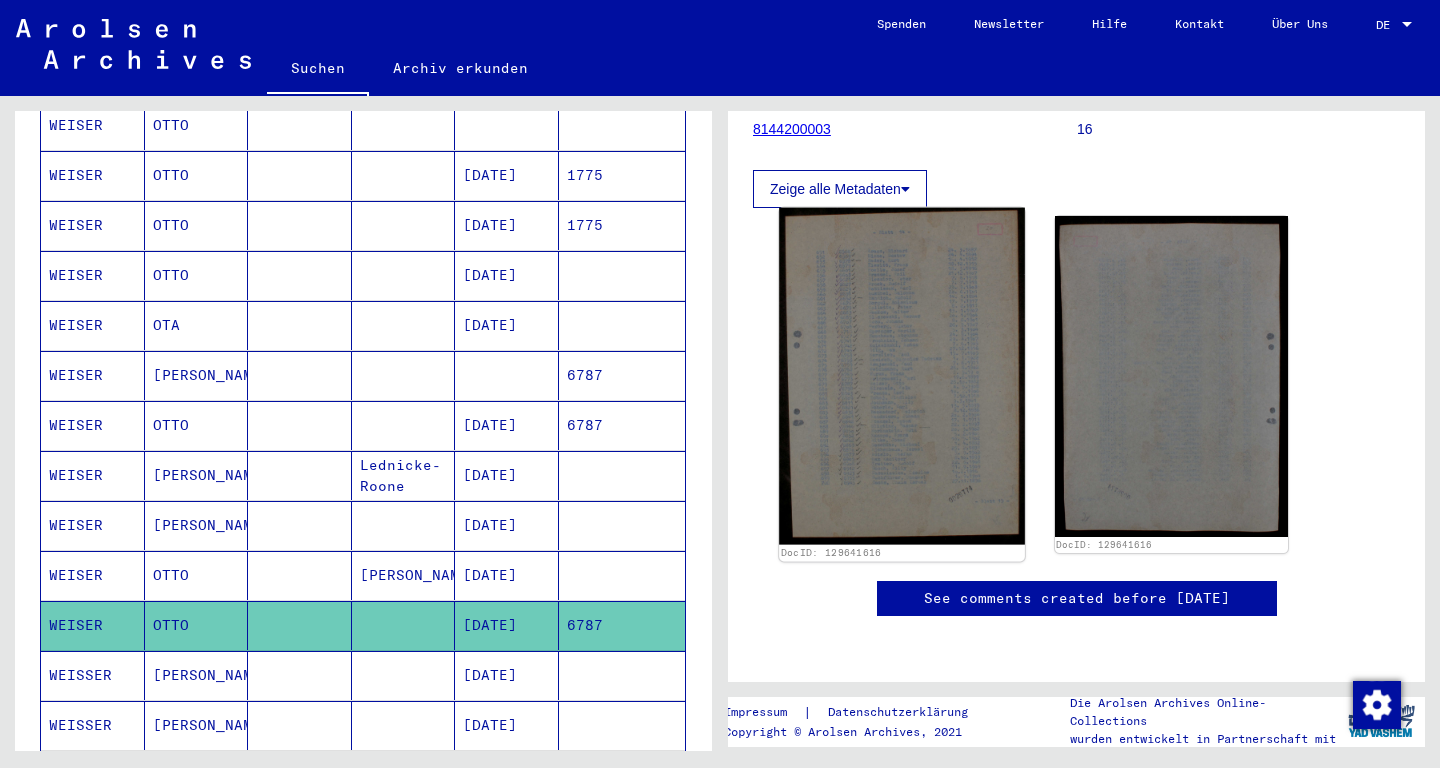 click 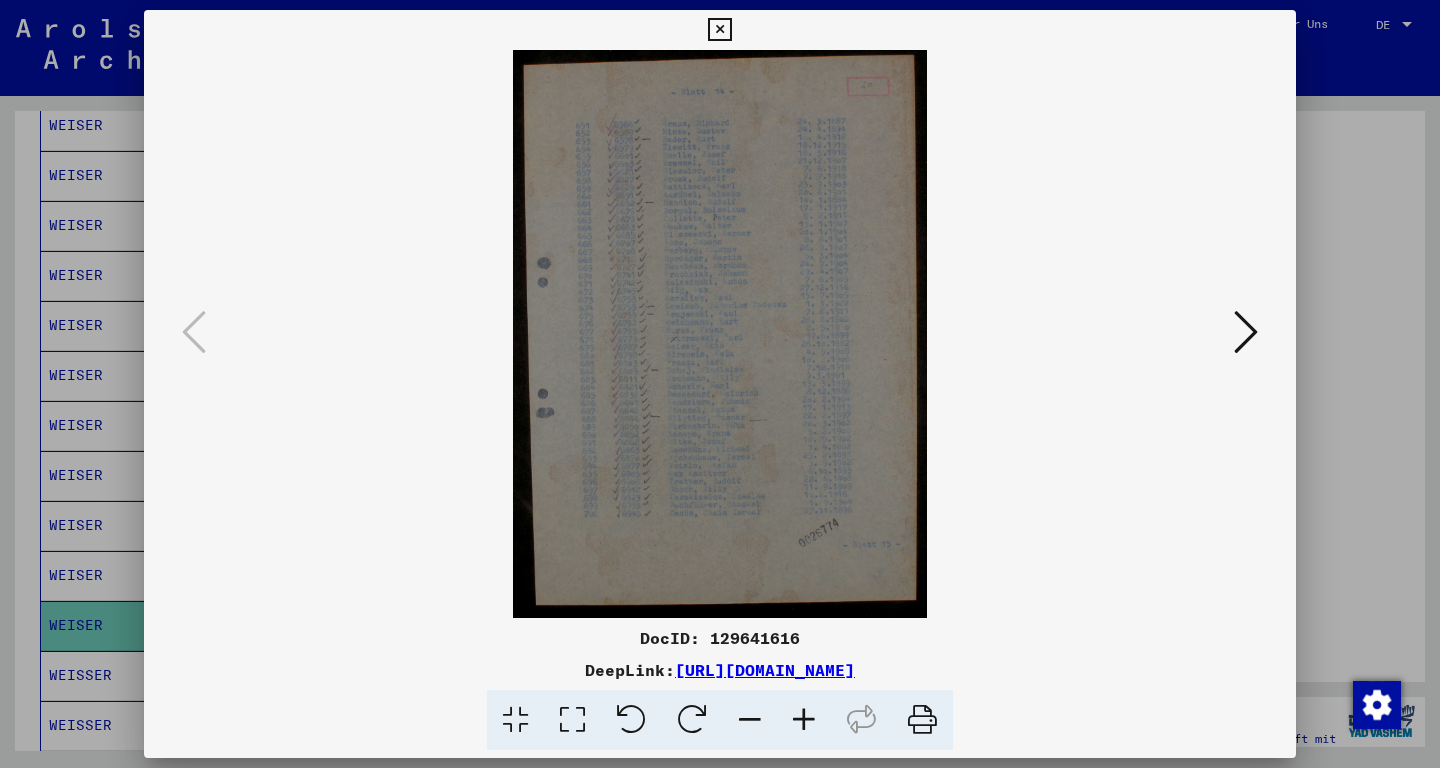 click at bounding box center (1246, 332) 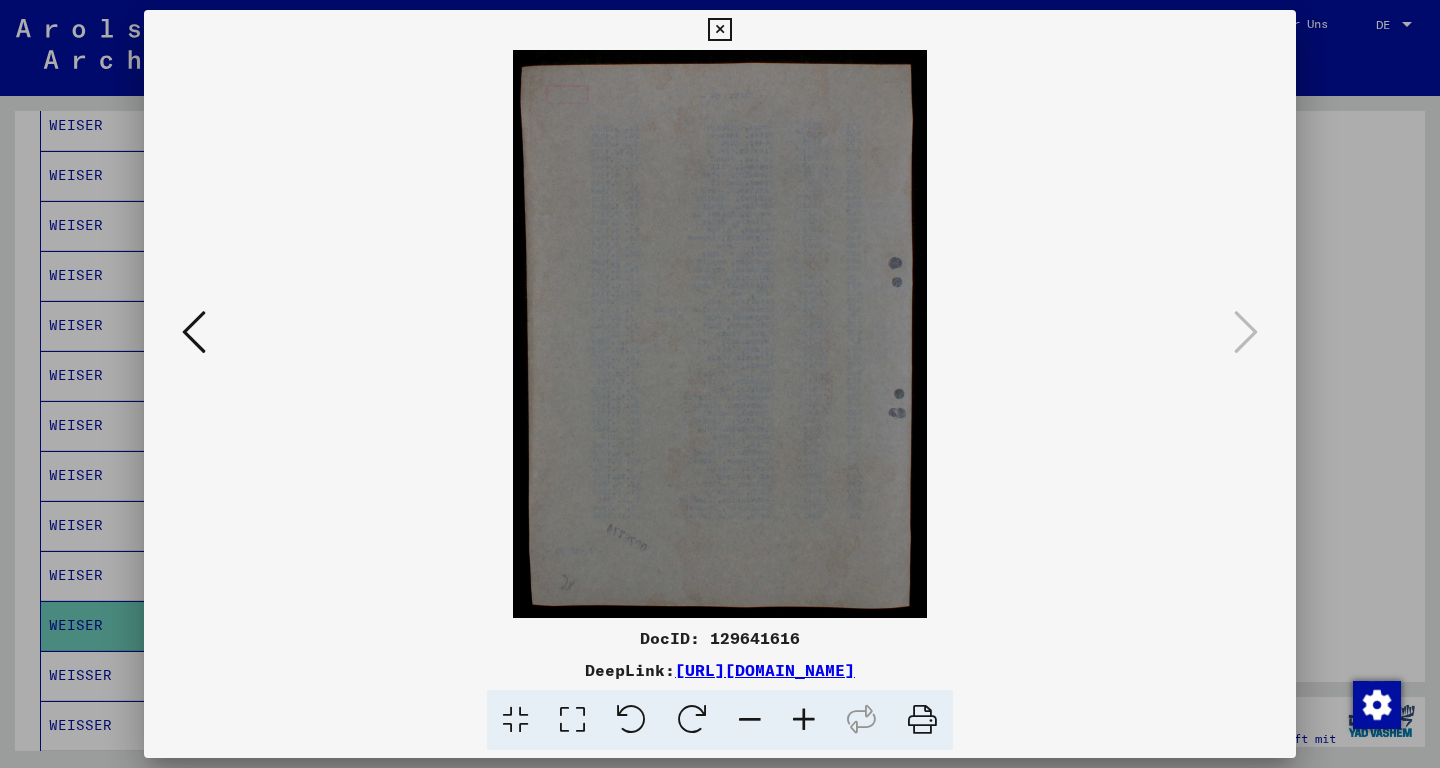 click at bounding box center [719, 30] 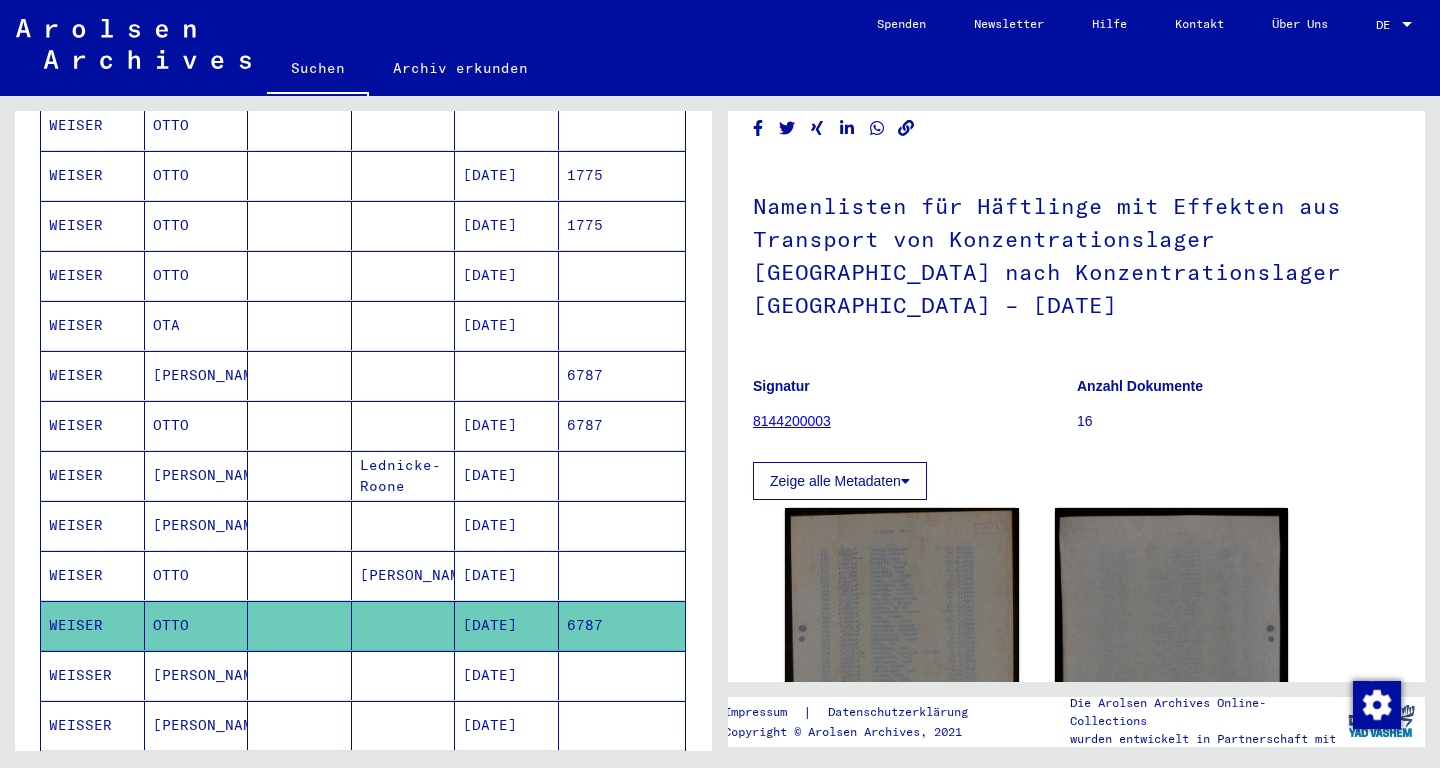 scroll, scrollTop: 0, scrollLeft: 0, axis: both 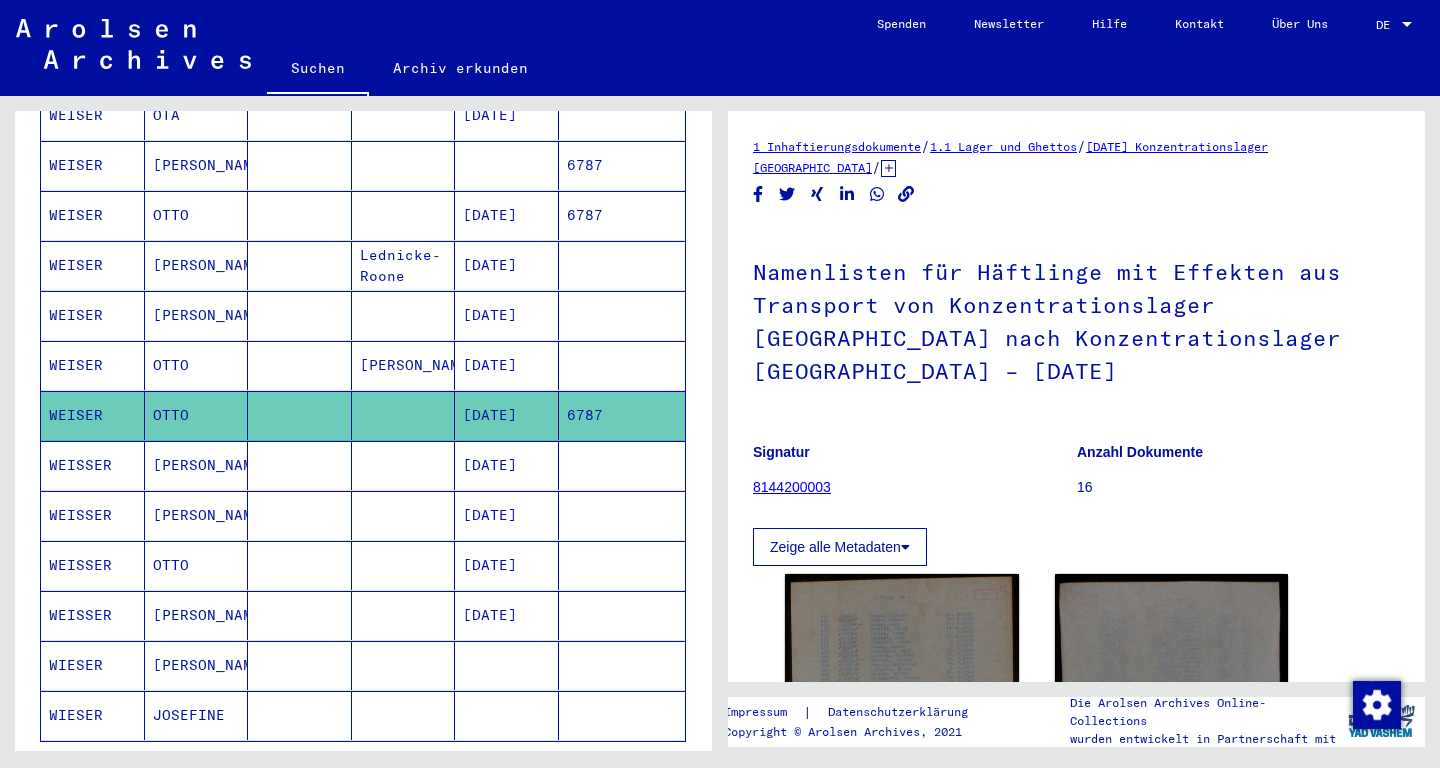 click on "OTTO HERMANN" at bounding box center [197, 515] 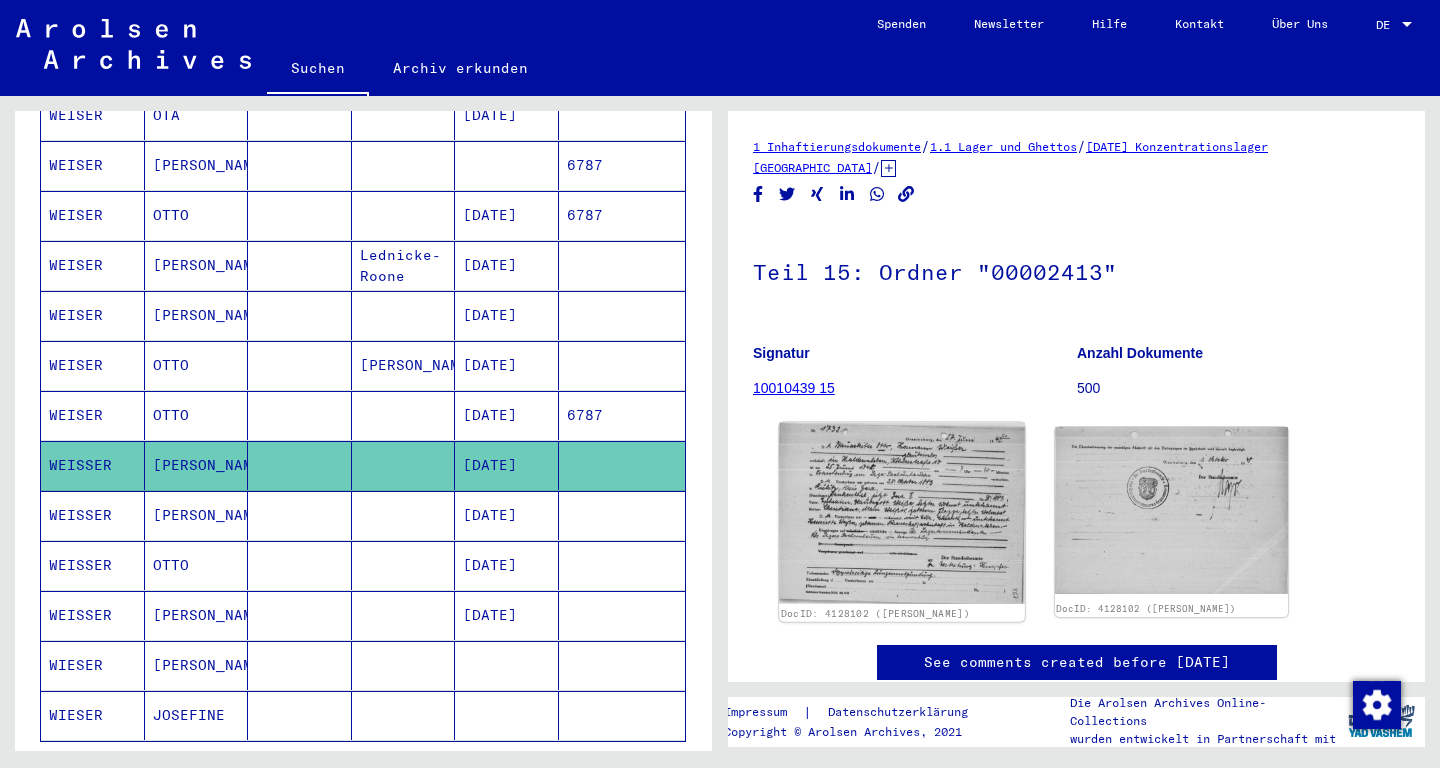 click 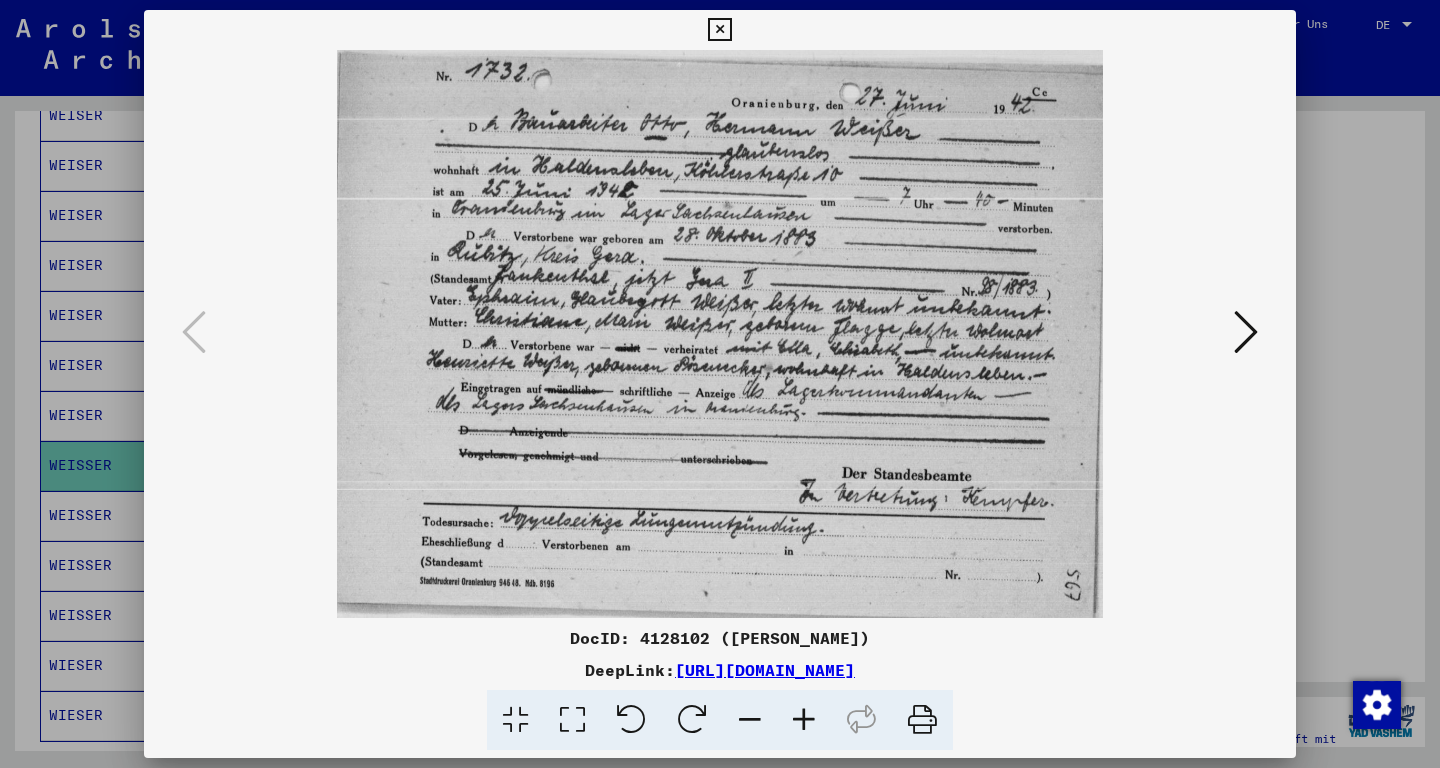 click at bounding box center [804, 720] 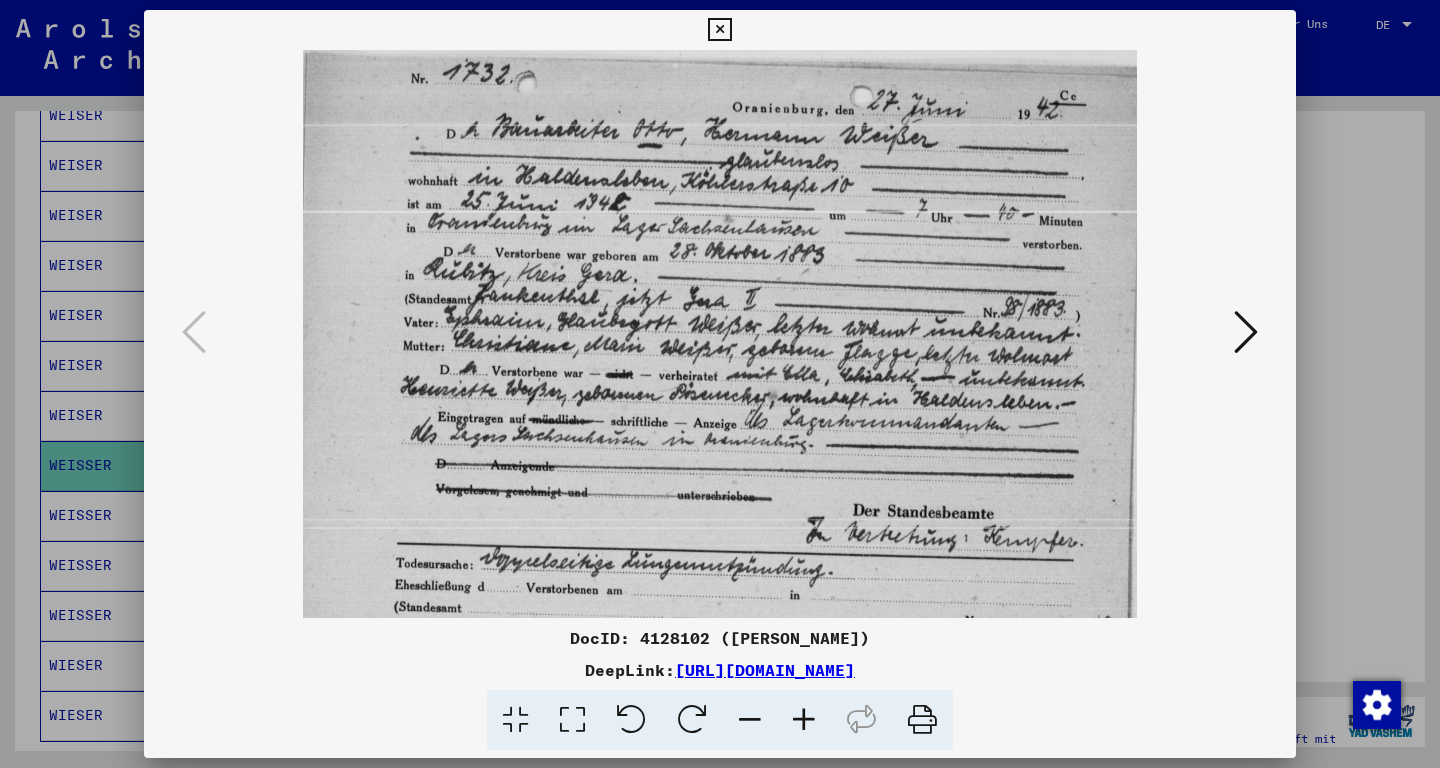 click at bounding box center (804, 720) 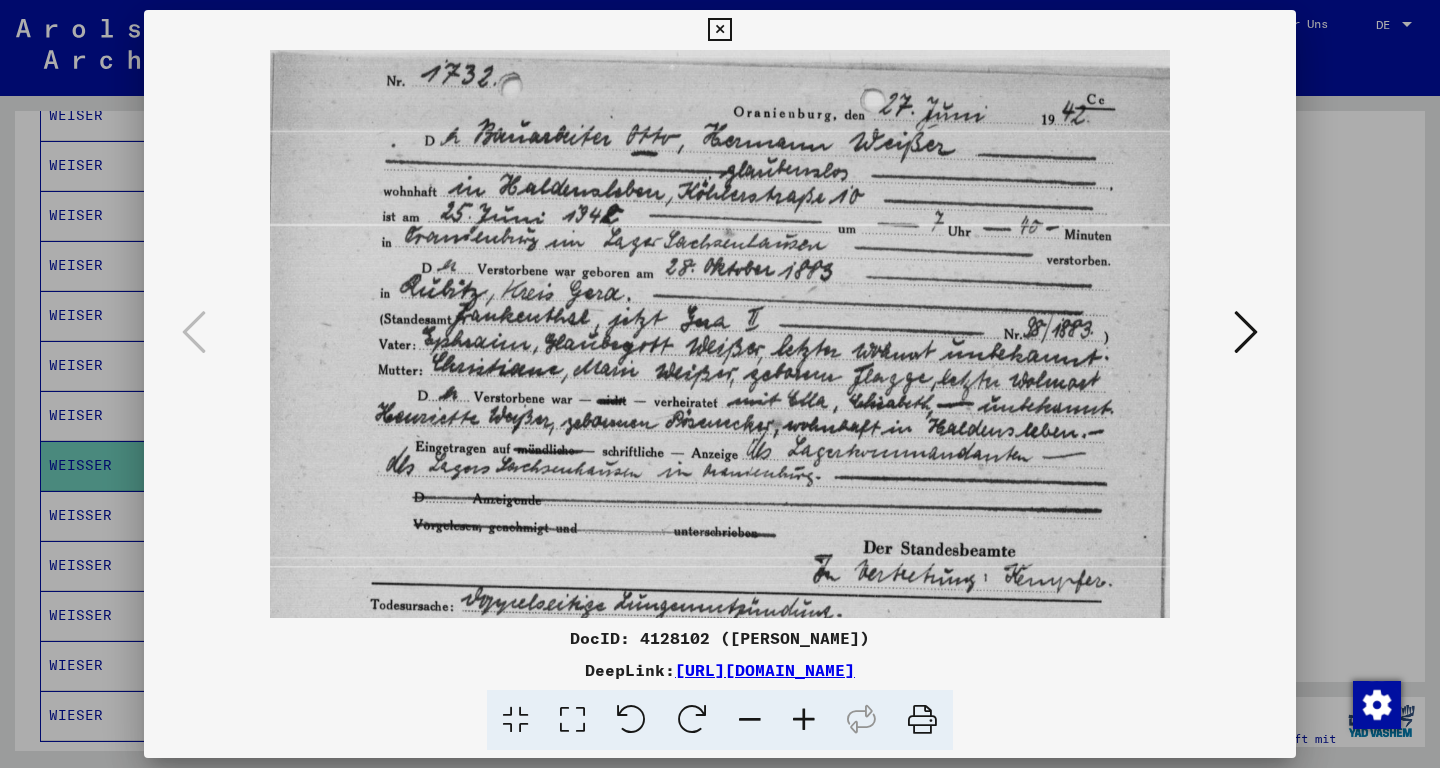 click at bounding box center [719, 30] 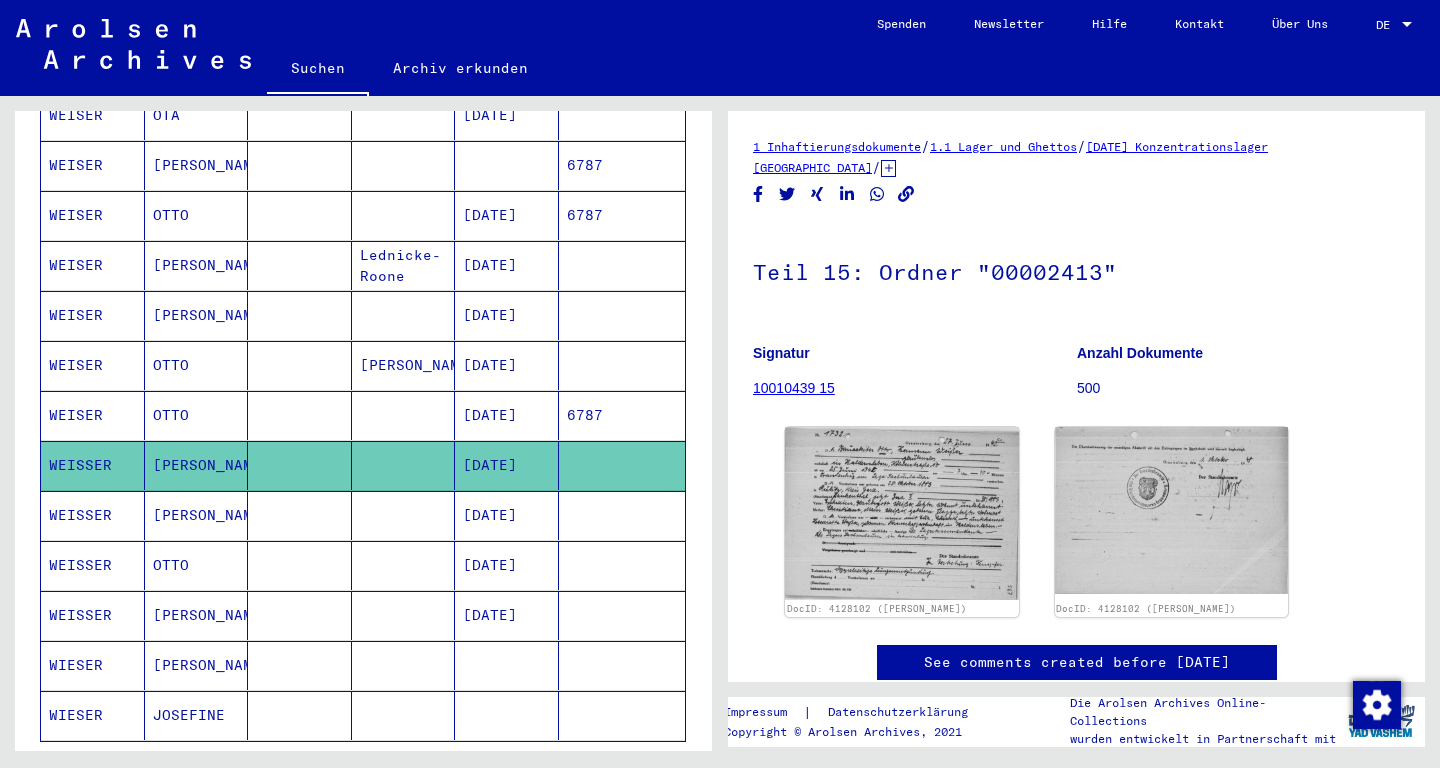 click on "Otto" at bounding box center (197, 565) 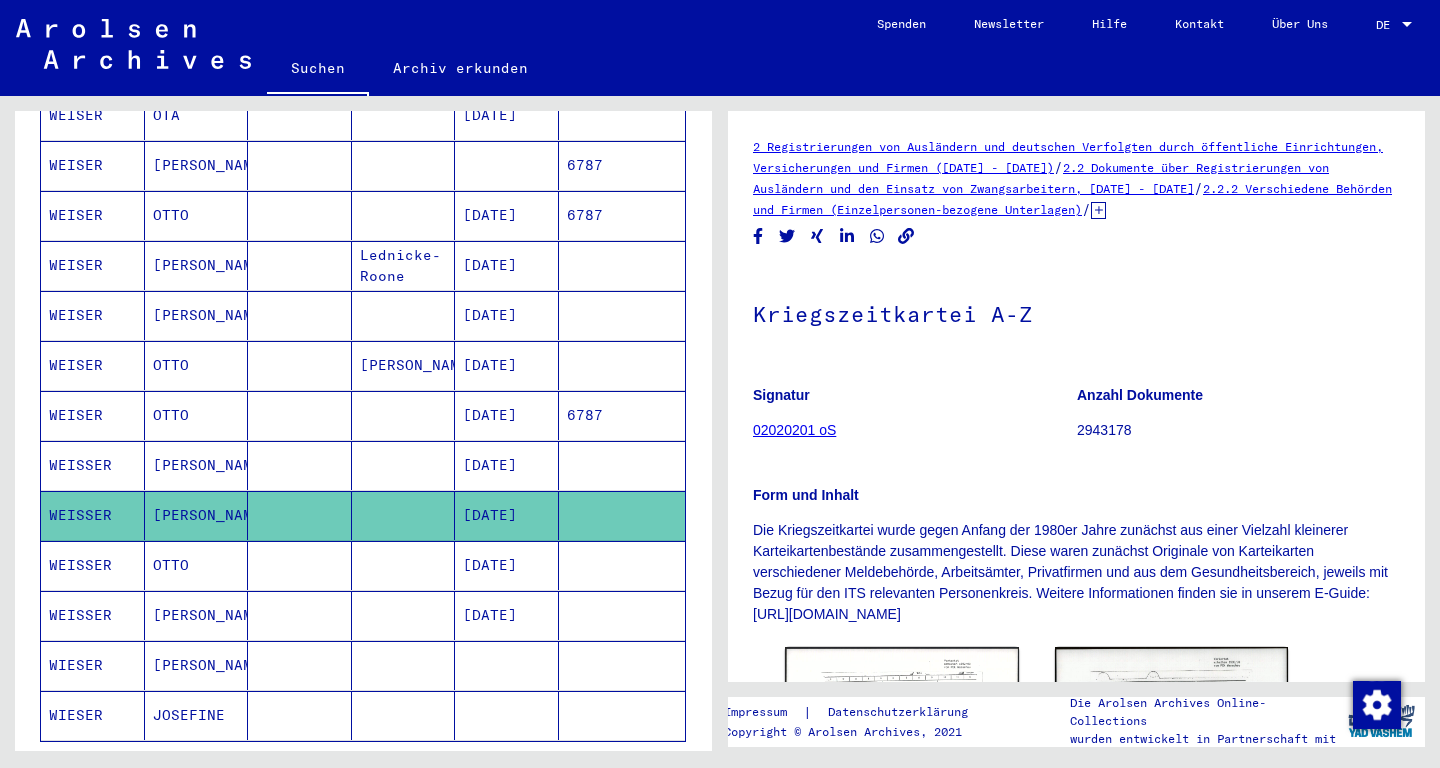 scroll, scrollTop: 210, scrollLeft: 0, axis: vertical 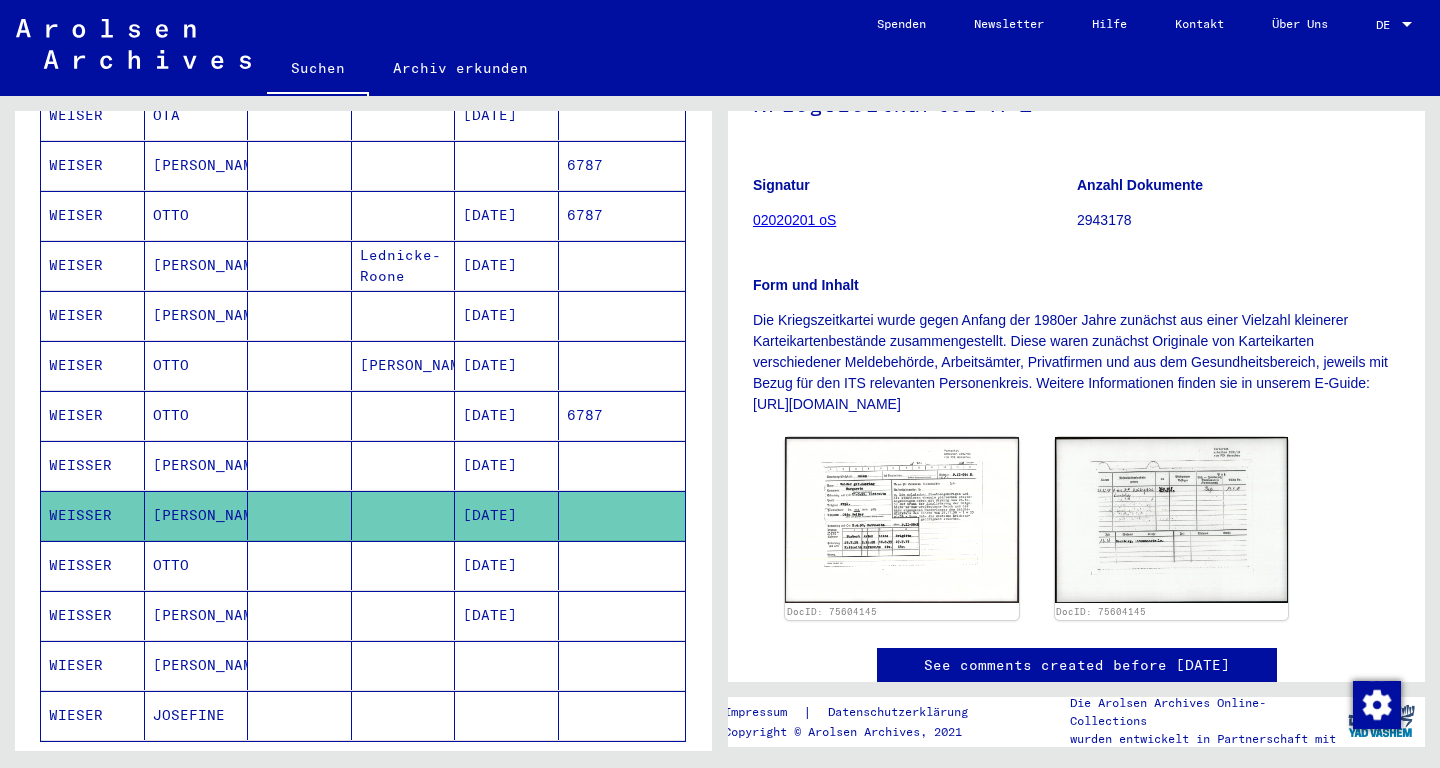 click on "OTTO" at bounding box center [197, 615] 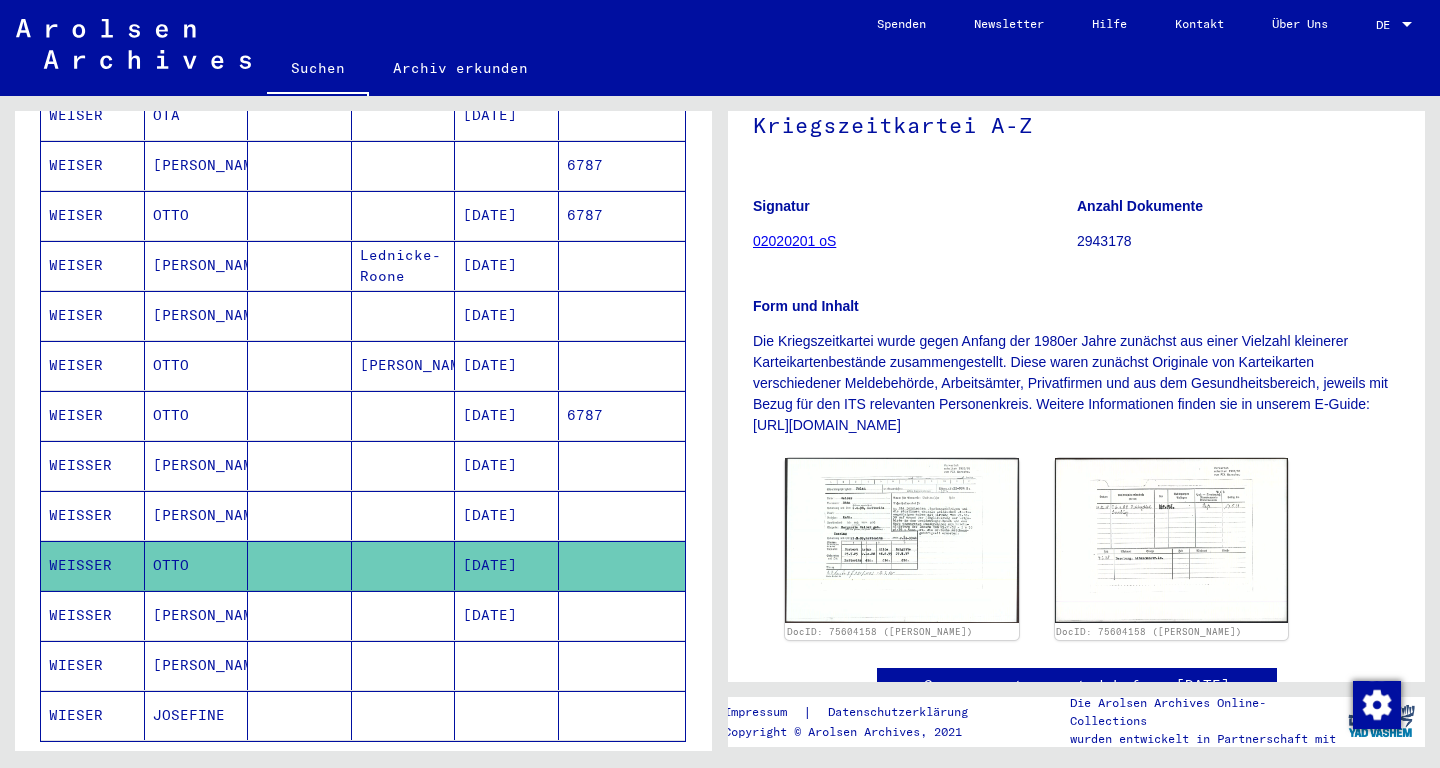 scroll, scrollTop: 210, scrollLeft: 0, axis: vertical 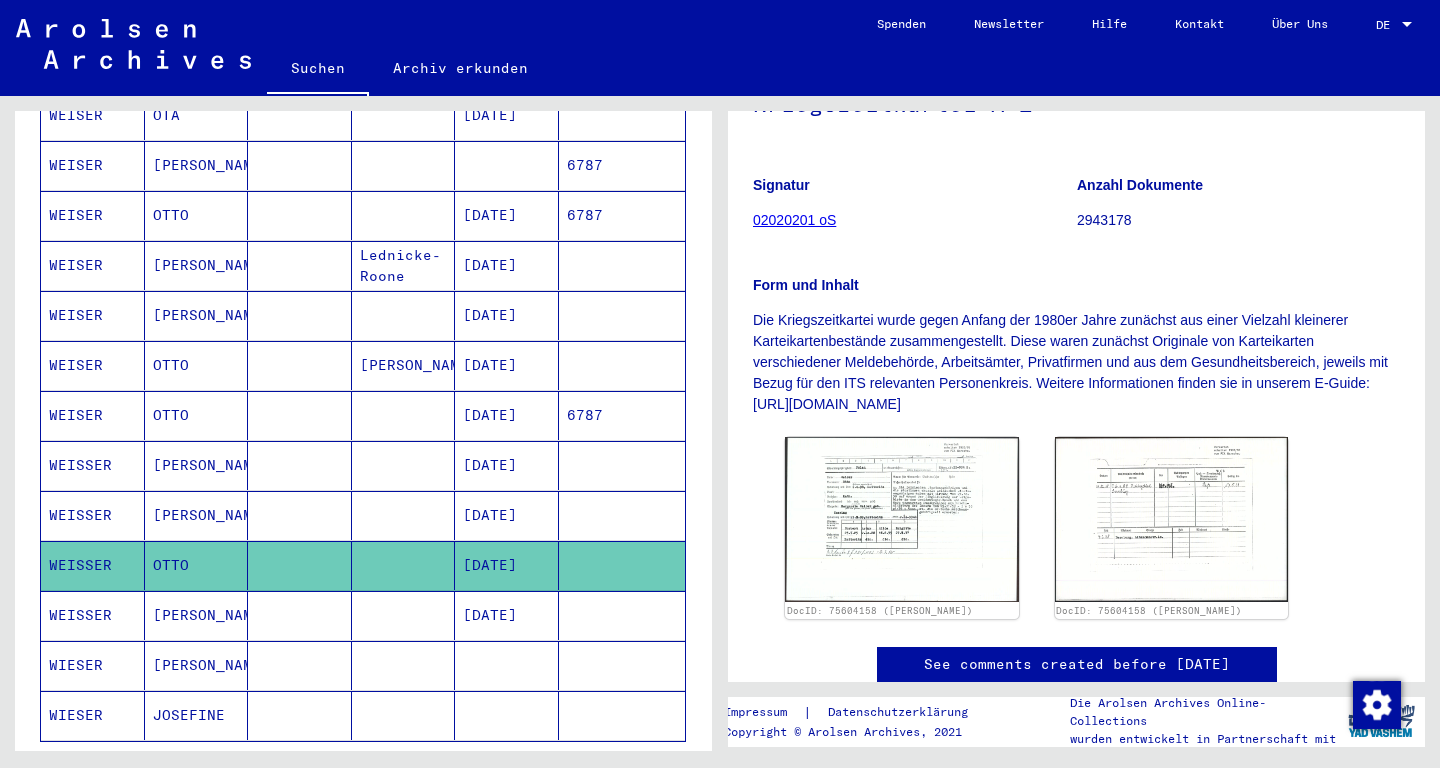 click on "Otto Hermann" at bounding box center (197, 665) 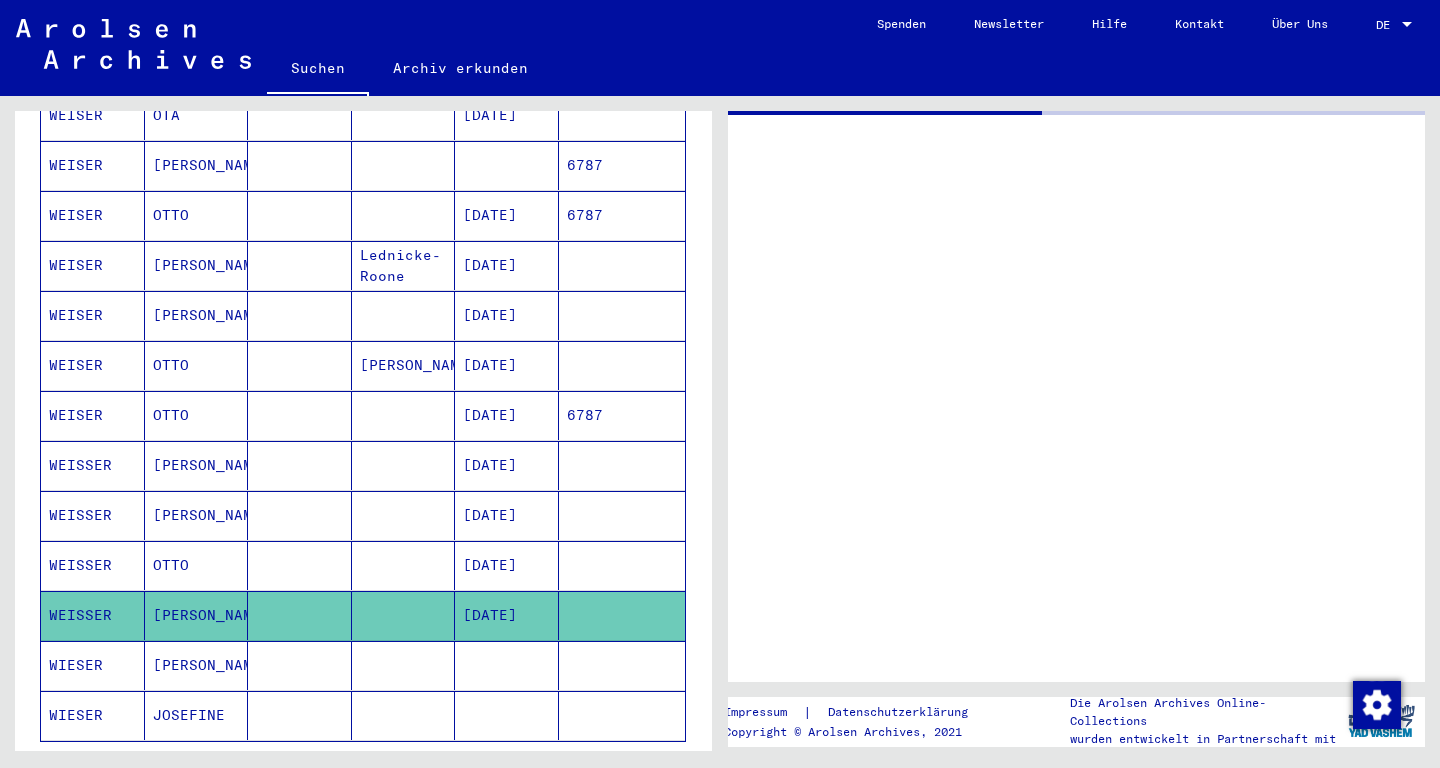 scroll, scrollTop: 0, scrollLeft: 0, axis: both 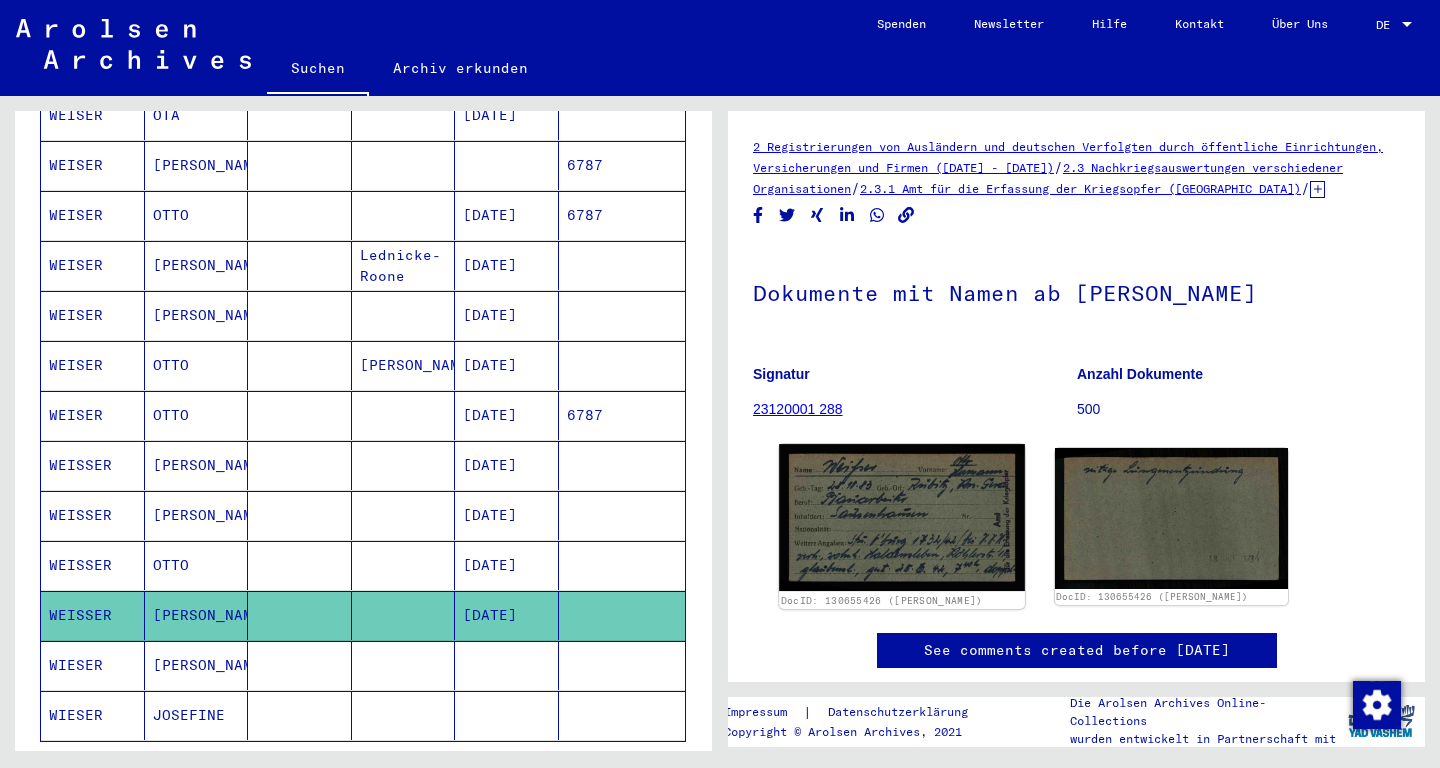 click 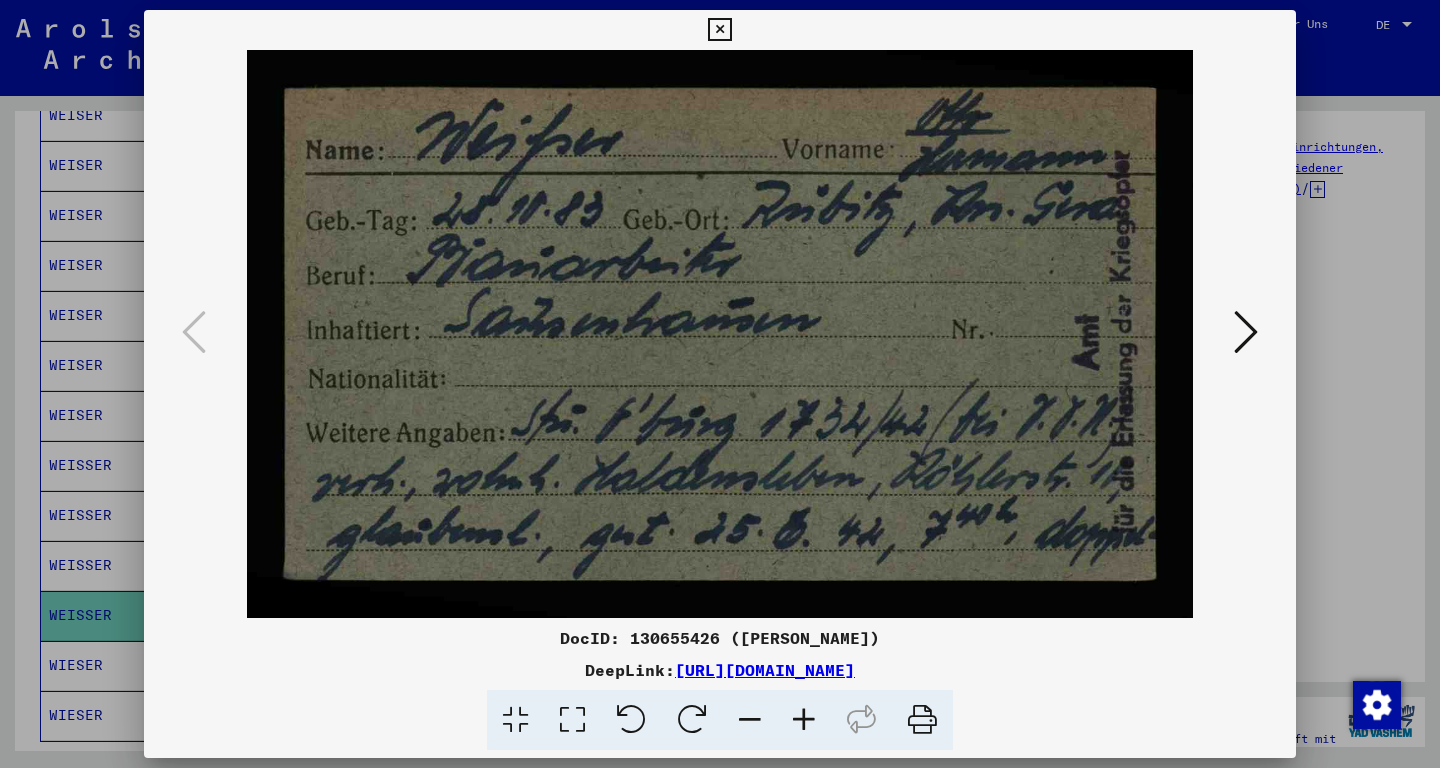 click at bounding box center [1246, 332] 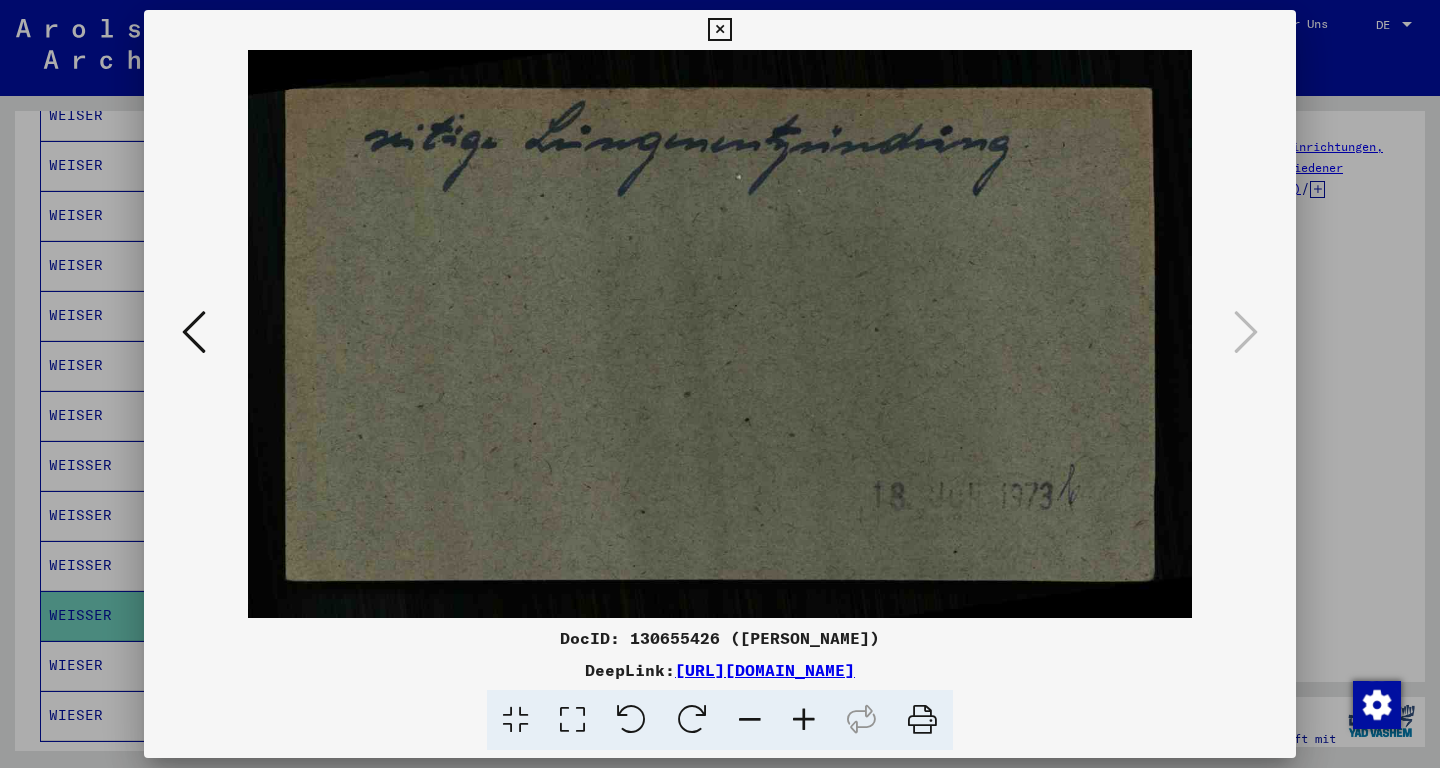 click at bounding box center [719, 30] 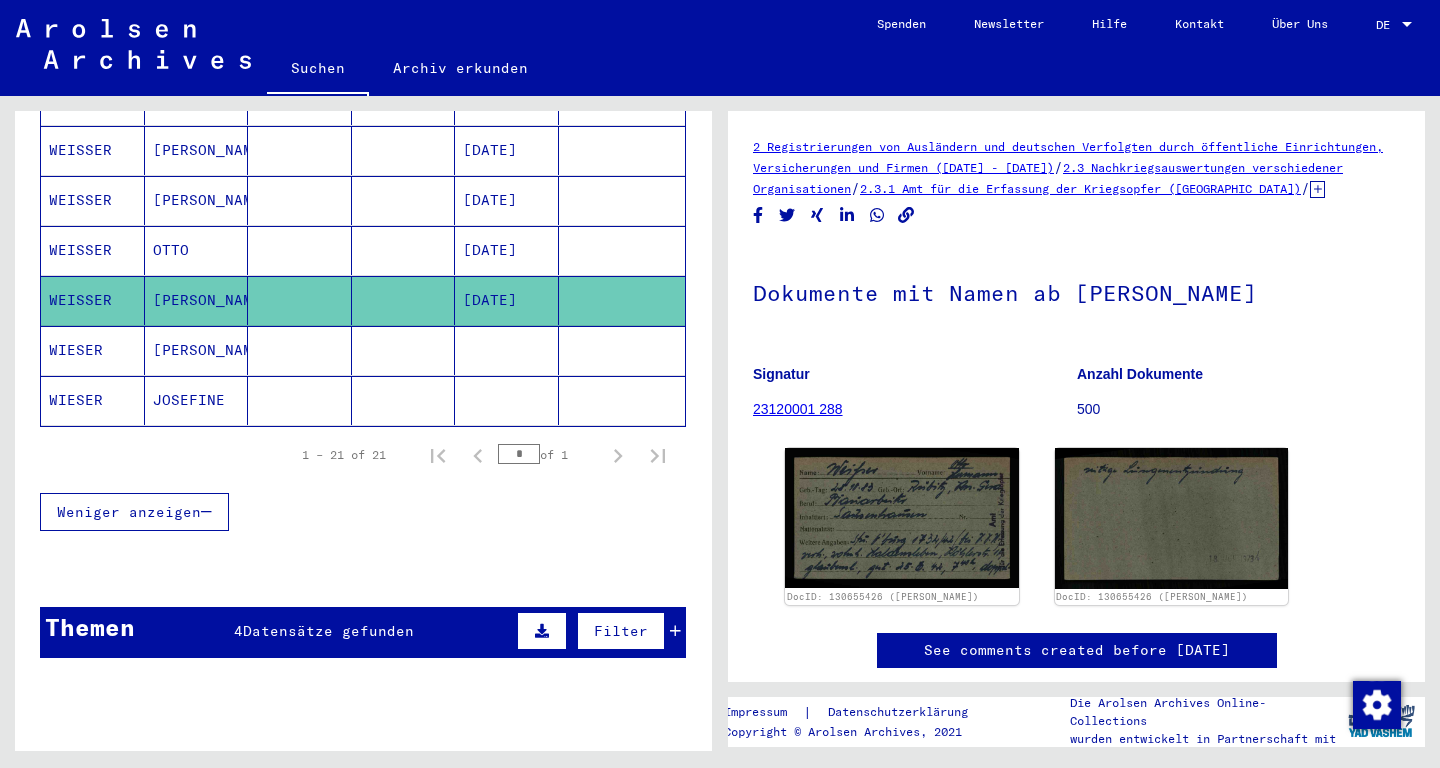 scroll, scrollTop: 1365, scrollLeft: 0, axis: vertical 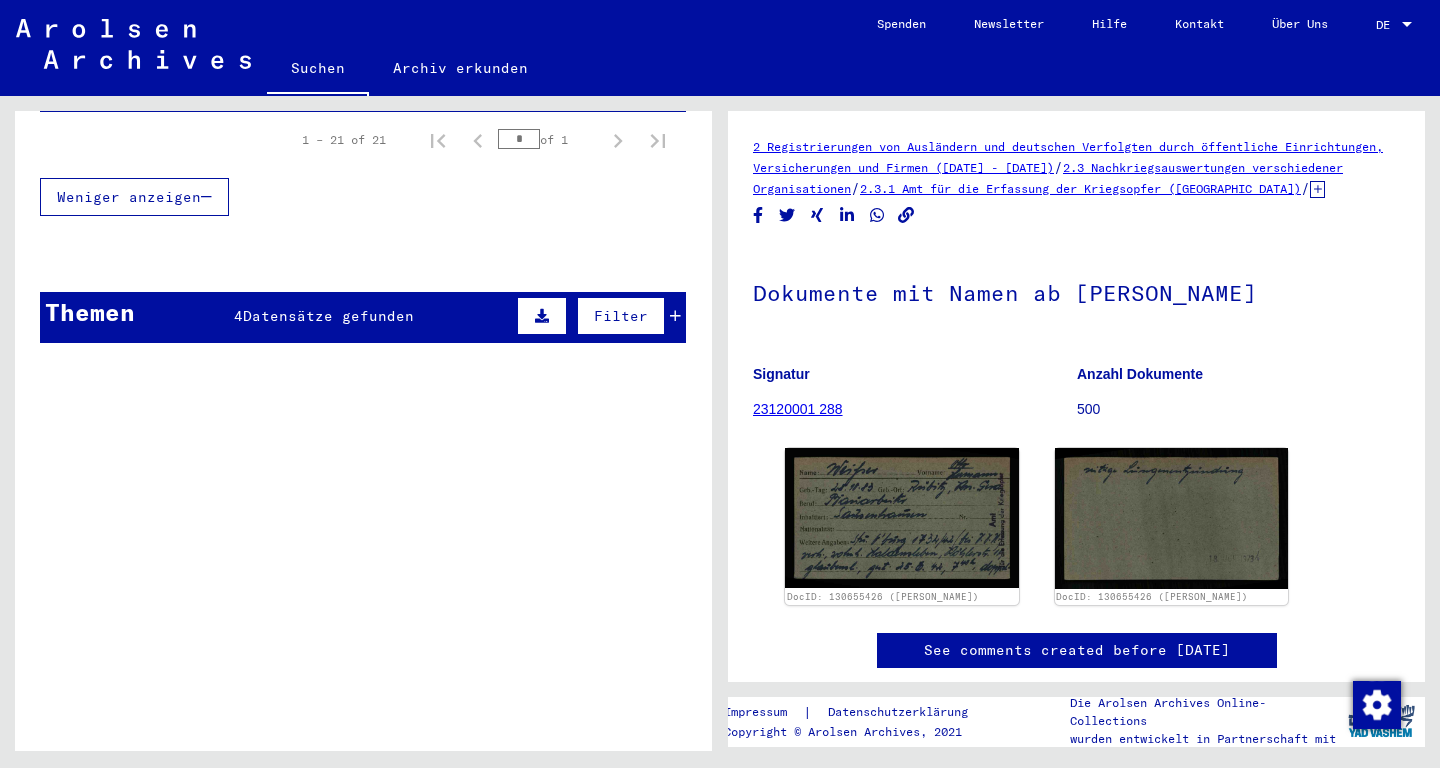 click on "Themen 4  Datensätze gefunden  Filter" at bounding box center (363, 317) 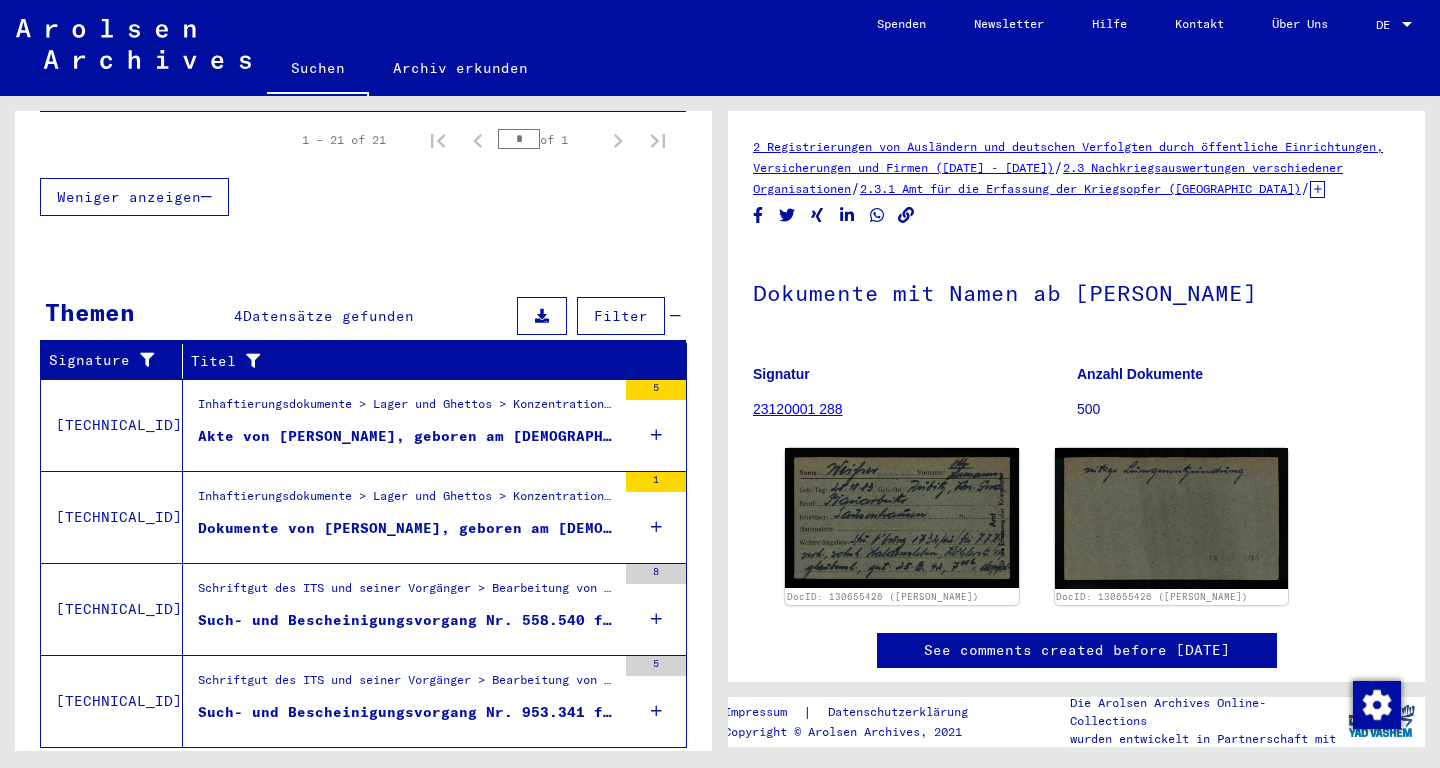 click on "Akte von WEISER, OTTO, geboren am 28.10.1882" at bounding box center [407, 441] 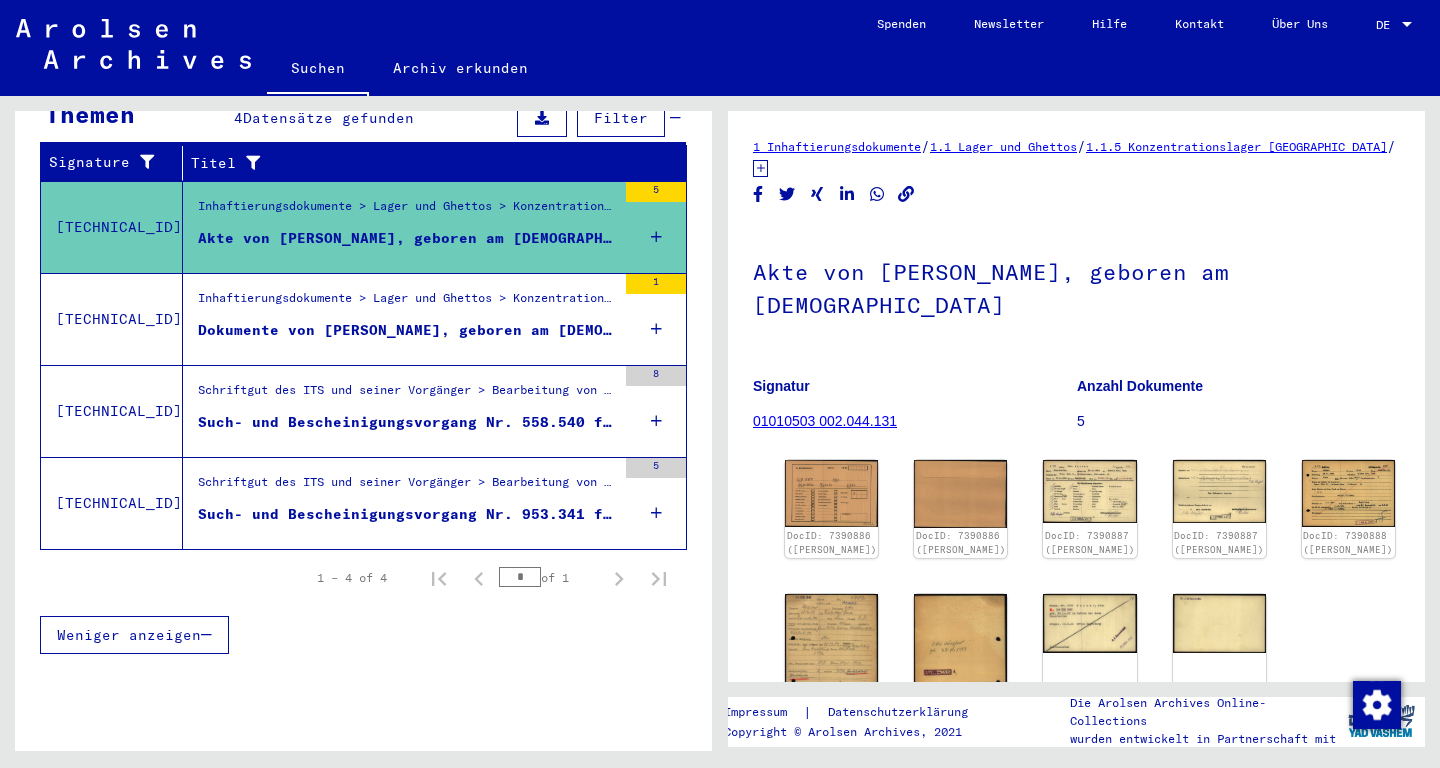 scroll, scrollTop: 279, scrollLeft: 0, axis: vertical 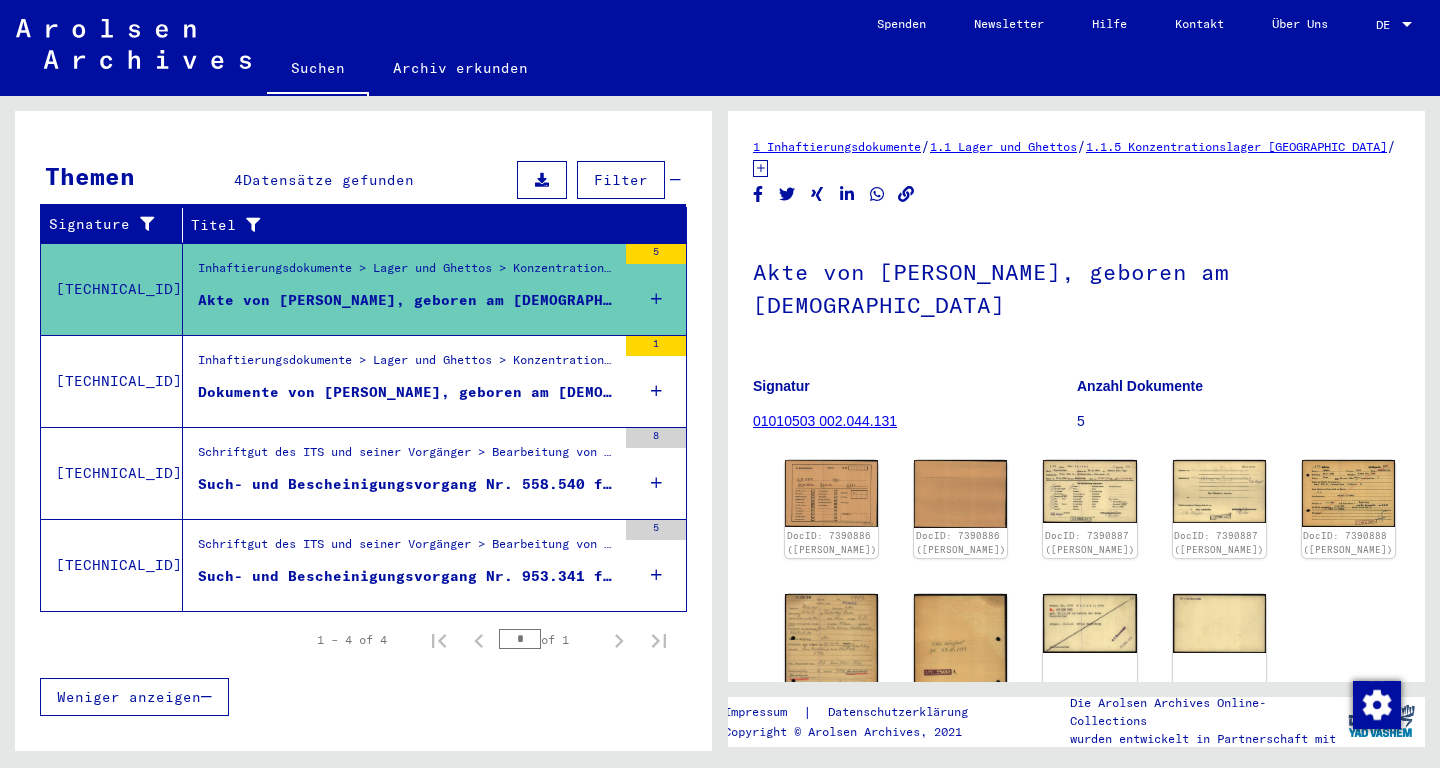 click on "Dokumente von WEISER, OTTO, geboren am 28.10.1882" at bounding box center [407, 392] 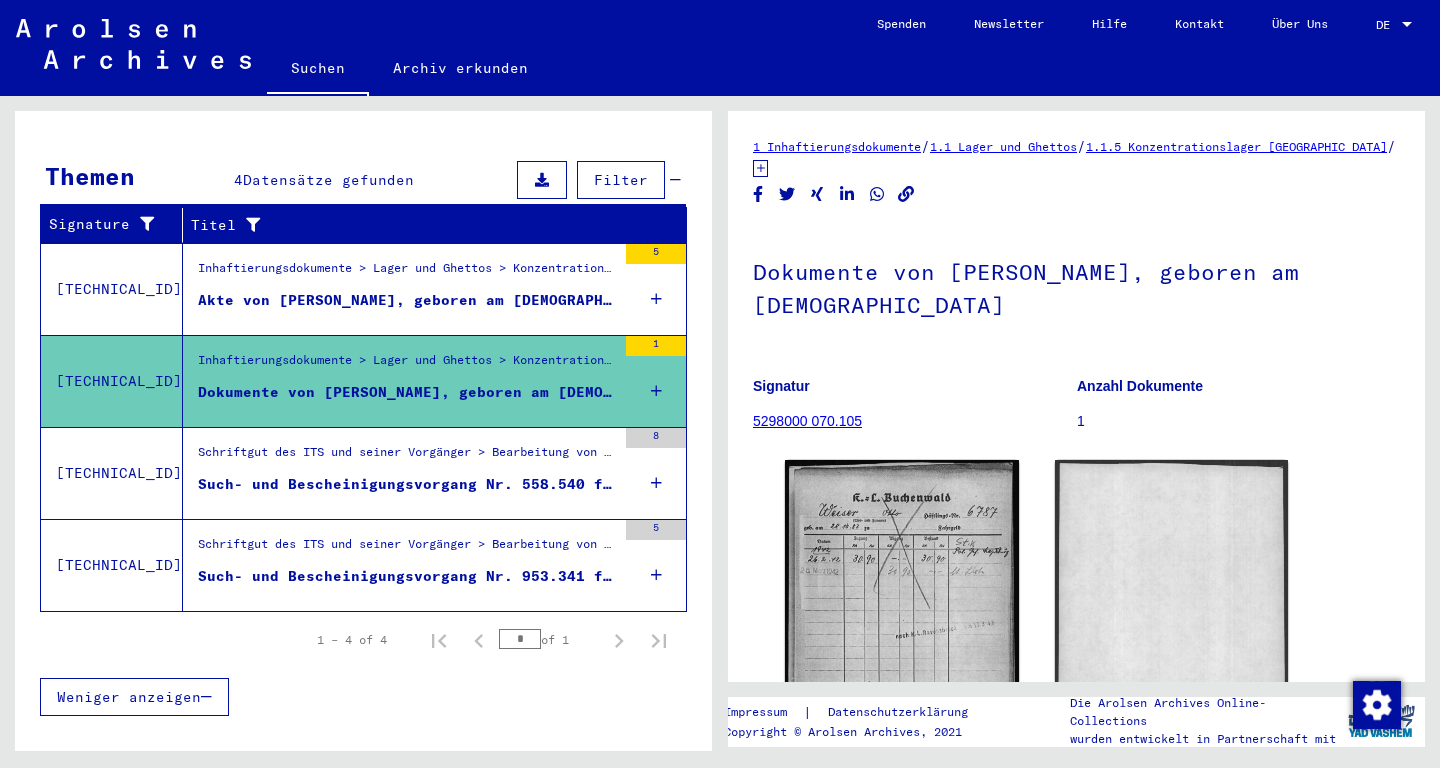 click on "Schriftgut des ITS und seiner Vorgänger > Bearbeitung von Anfragen > Fallbezogene Akten des ITS ab 1947 > T/D-Fallablage > Such- und Bescheinigungsvorgänge mit den (T/D-) Nummern von 500.000 bis 749.999 > Such- und Bescheinigungsvorgänge mit den (T/D-) Nummern von 558.500 bis 558.999" at bounding box center (407, 457) 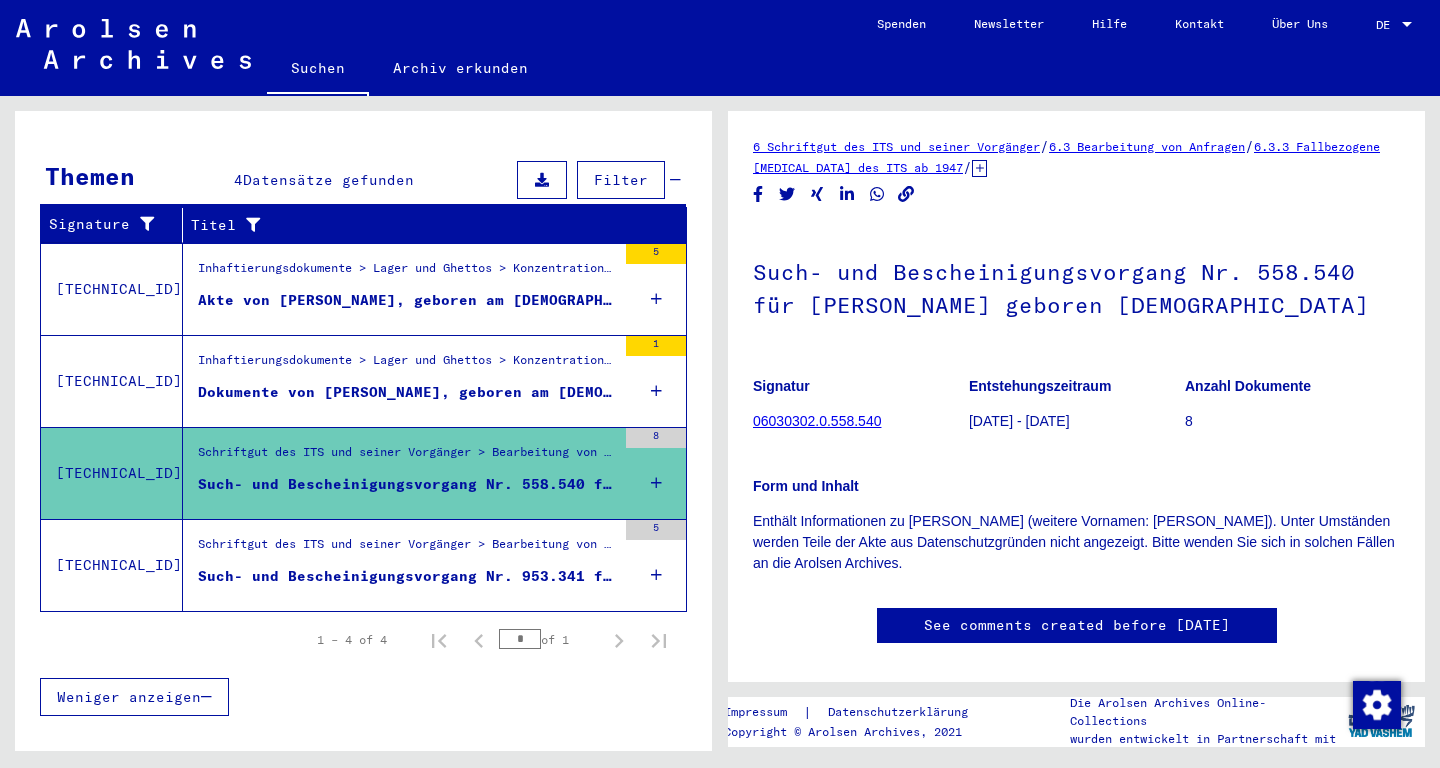 scroll, scrollTop: 315, scrollLeft: 0, axis: vertical 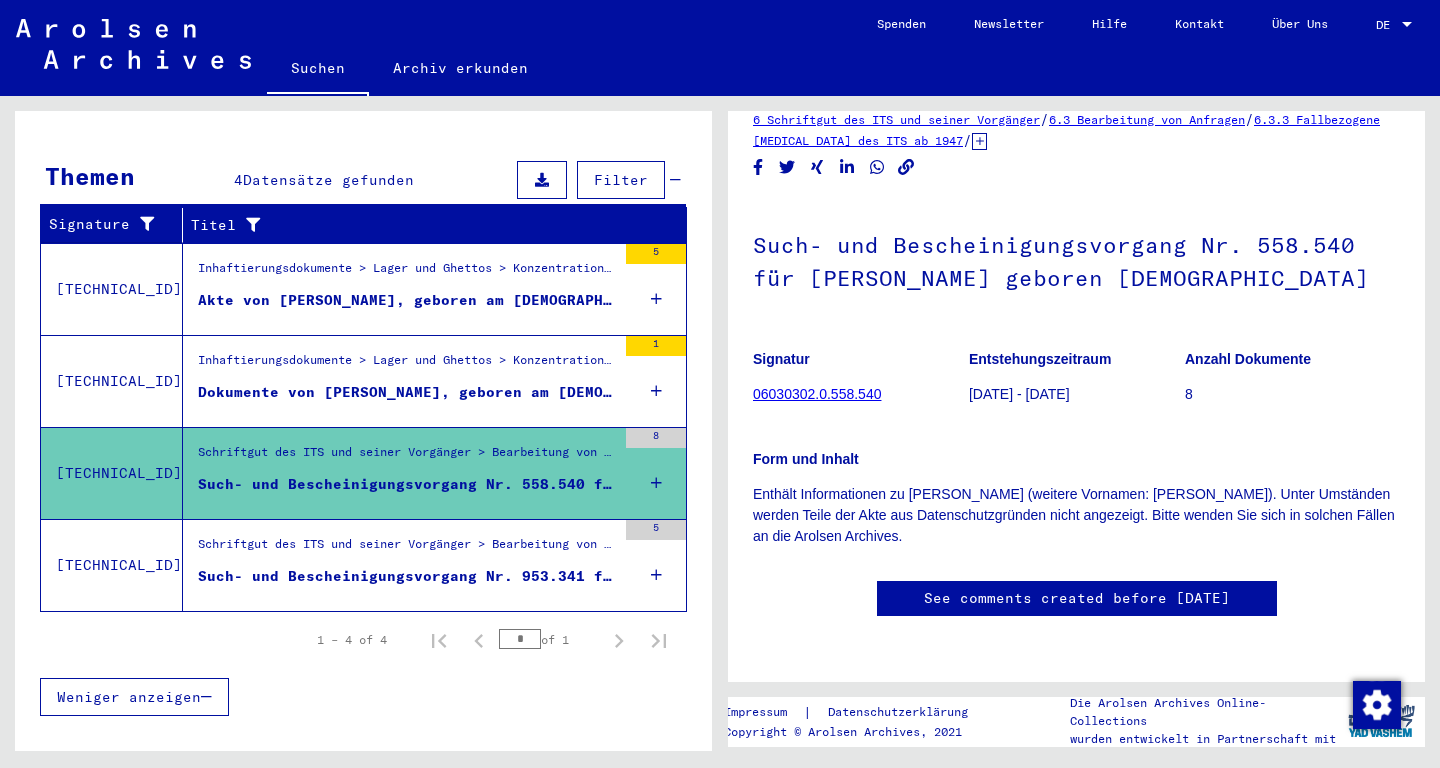 click on "Schriftgut des ITS und seiner Vorgänger > Bearbeitung von Anfragen > Fallbezogene Akten des ITS ab 1947 > T/D-Fallablage > Such- und Bescheinigungsvorgänge mit den (T/D-) Nummern von 750.000 bis 999.999 > Such- und Bescheinigungsvorgänge mit den (T/D-) Nummern von 953.000 bis 953.499" at bounding box center (407, 549) 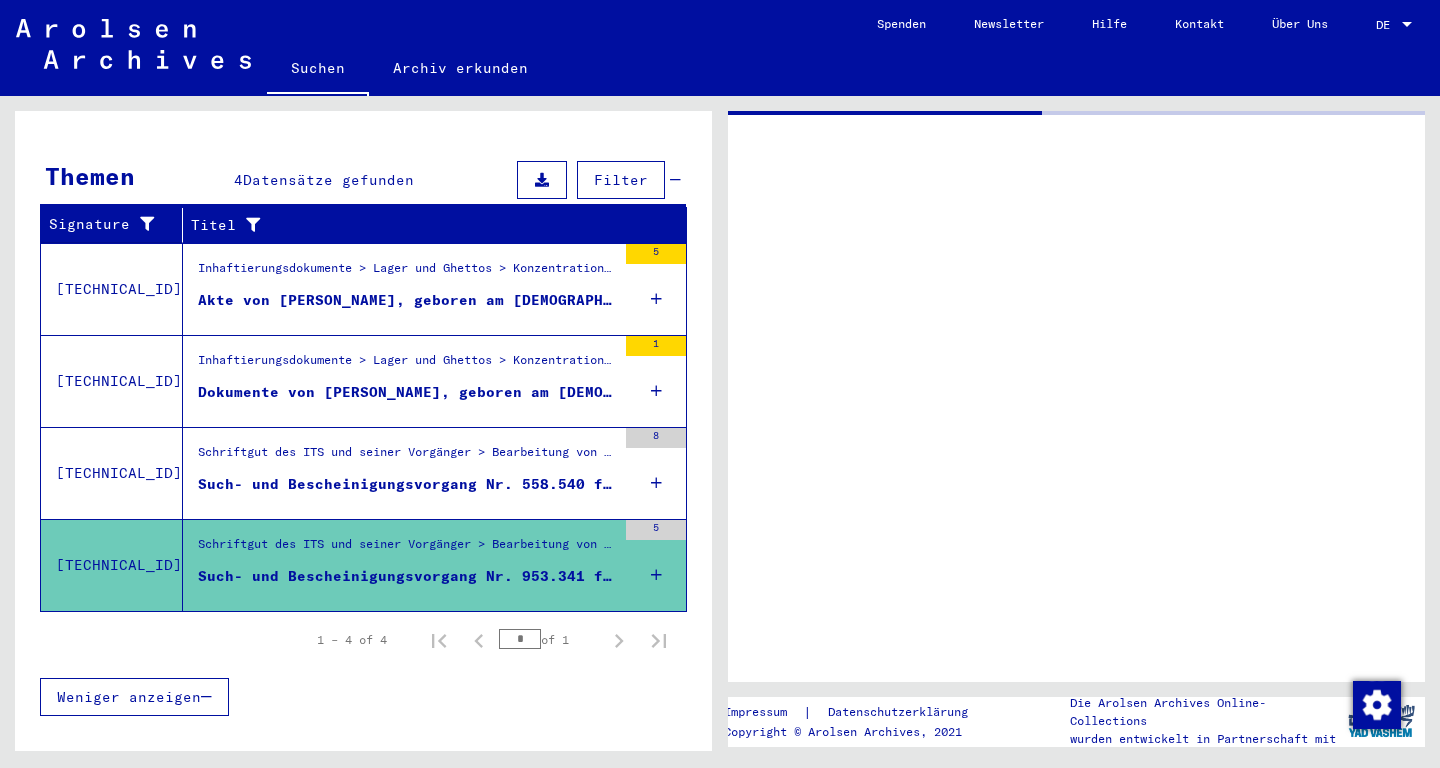 scroll, scrollTop: 0, scrollLeft: 0, axis: both 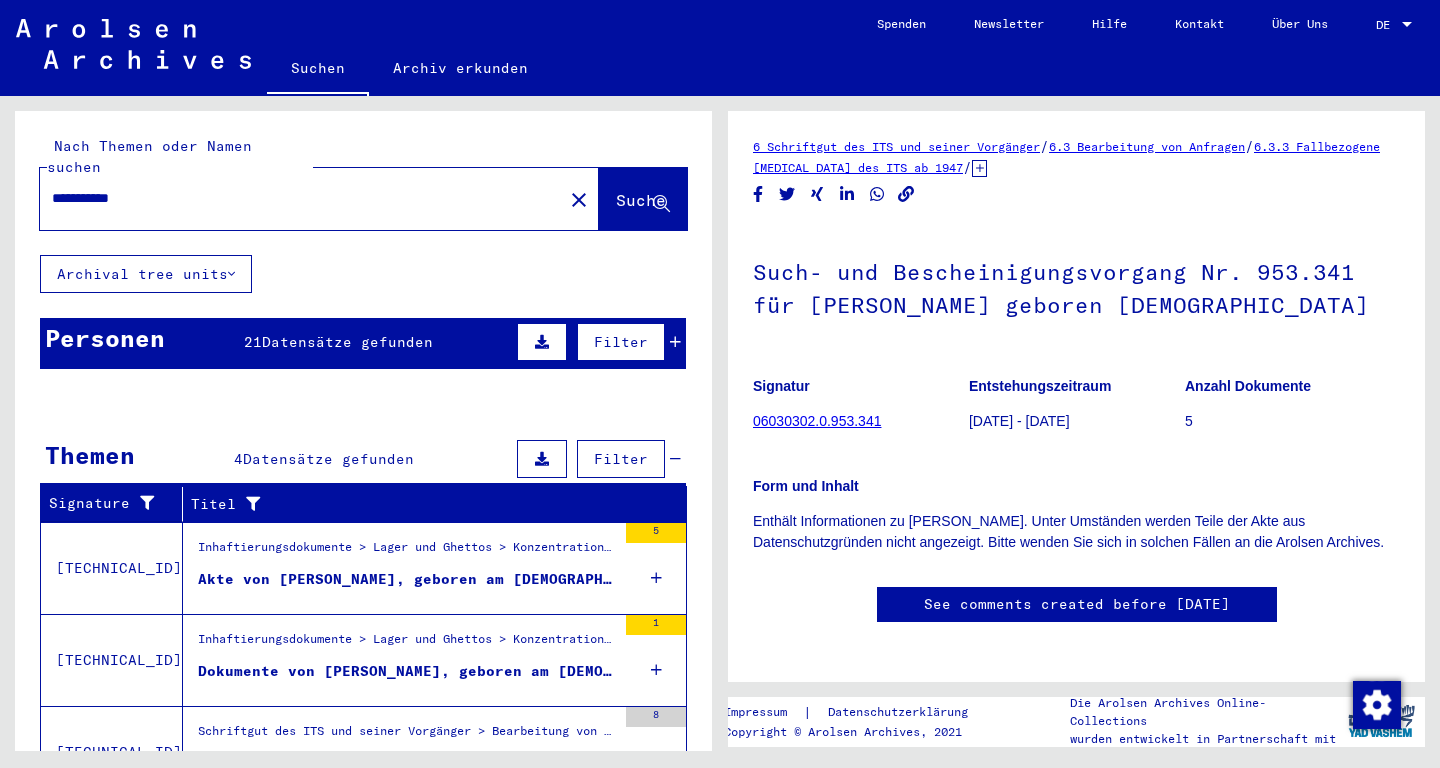 click on "**********" at bounding box center (301, 198) 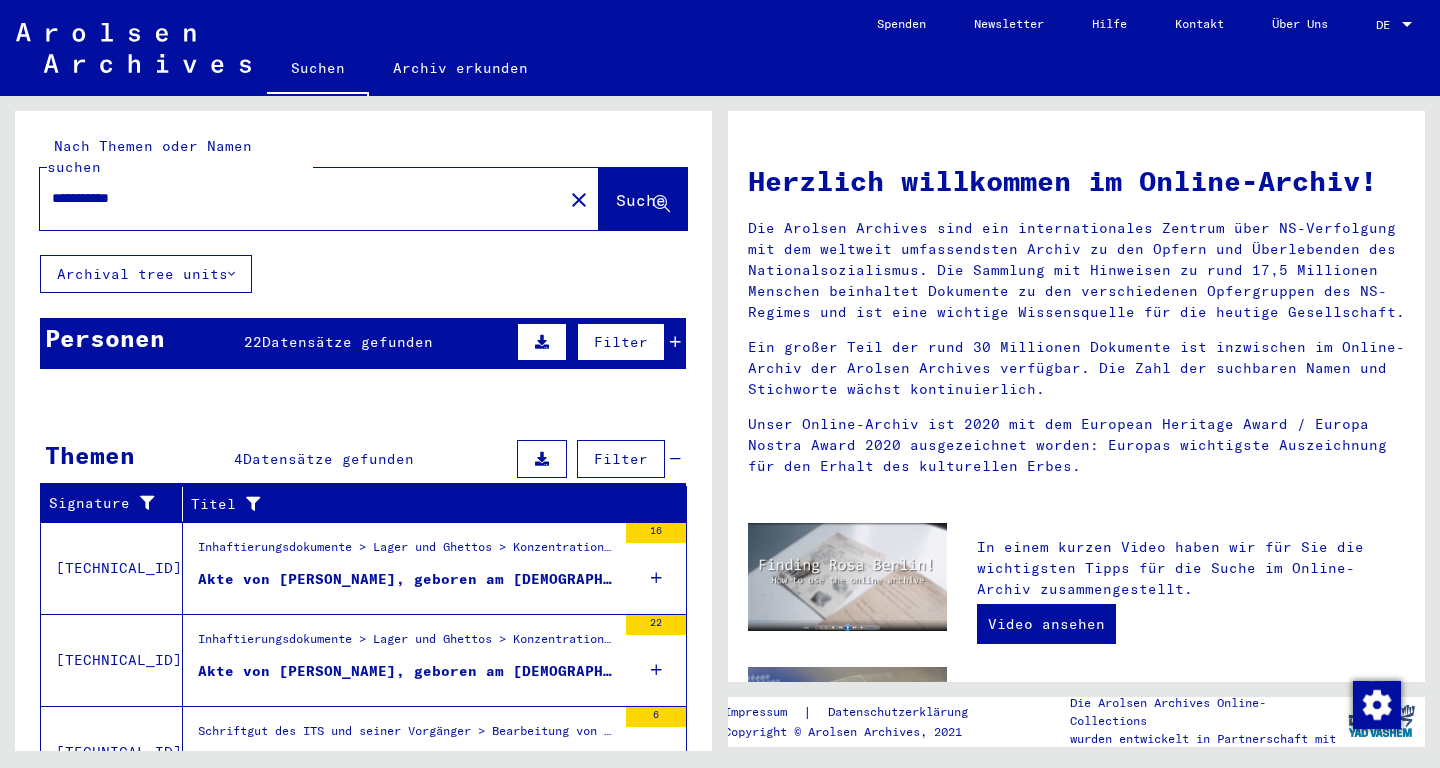 click on "Akte von DONATH, KURT, geboren am 12.01.1901" at bounding box center [407, 579] 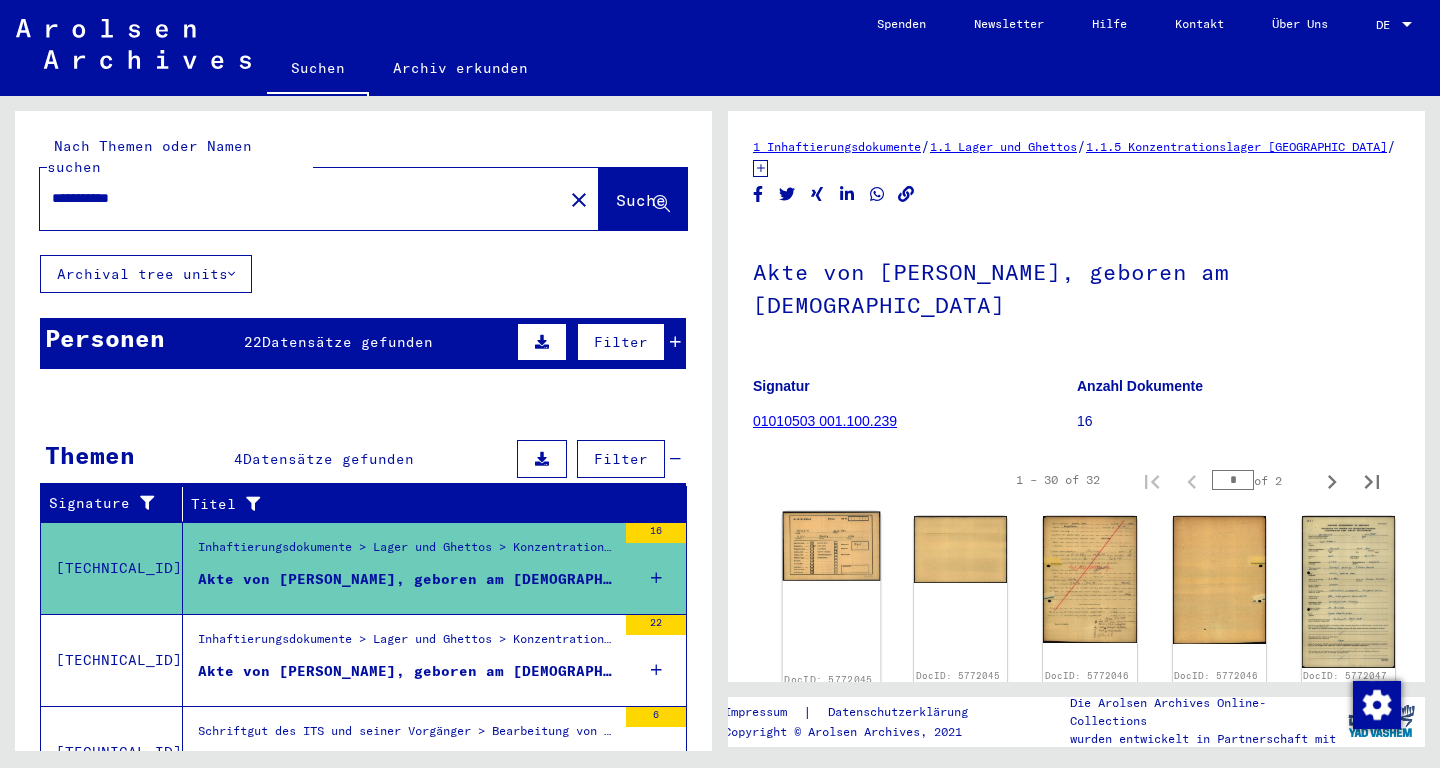 click 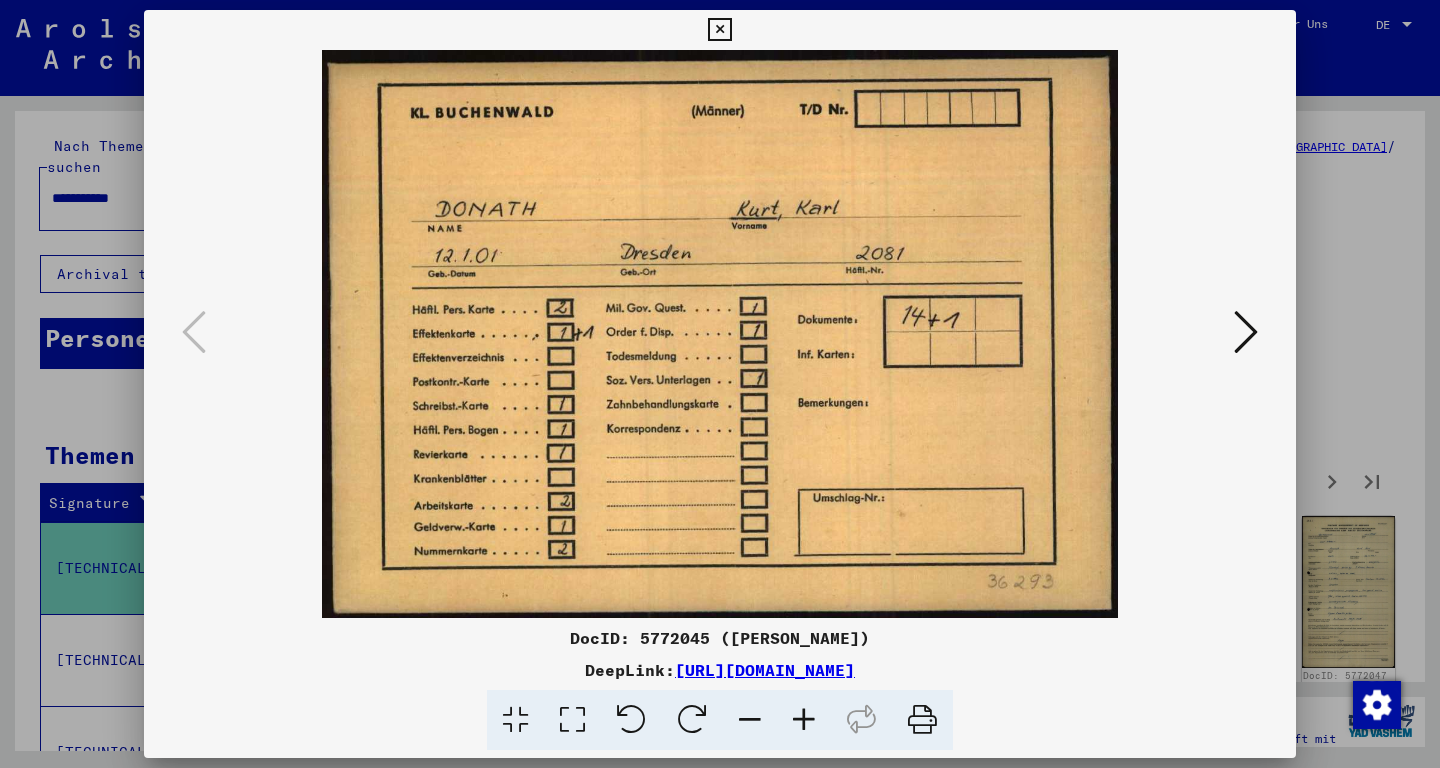 click at bounding box center (1246, 332) 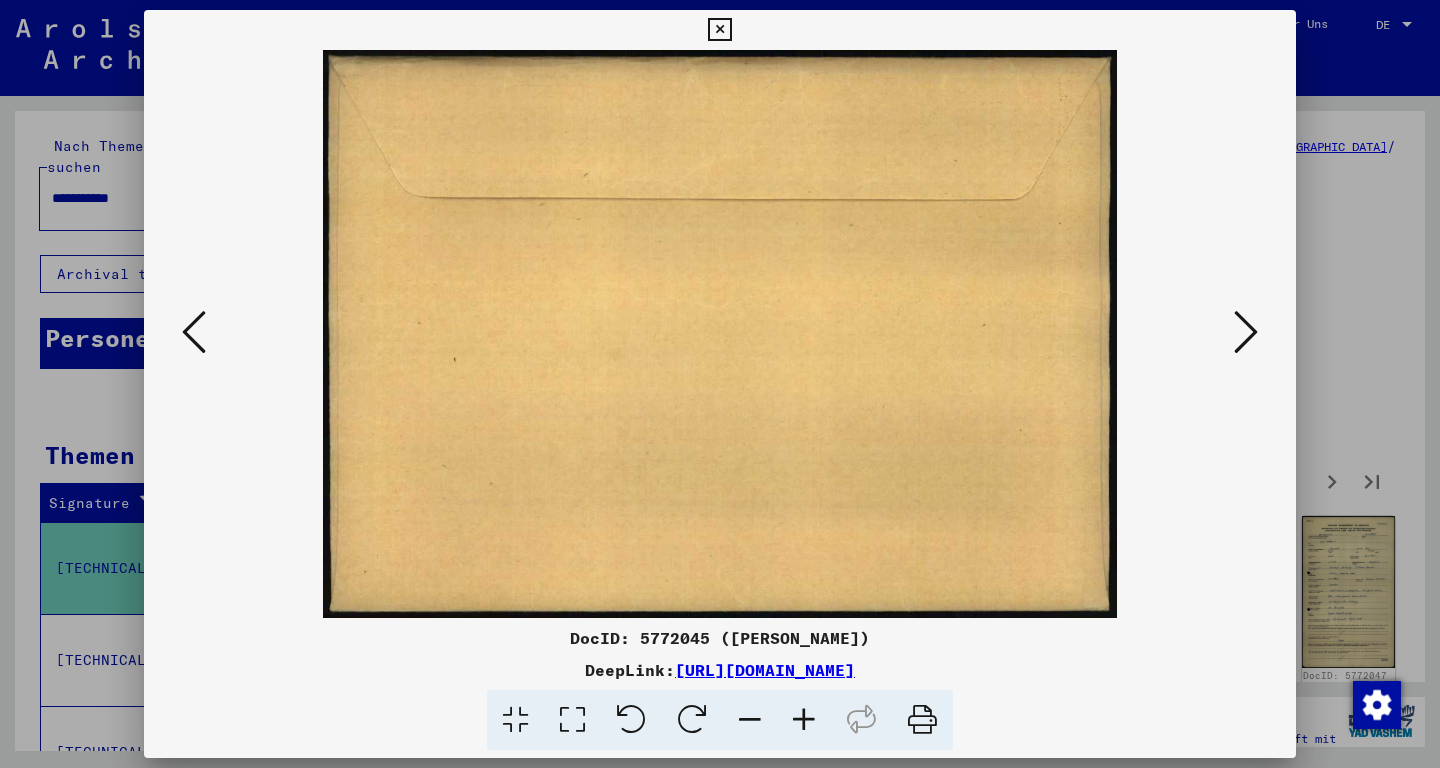click at bounding box center (1246, 332) 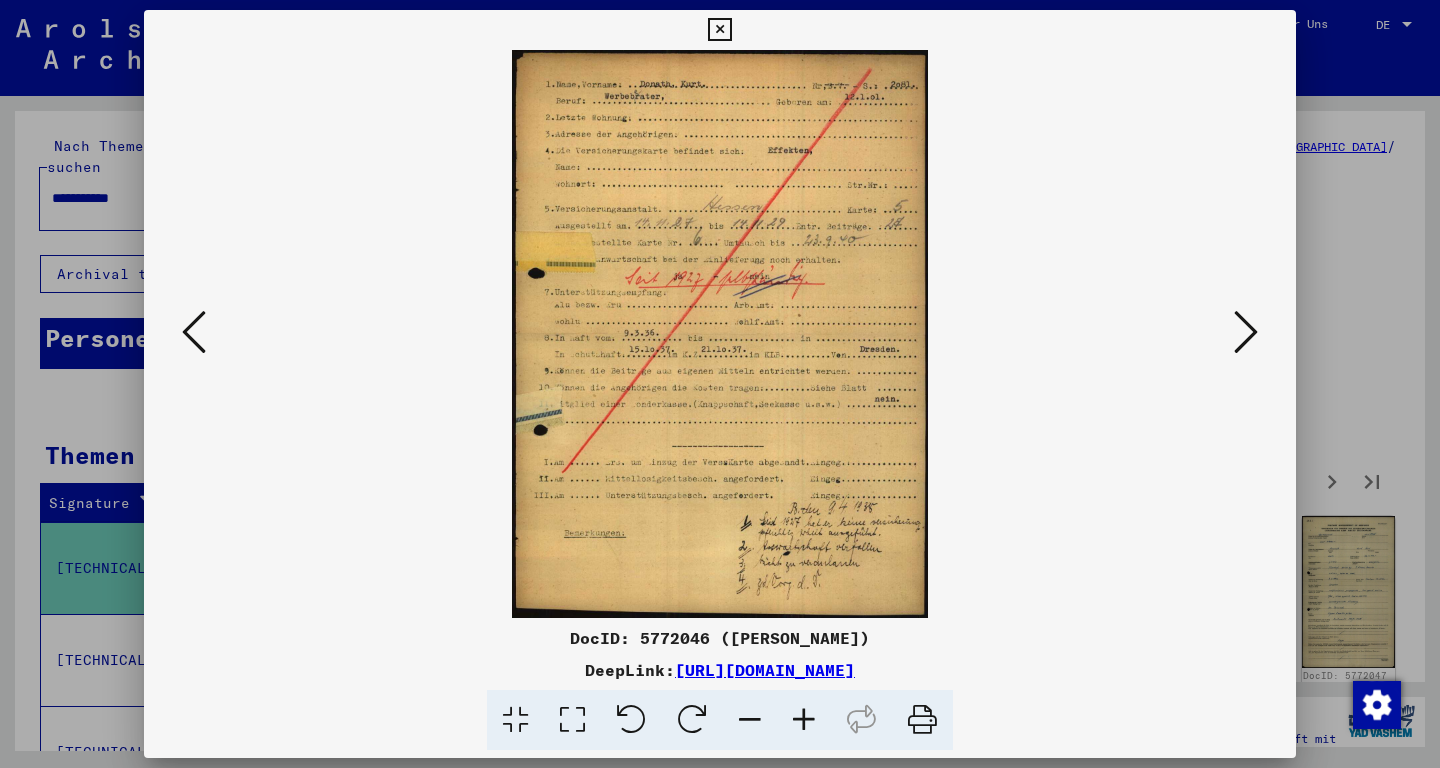 click at bounding box center [1246, 332] 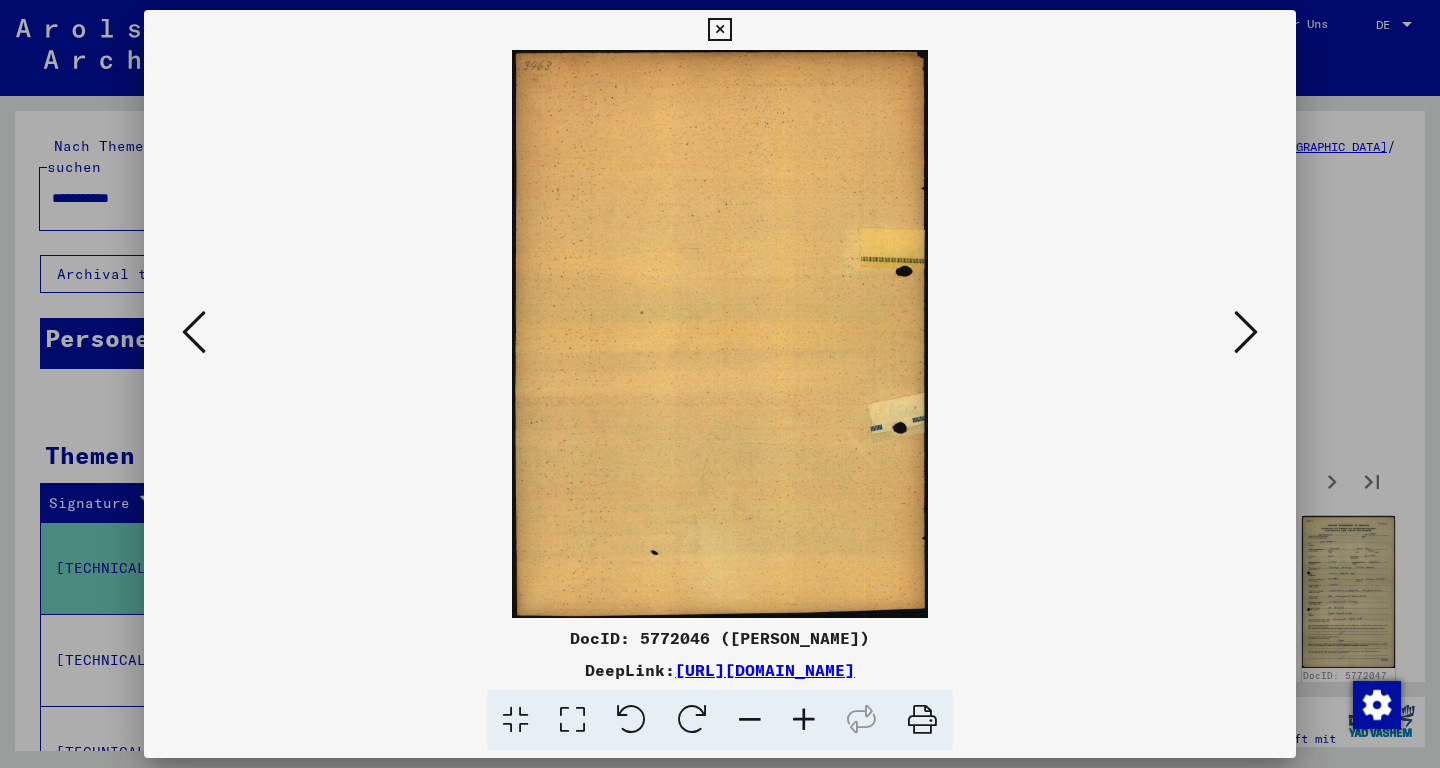 click at bounding box center [1246, 332] 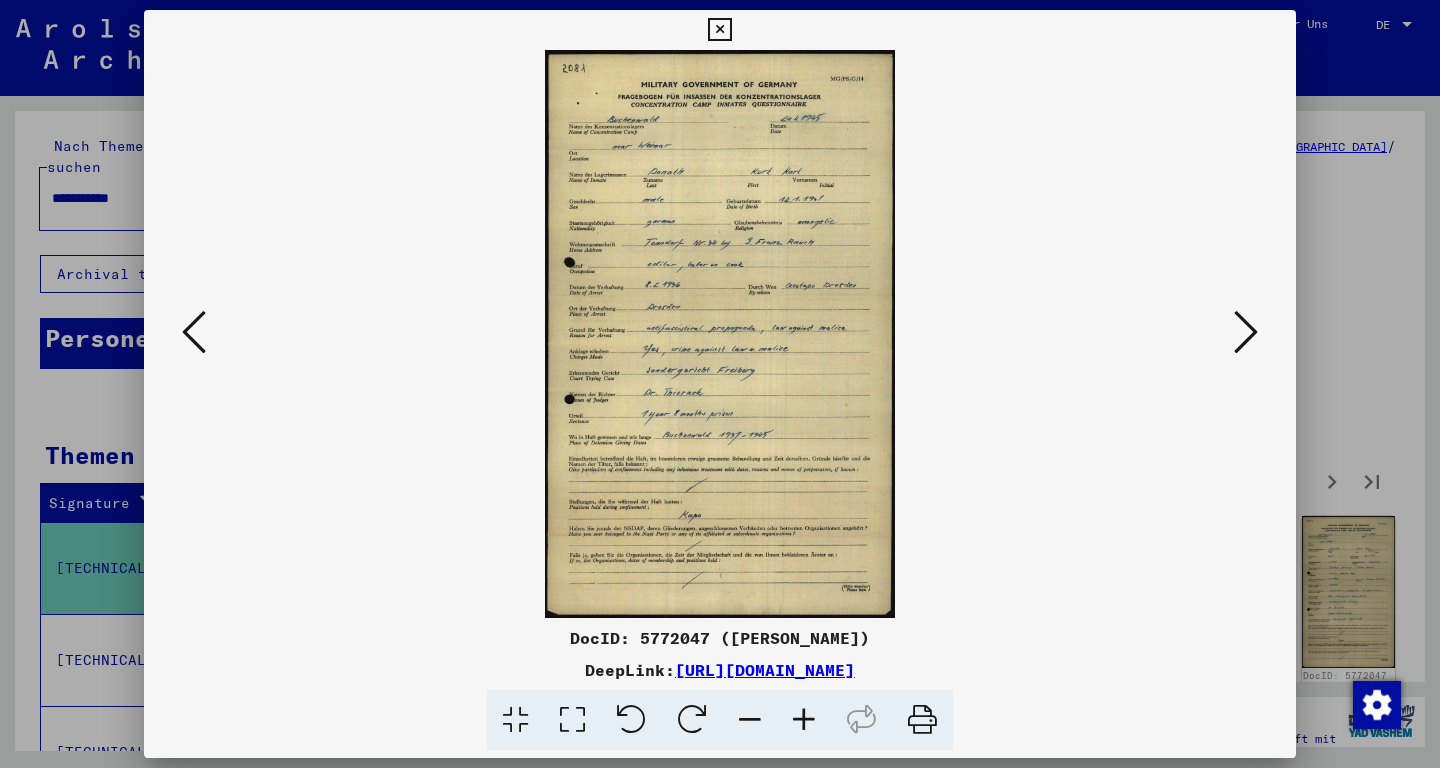 click at bounding box center (719, 30) 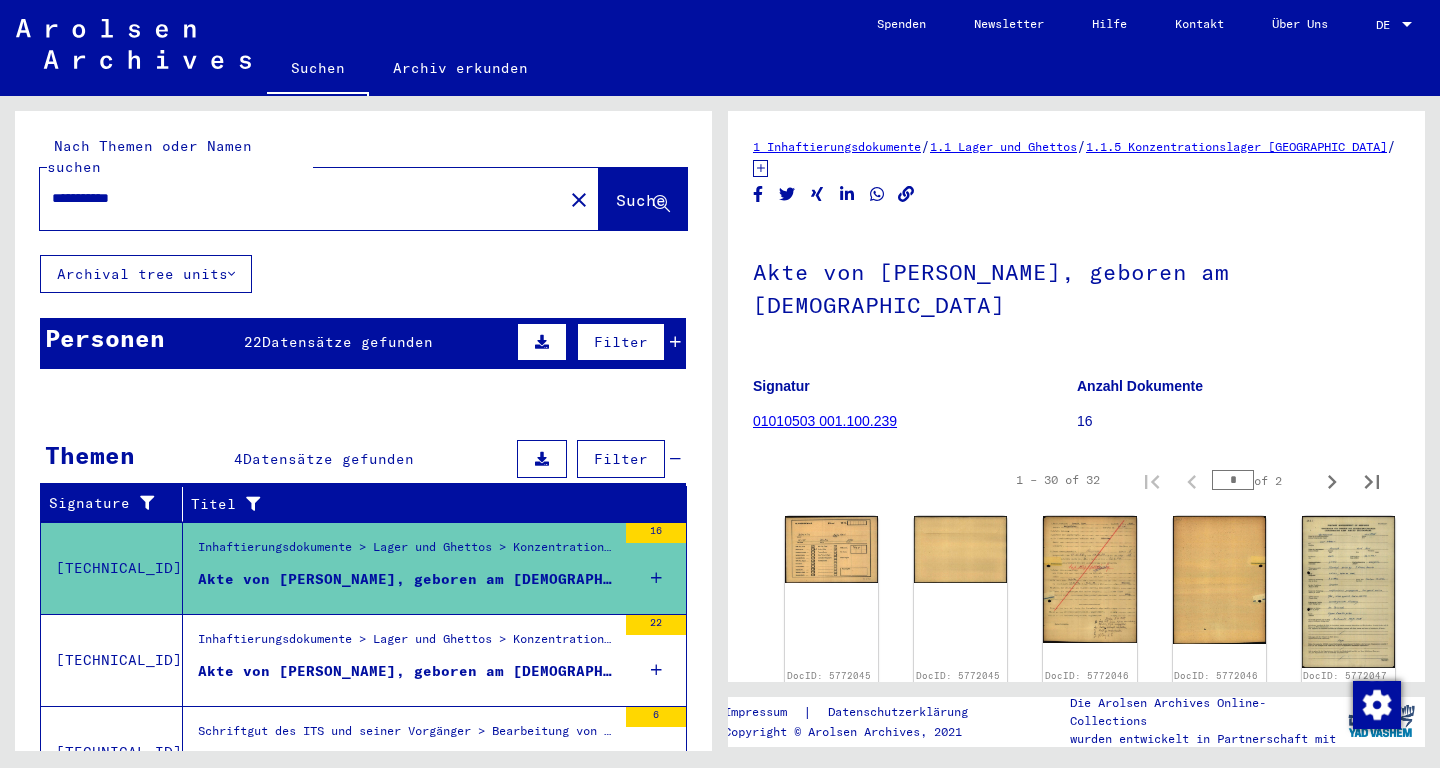 scroll, scrollTop: 105, scrollLeft: 0, axis: vertical 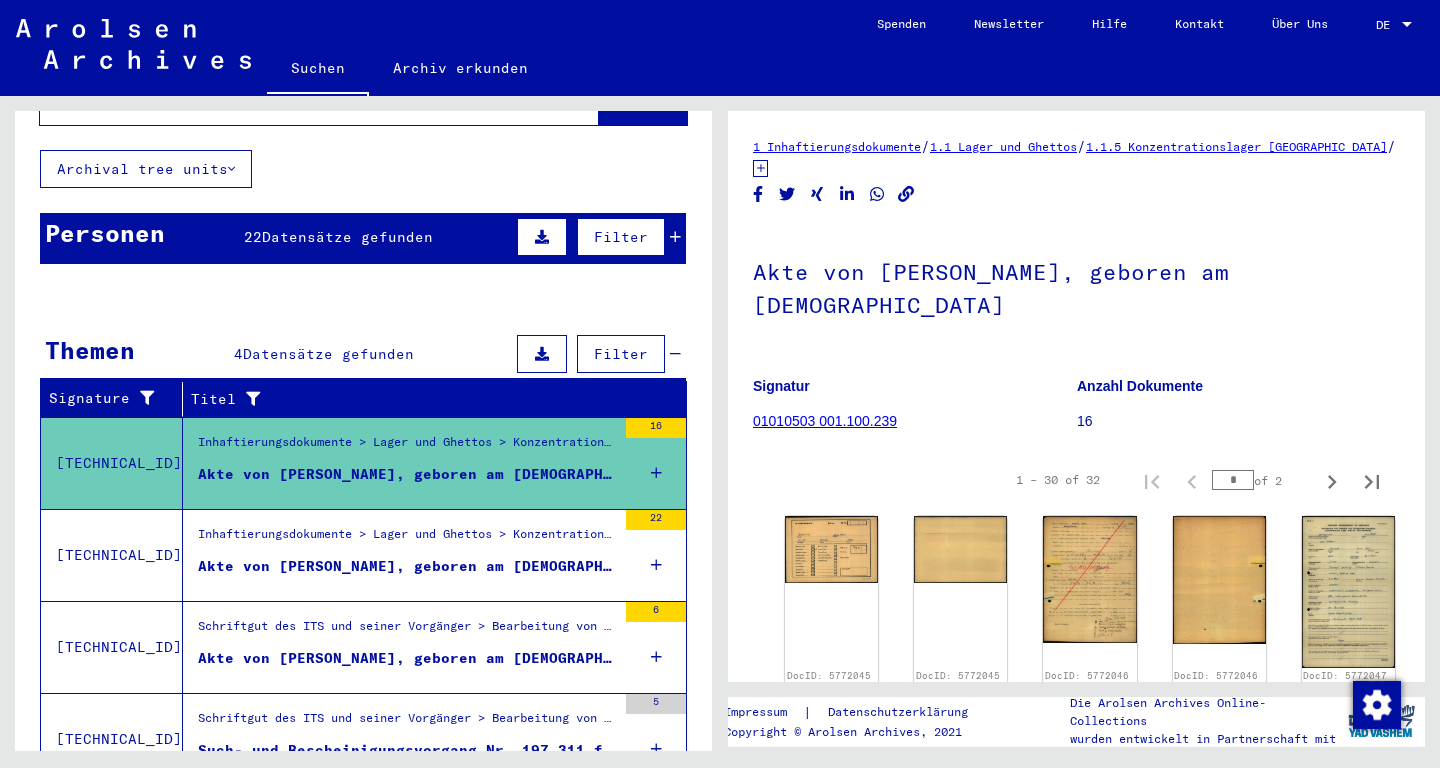 click on "Alle Ergebnisse anzeigen" at bounding box center [363, 601] 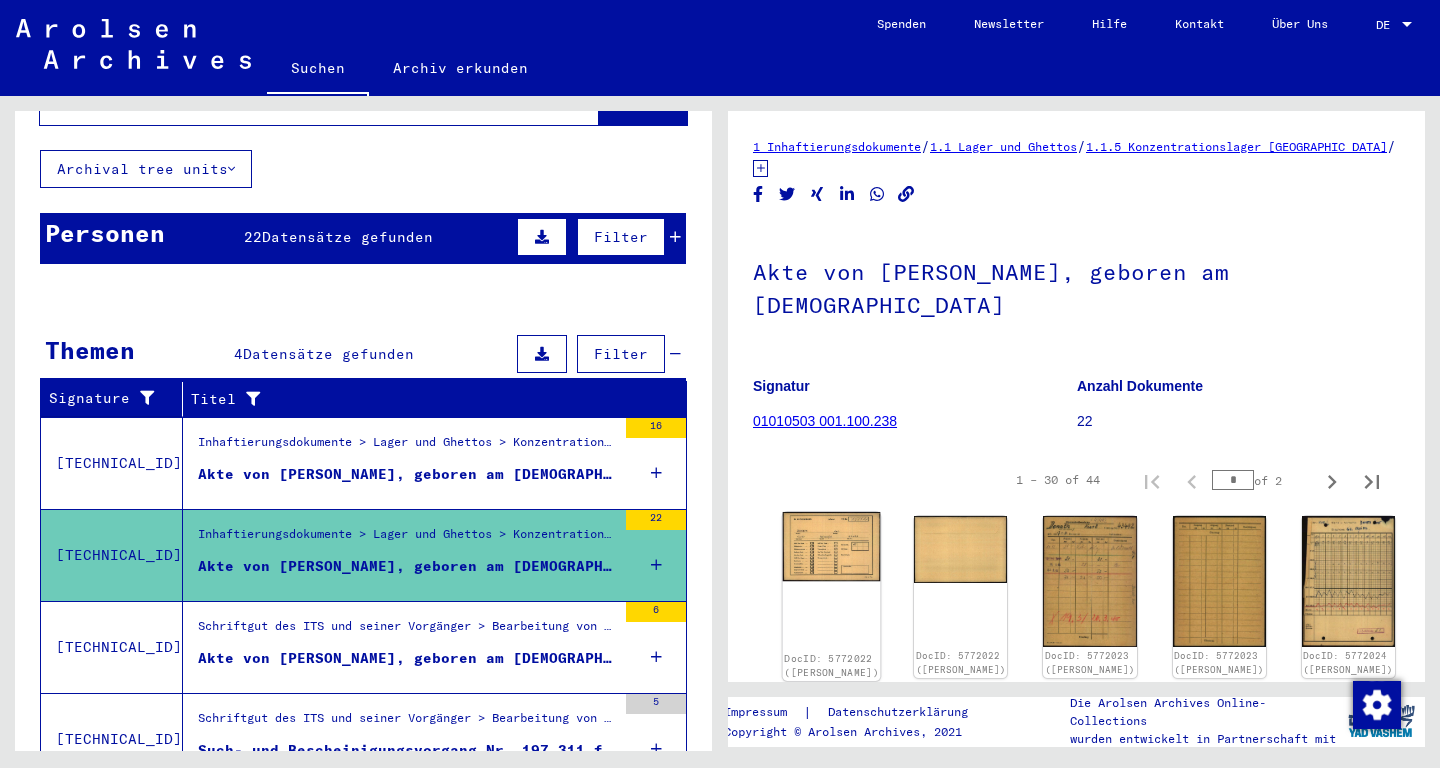 click 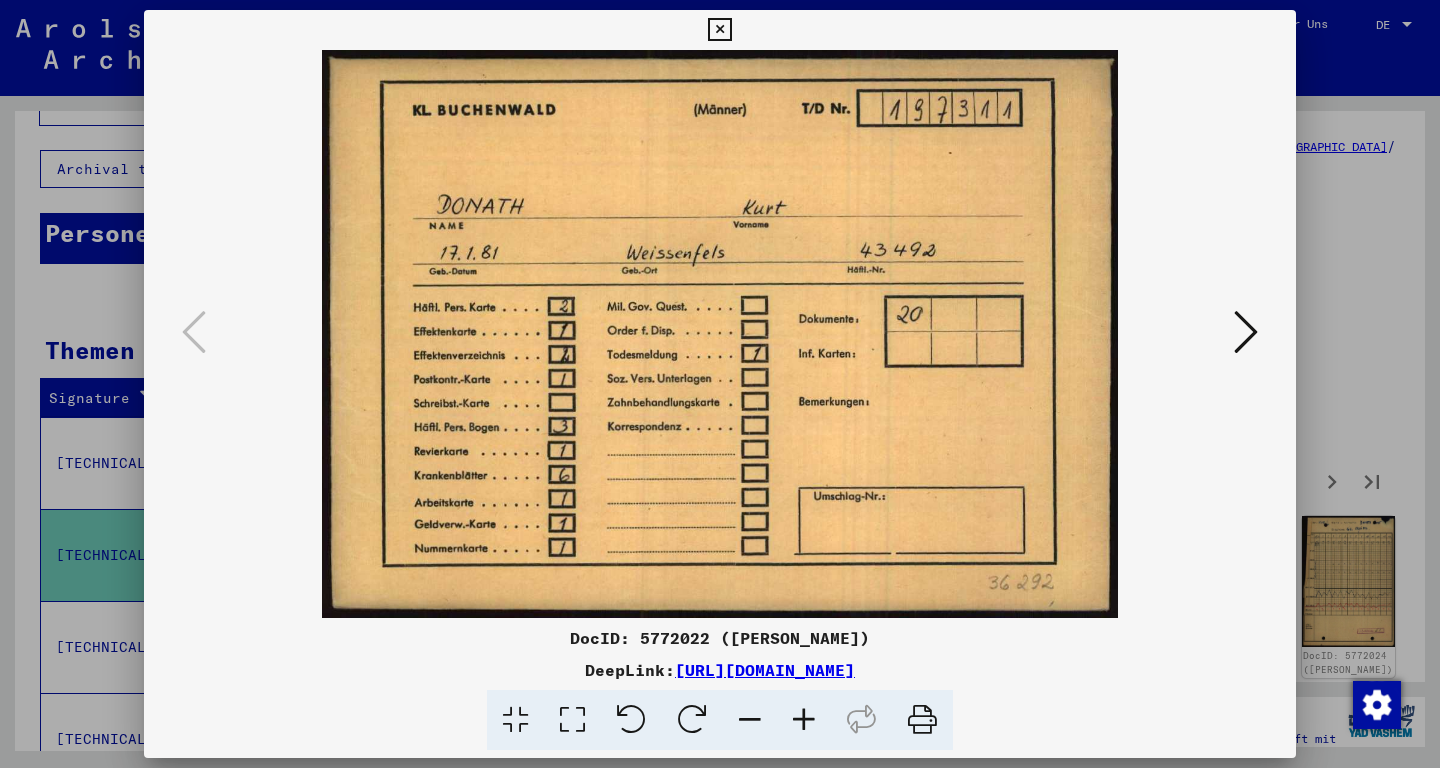 click at bounding box center (719, 30) 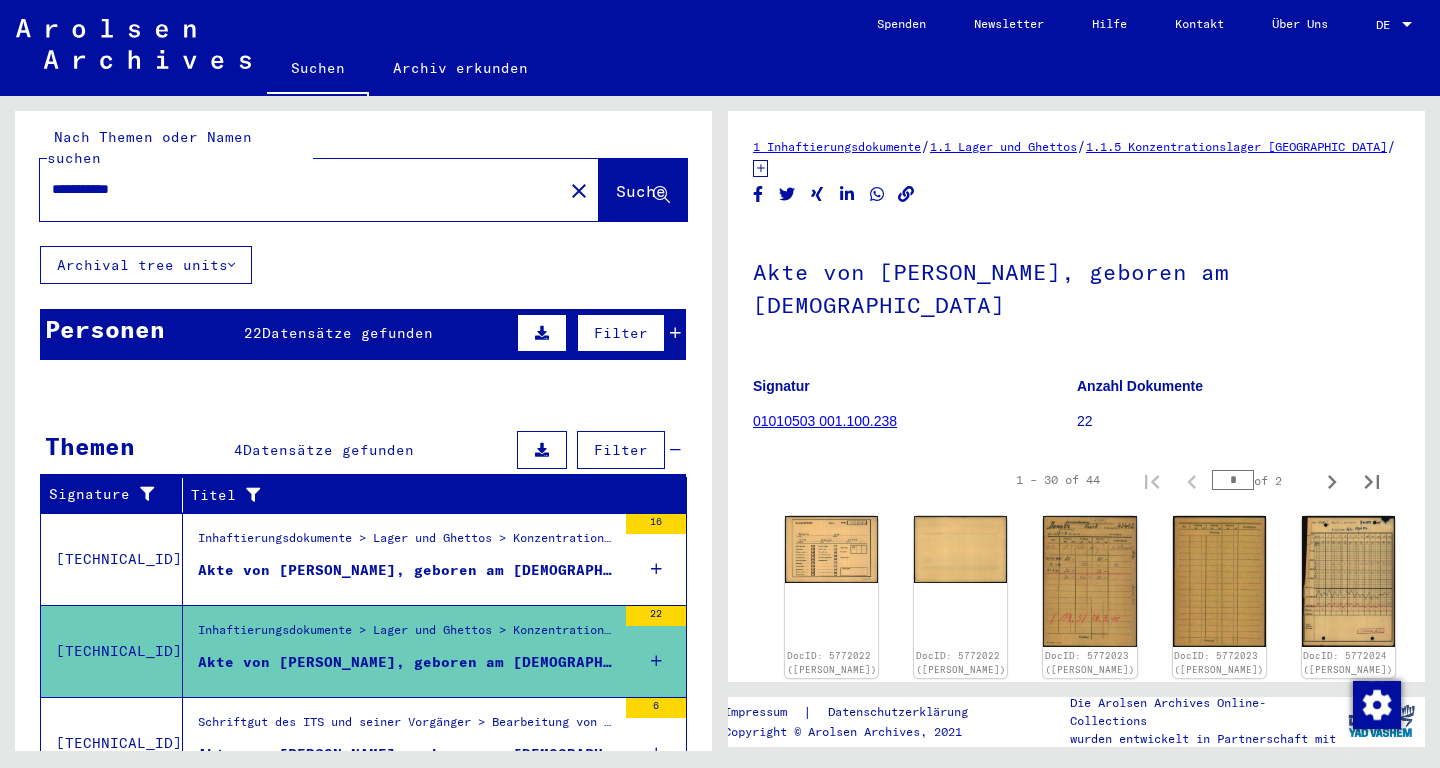 scroll, scrollTop: 0, scrollLeft: 0, axis: both 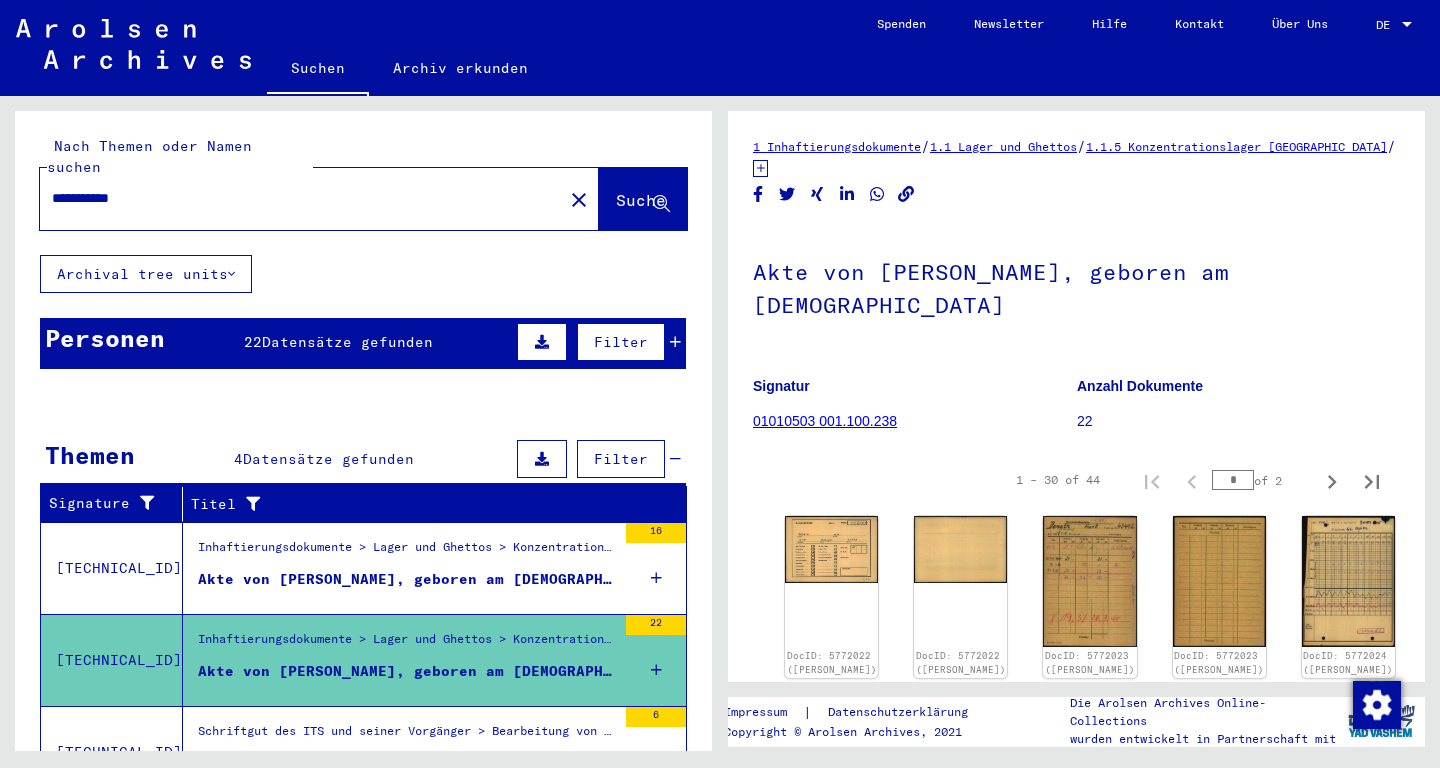click on "**********" 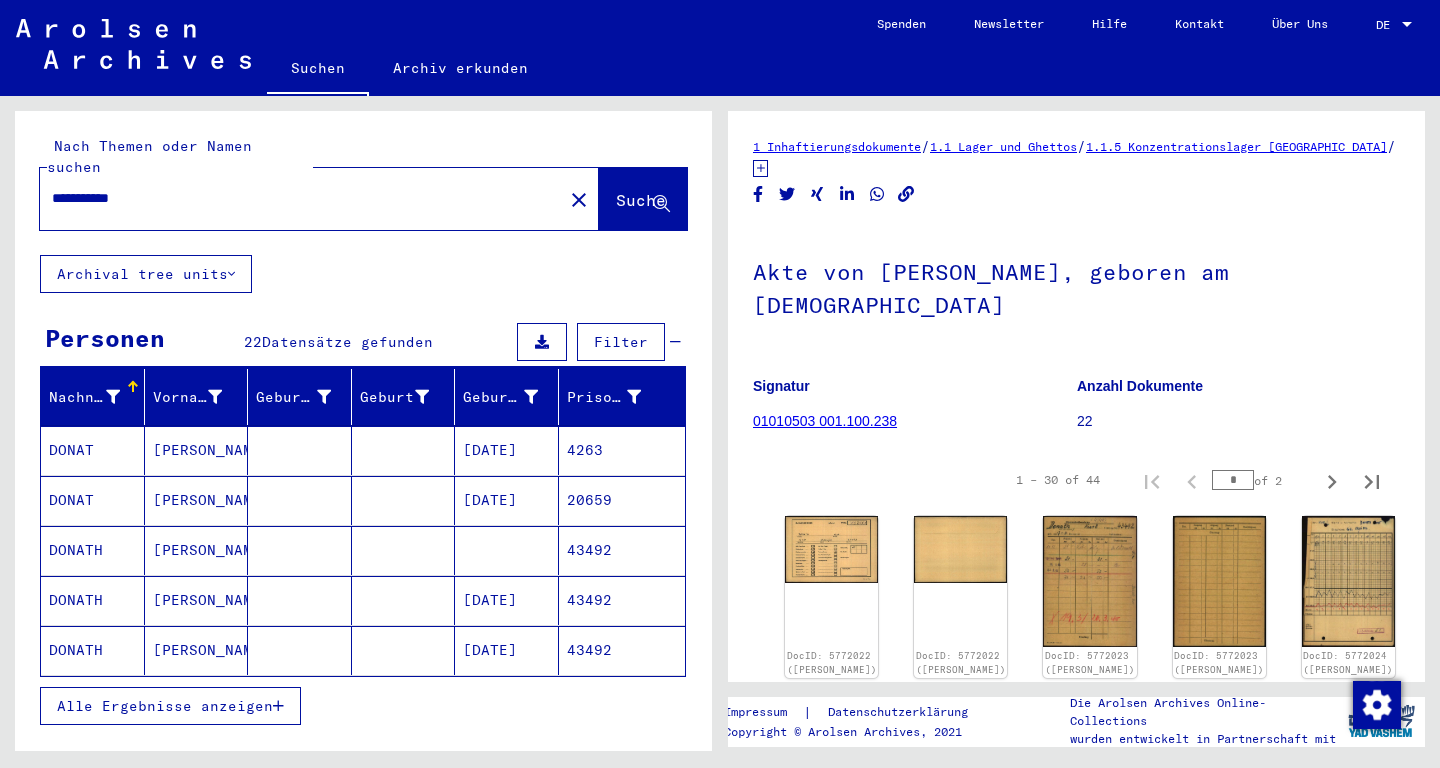 click on "DONATH" at bounding box center [93, 600] 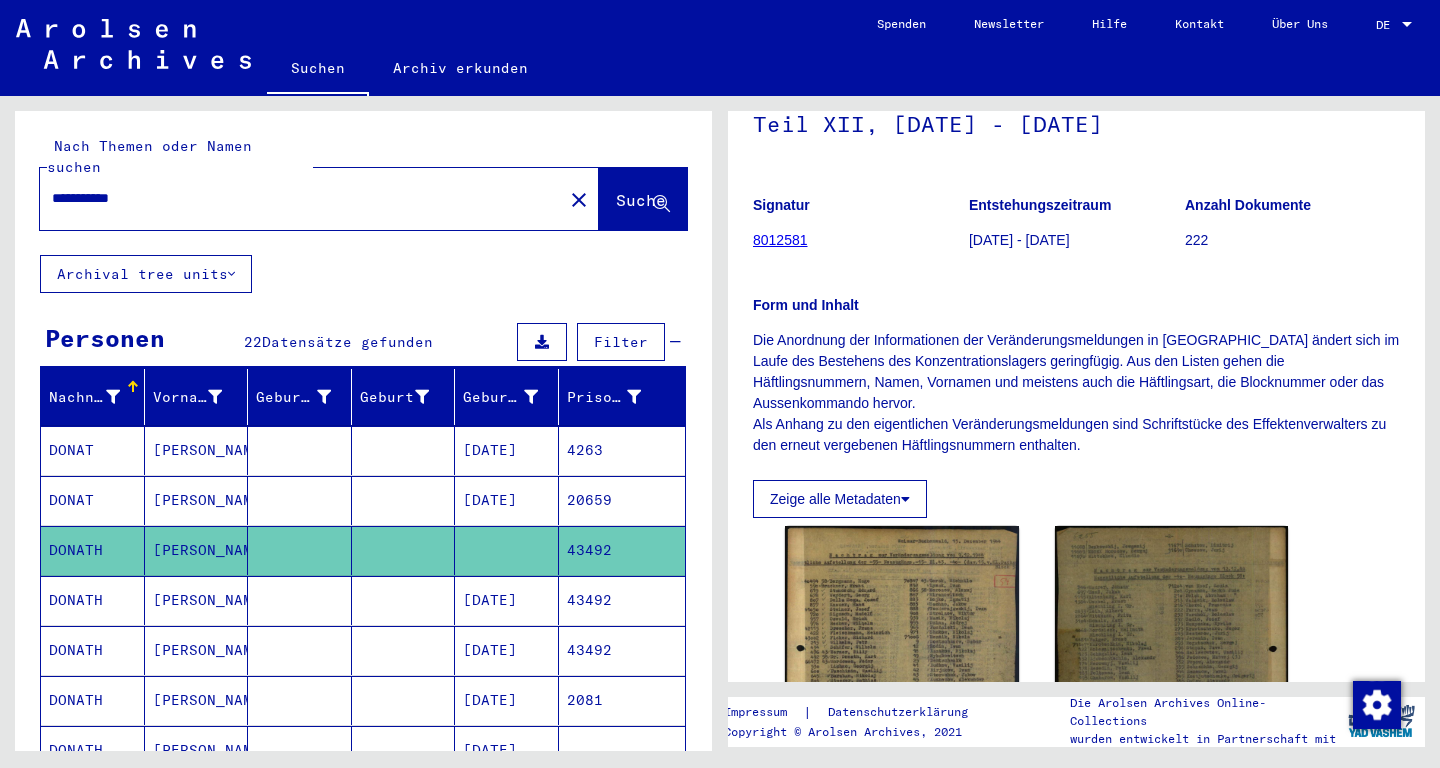 scroll, scrollTop: 210, scrollLeft: 0, axis: vertical 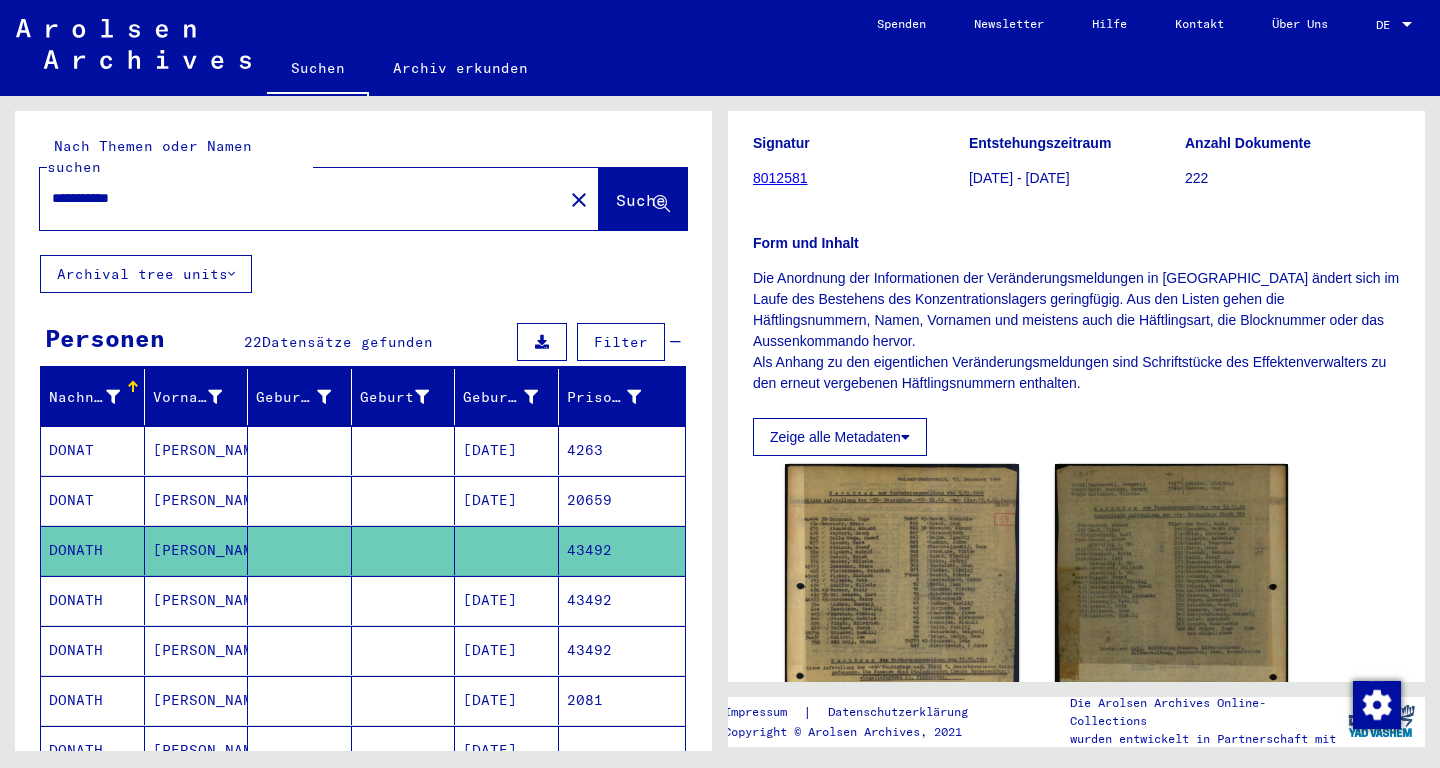 click on "DONATH" at bounding box center (93, 650) 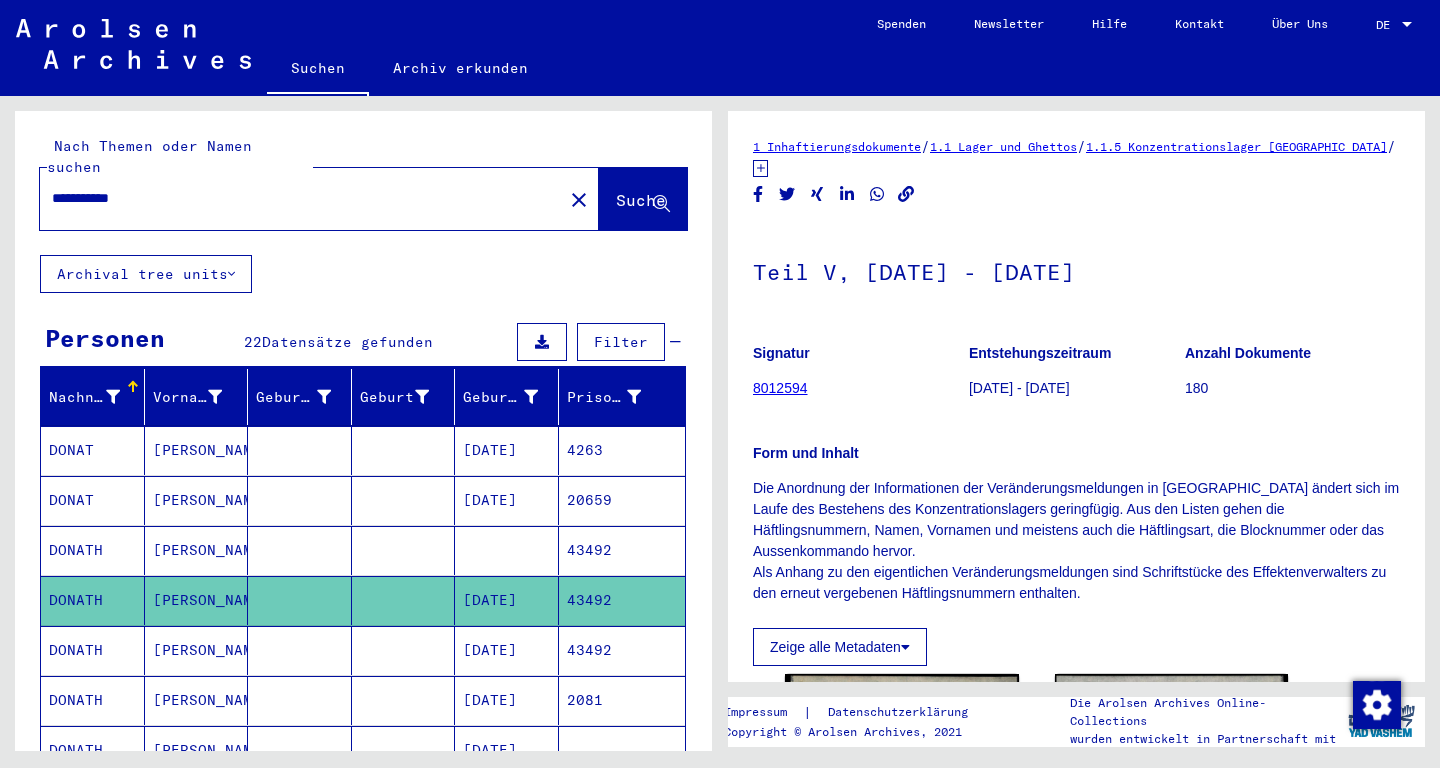 scroll, scrollTop: 315, scrollLeft: 0, axis: vertical 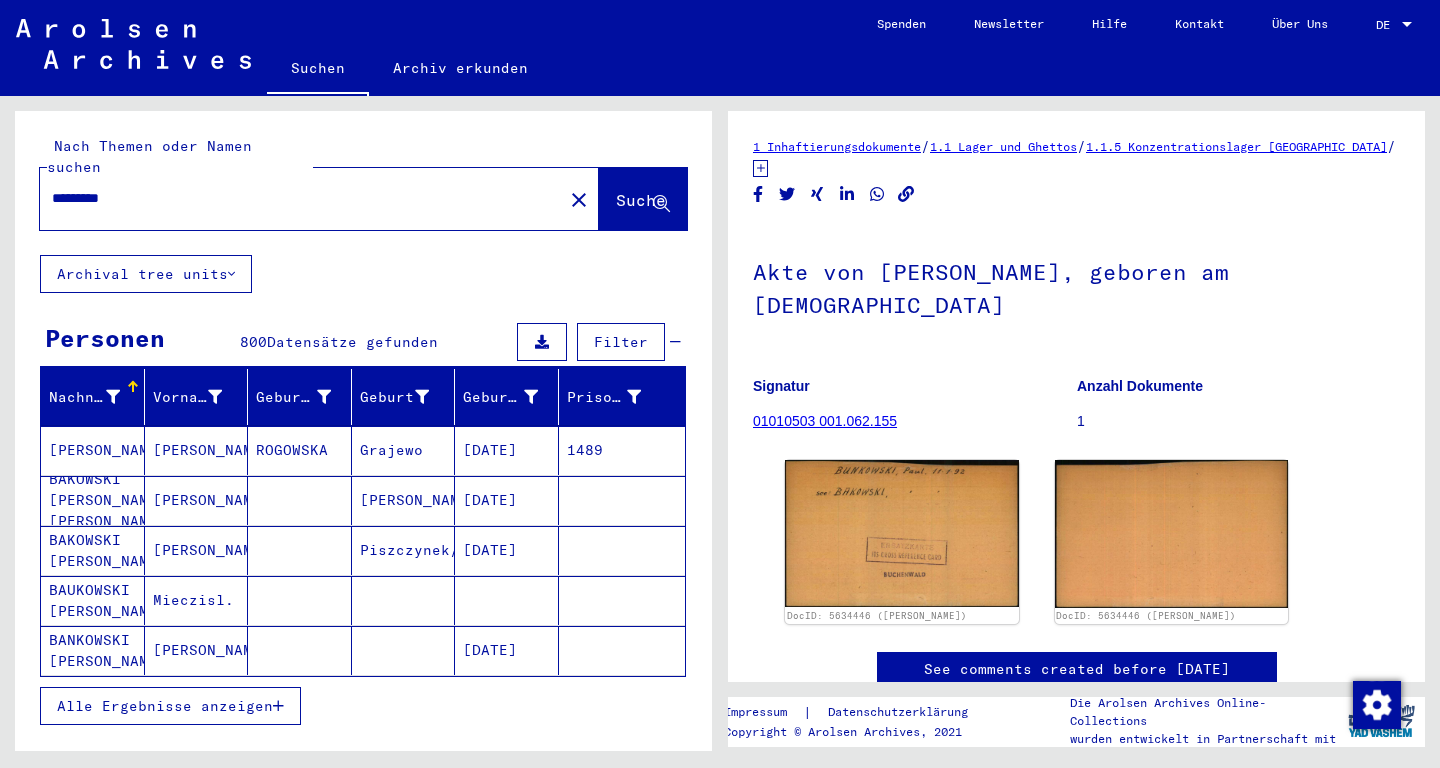 click on "*********" at bounding box center (301, 198) 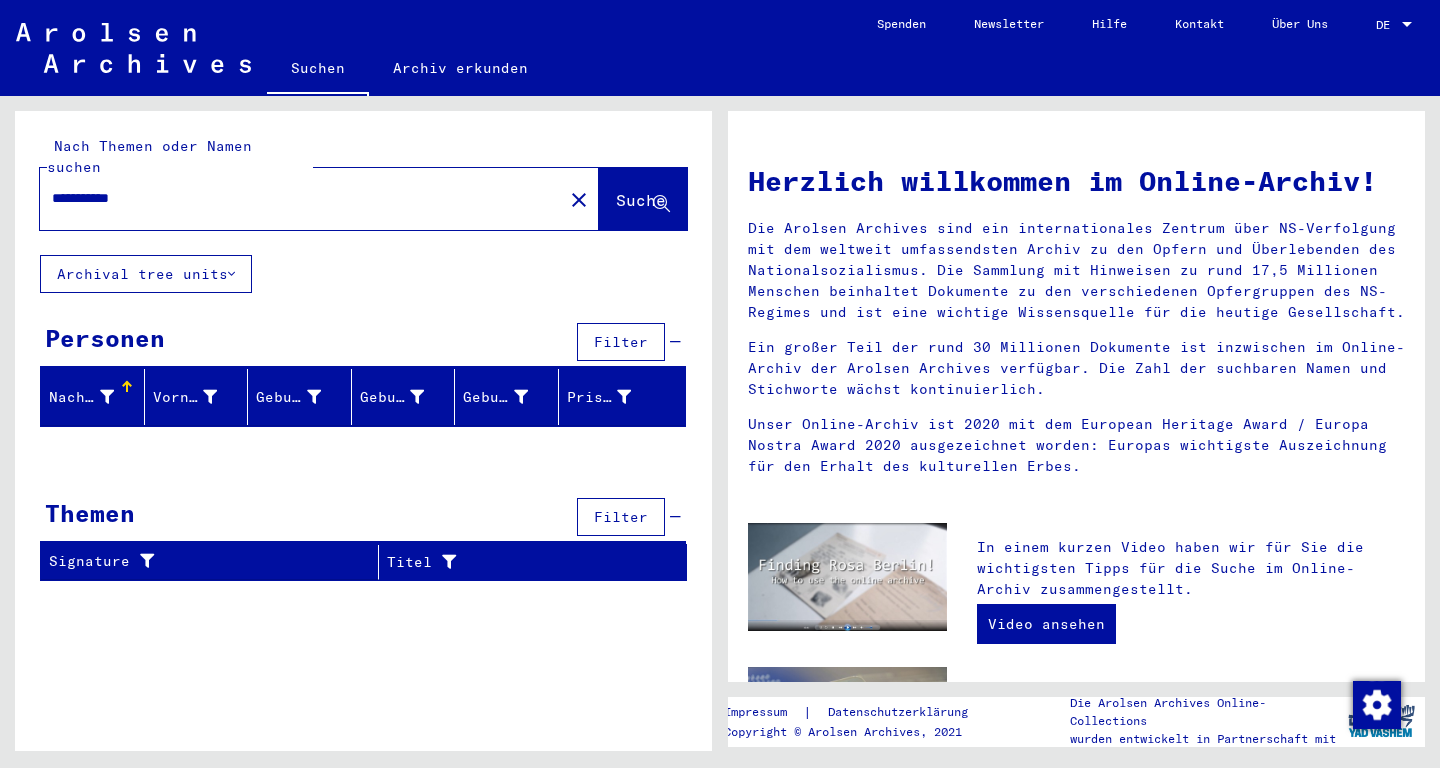 click on "**********" at bounding box center (295, 198) 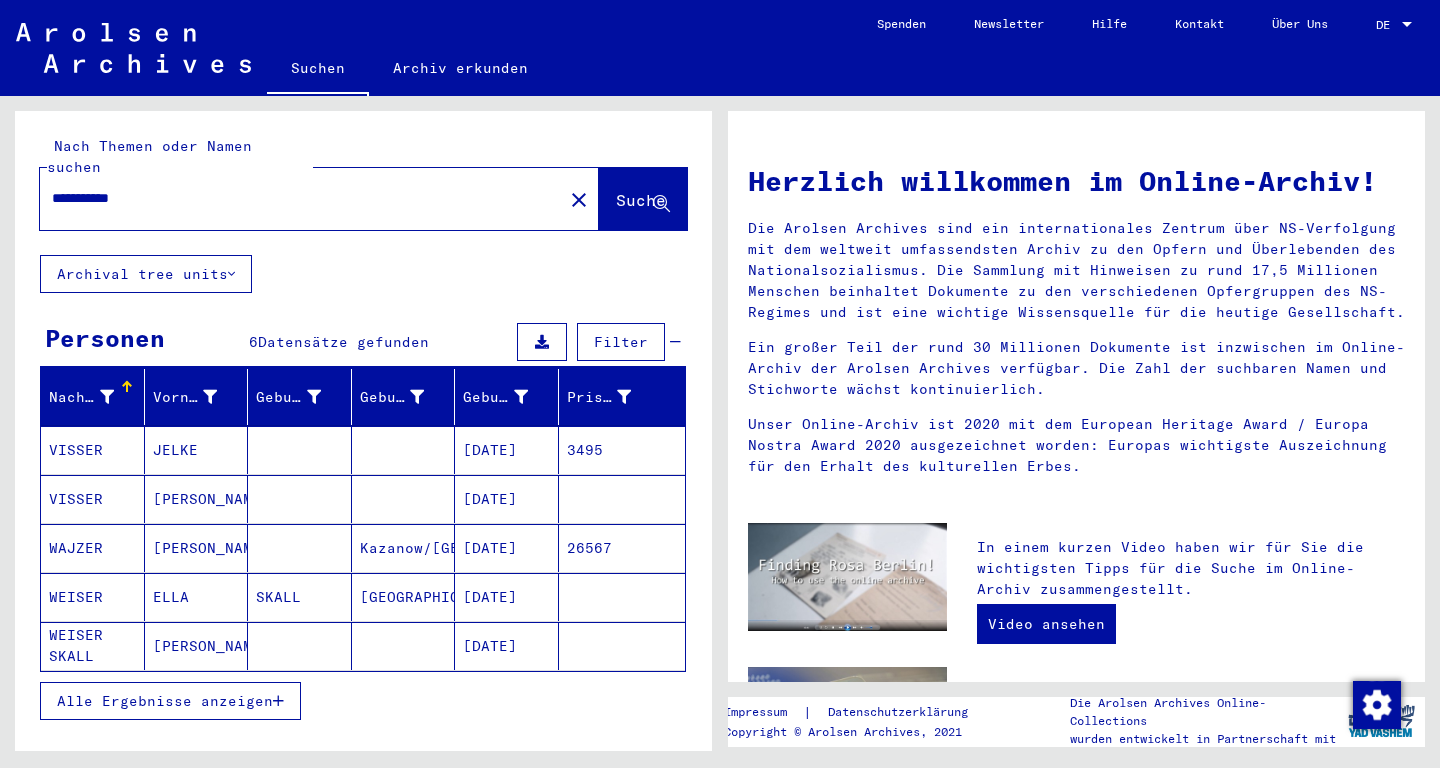 click on "ELLA" at bounding box center [197, 646] 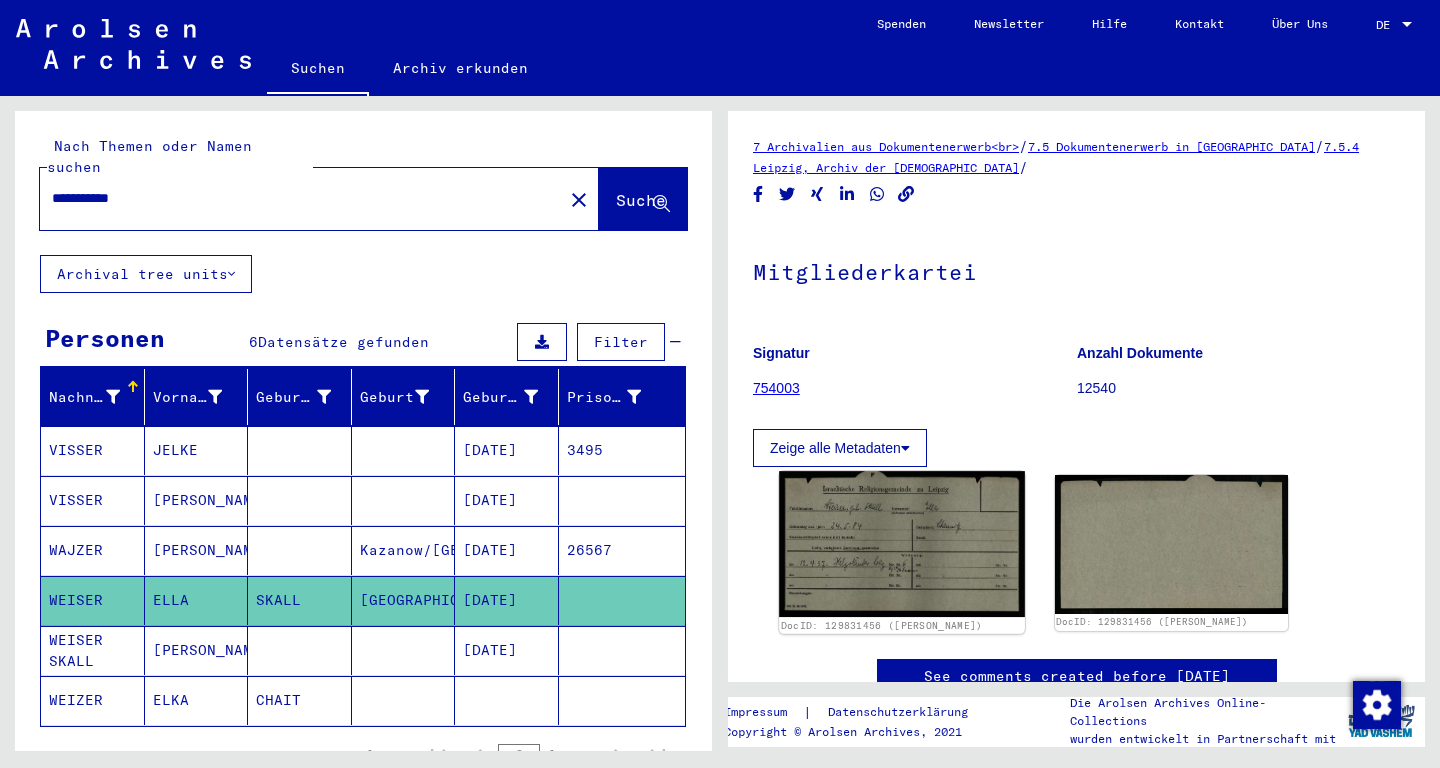 click 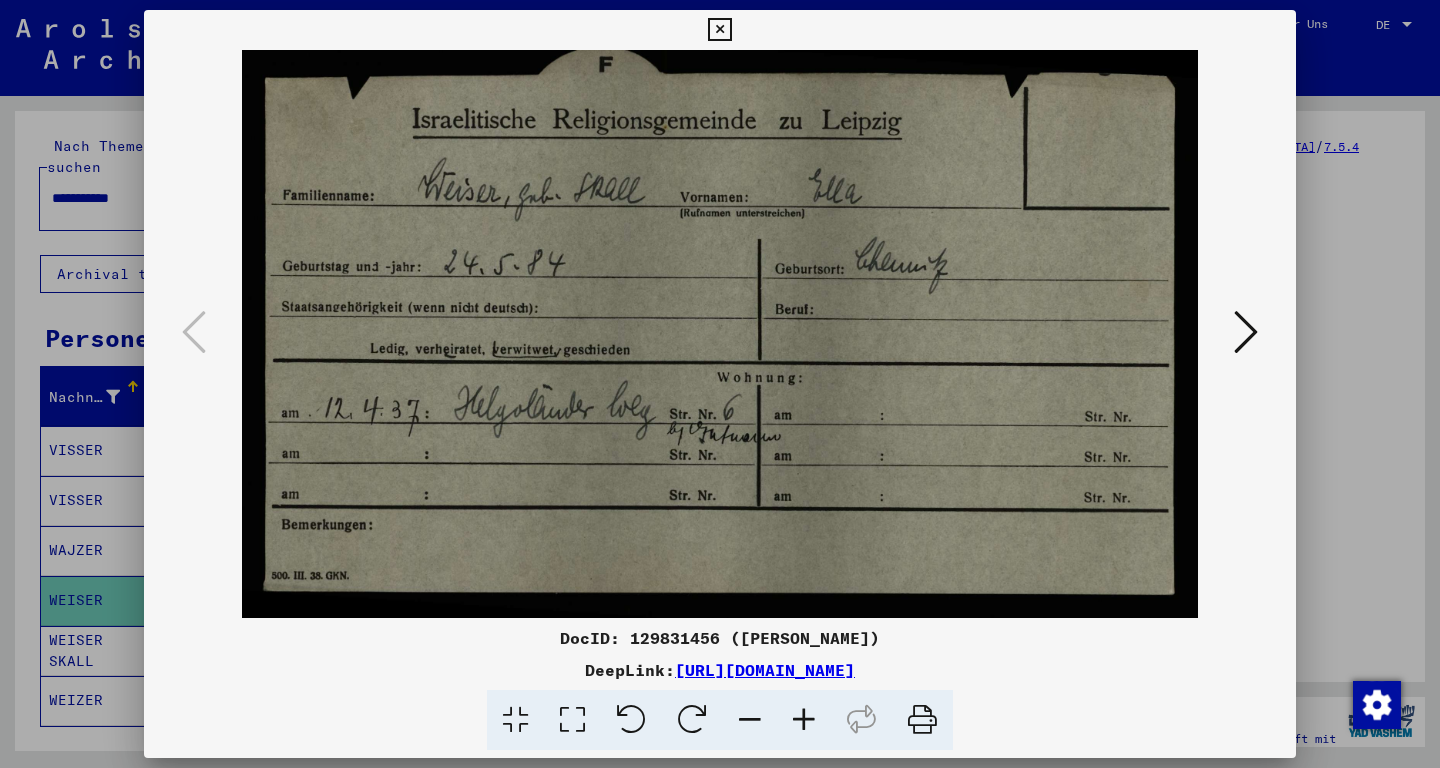 click at bounding box center [719, 30] 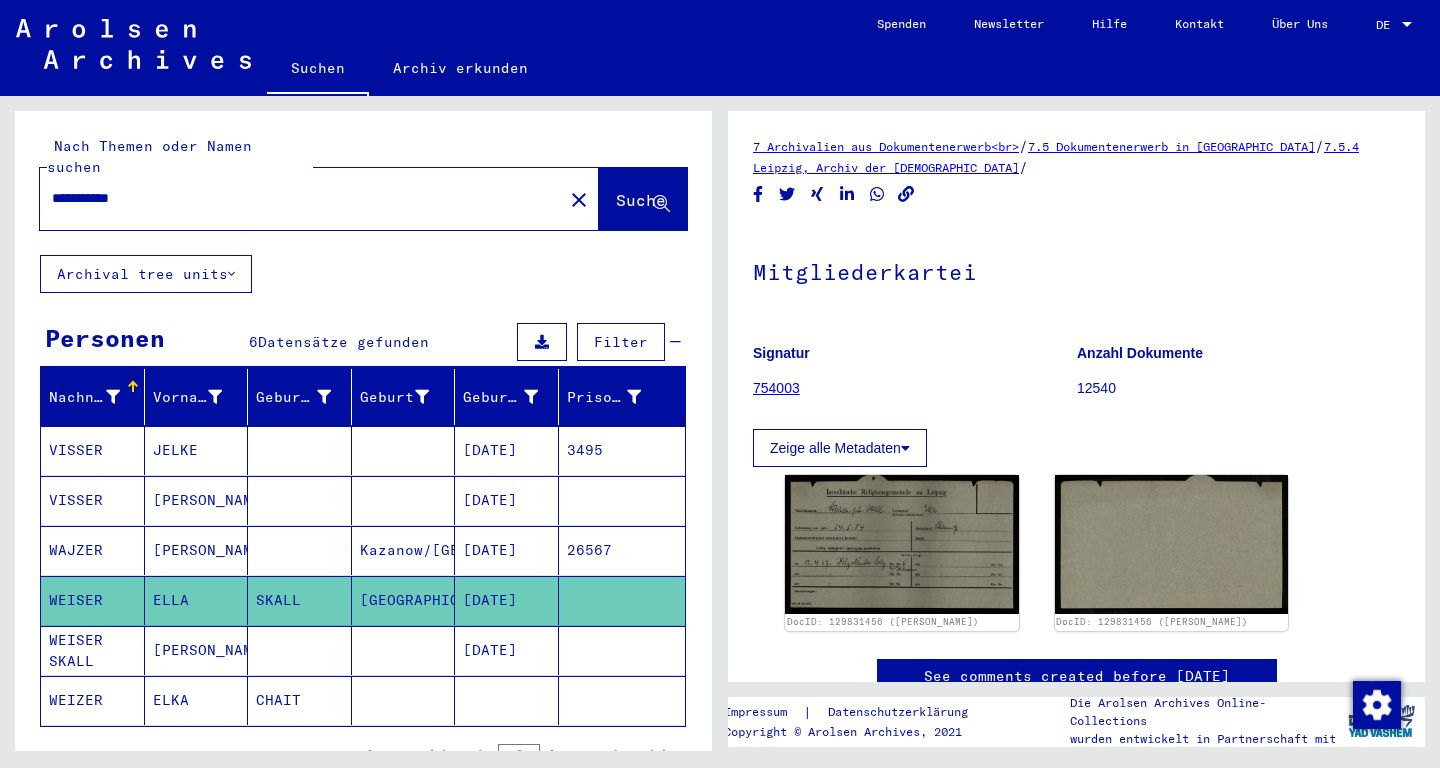 click on "[PERSON_NAME]" at bounding box center [197, 700] 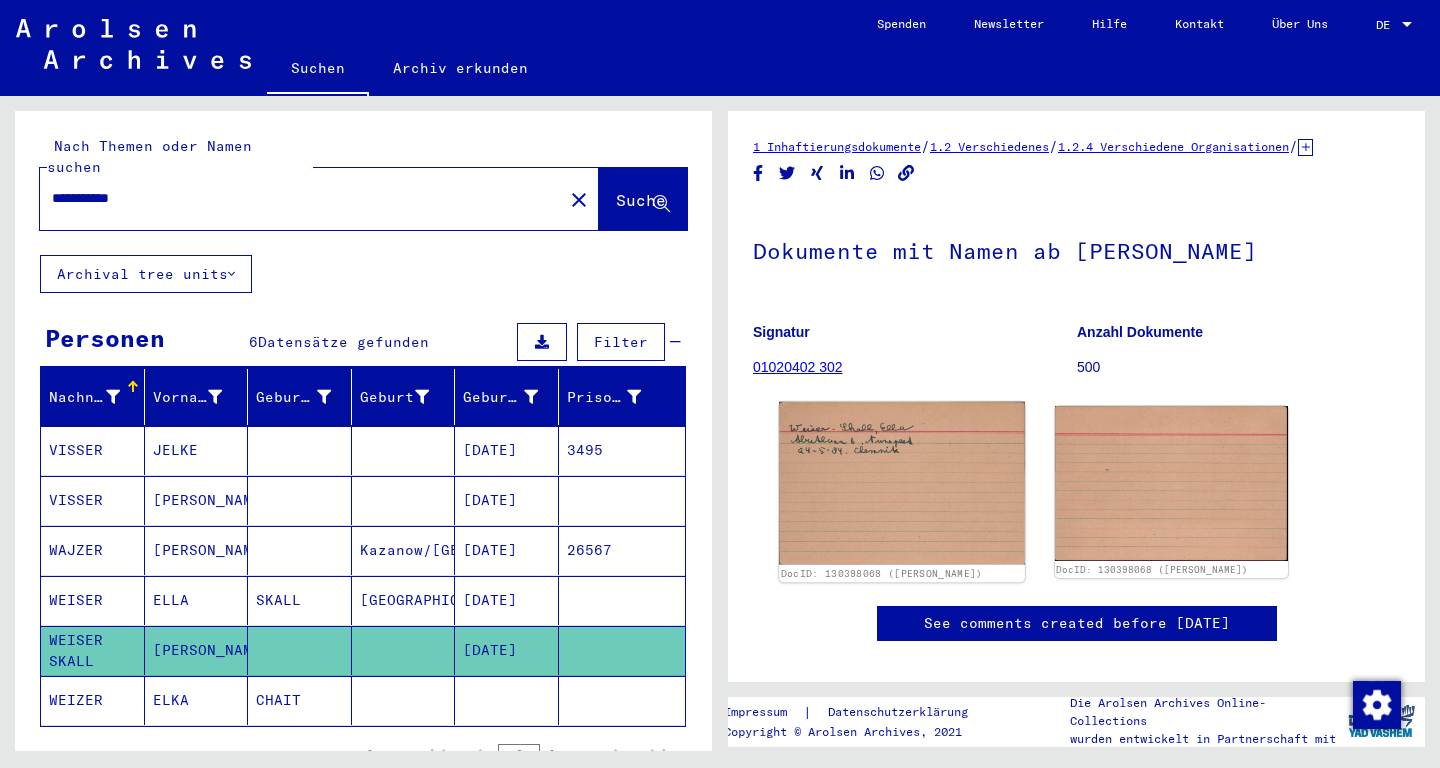 click 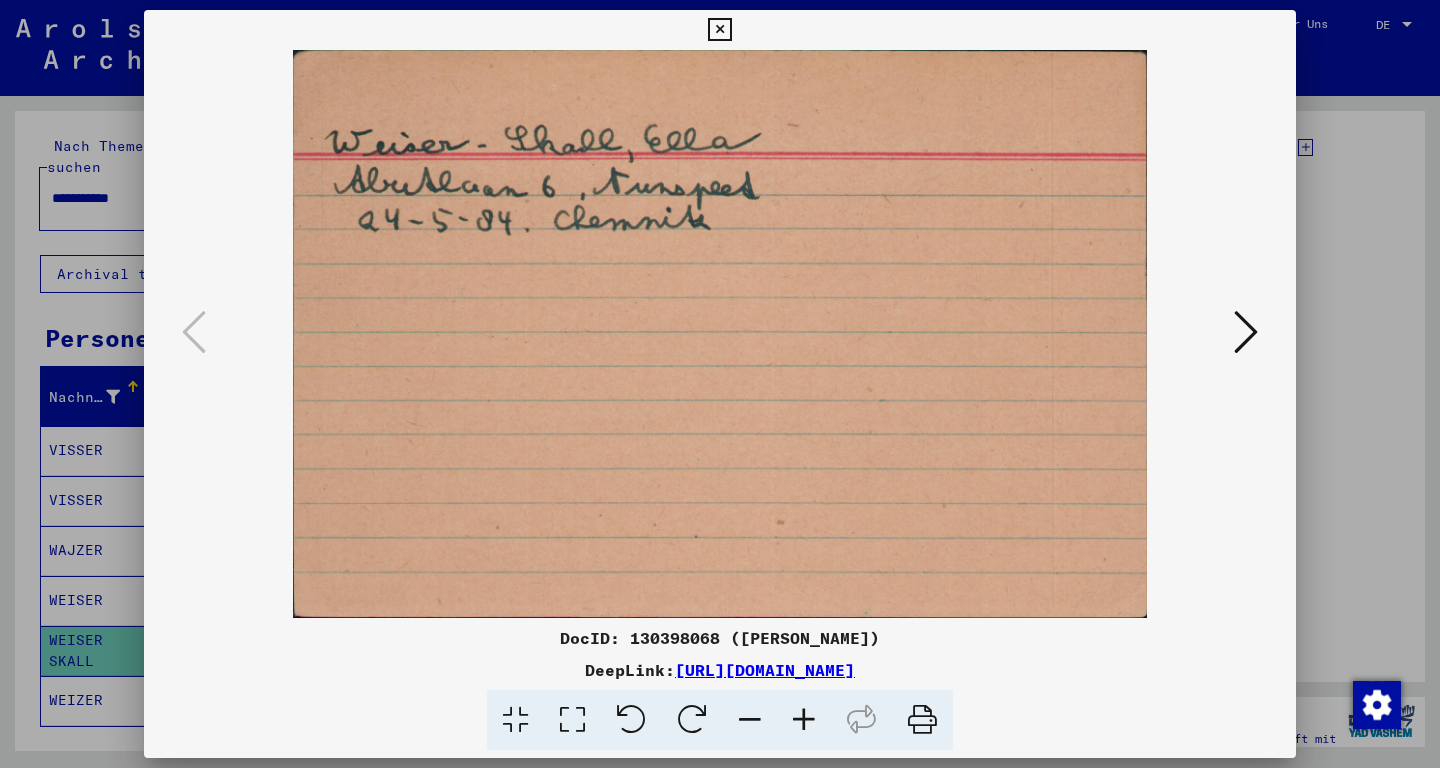 click at bounding box center (719, 30) 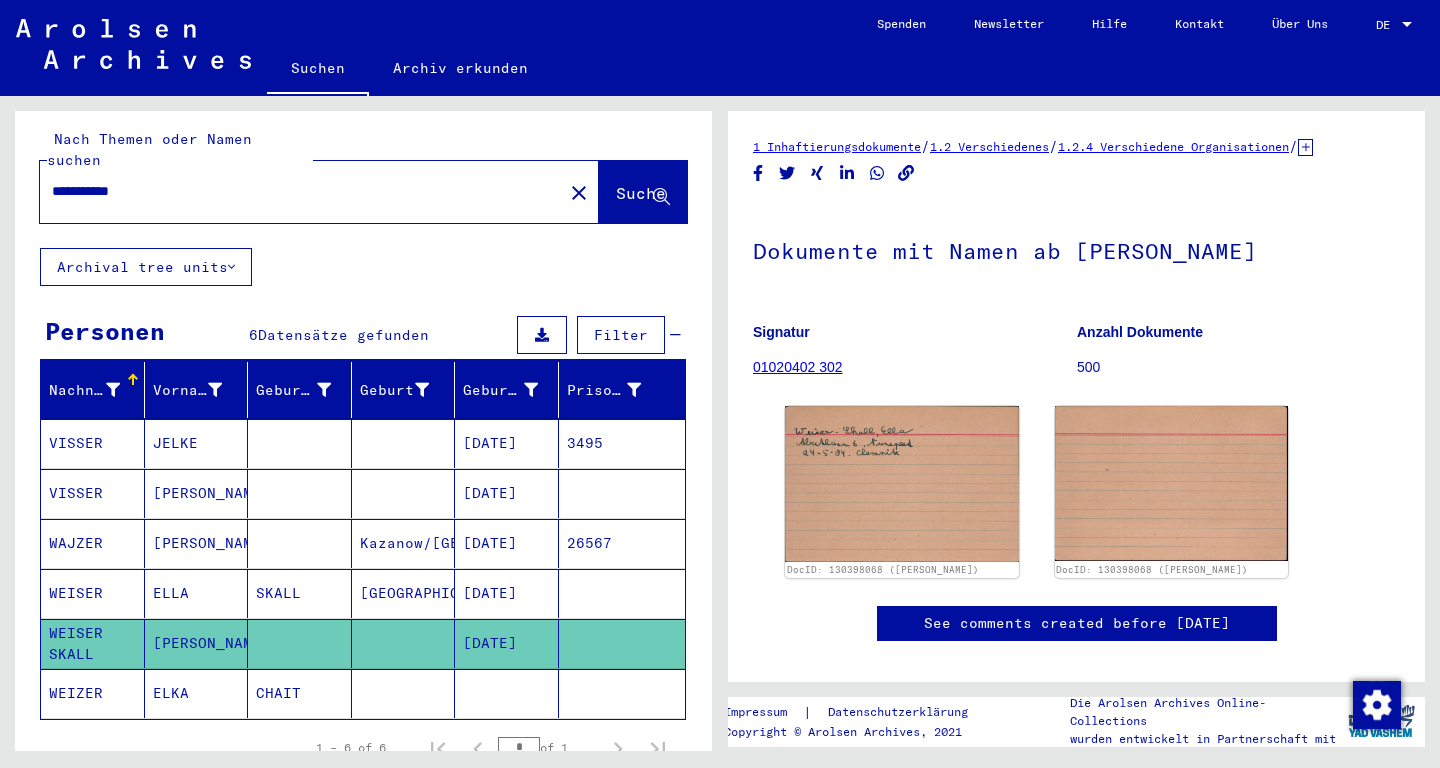 scroll, scrollTop: 0, scrollLeft: 0, axis: both 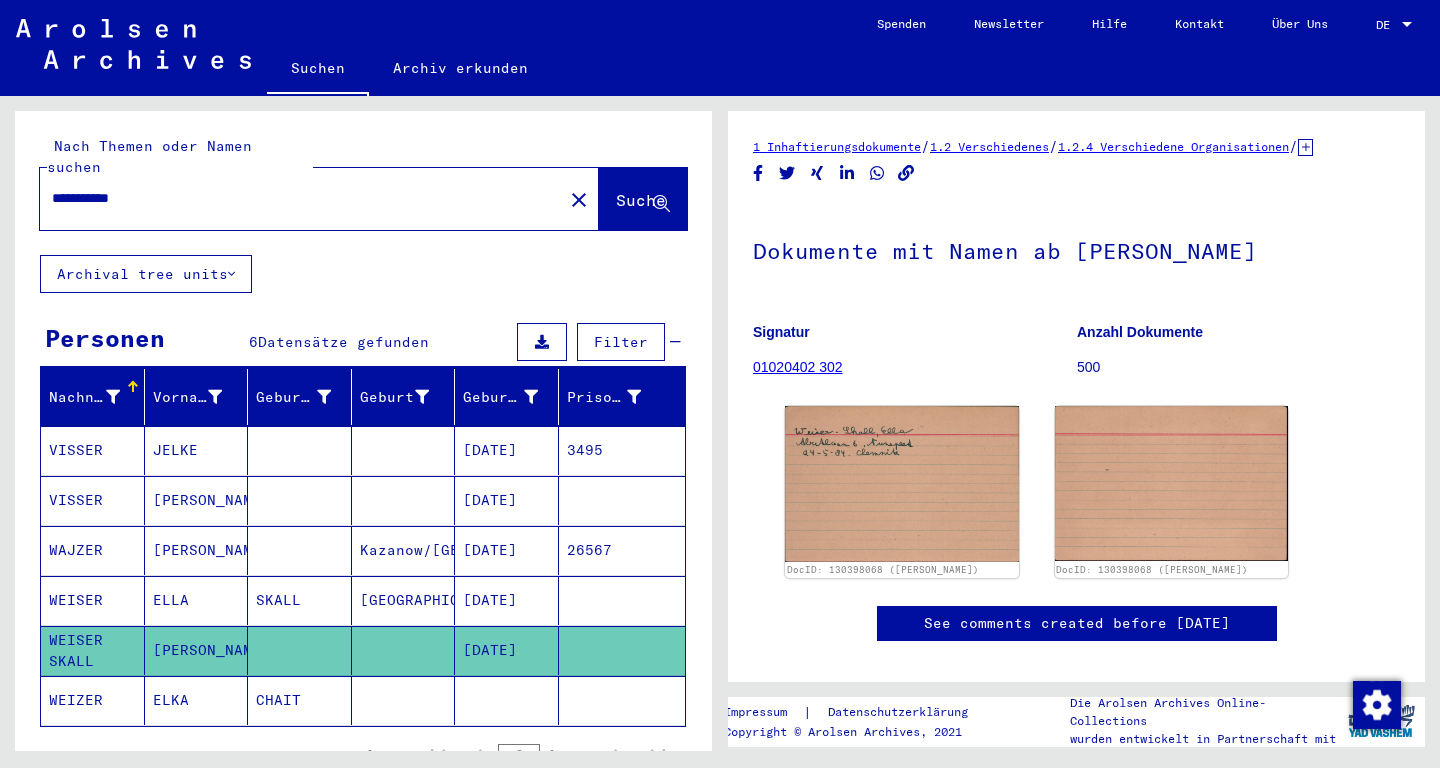 drag, startPoint x: 132, startPoint y: 177, endPoint x: 147, endPoint y: 196, distance: 24.207438 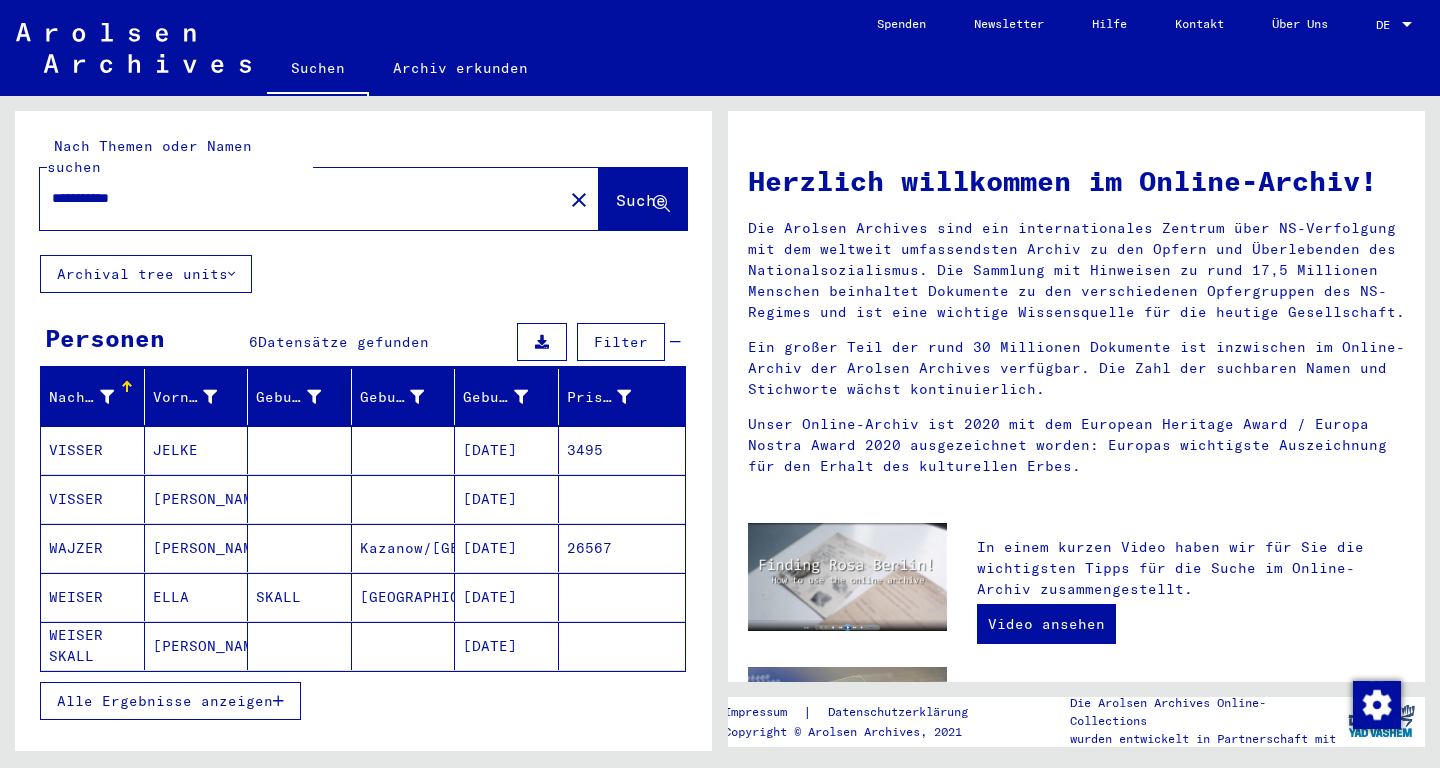 click on "**********" at bounding box center [295, 198] 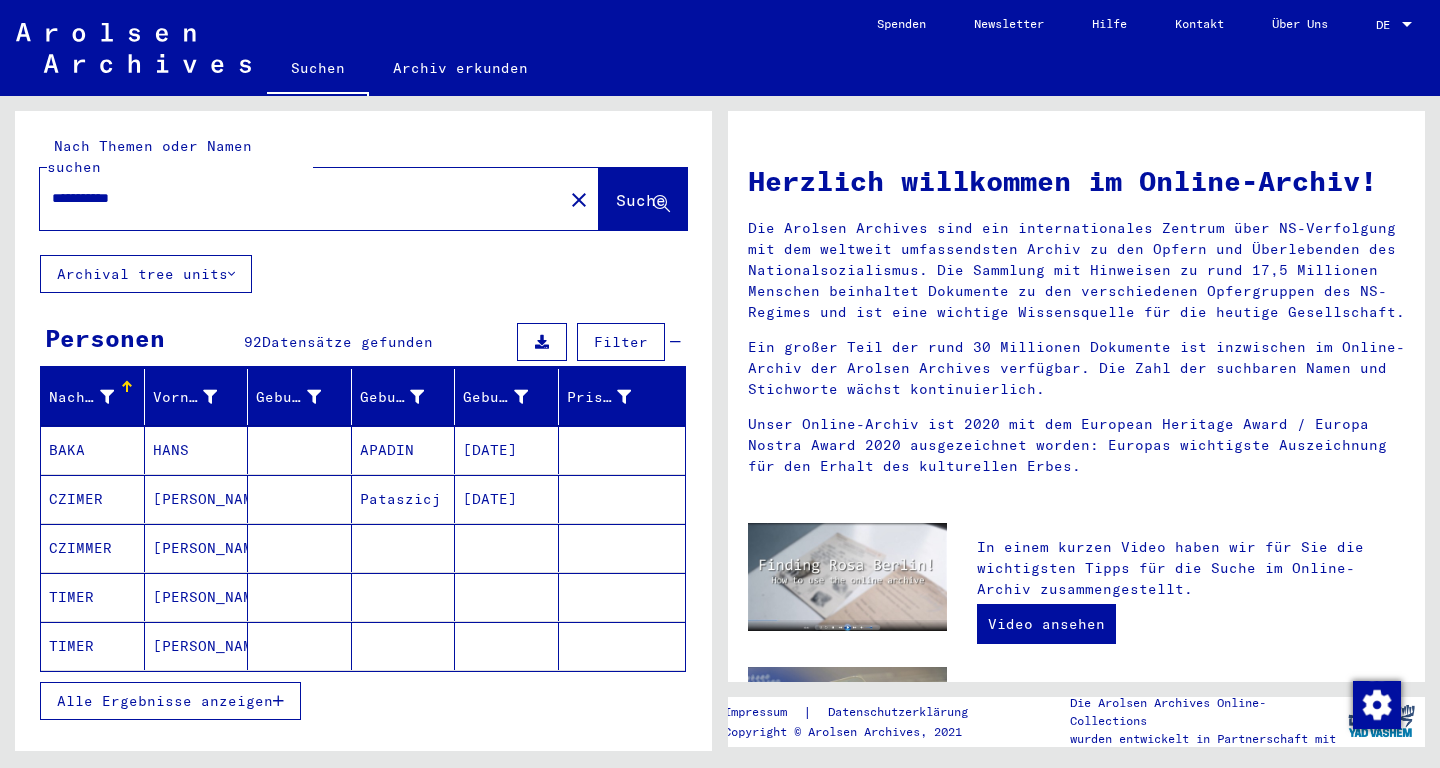 click on "Alle Ergebnisse anzeigen" at bounding box center [165, 701] 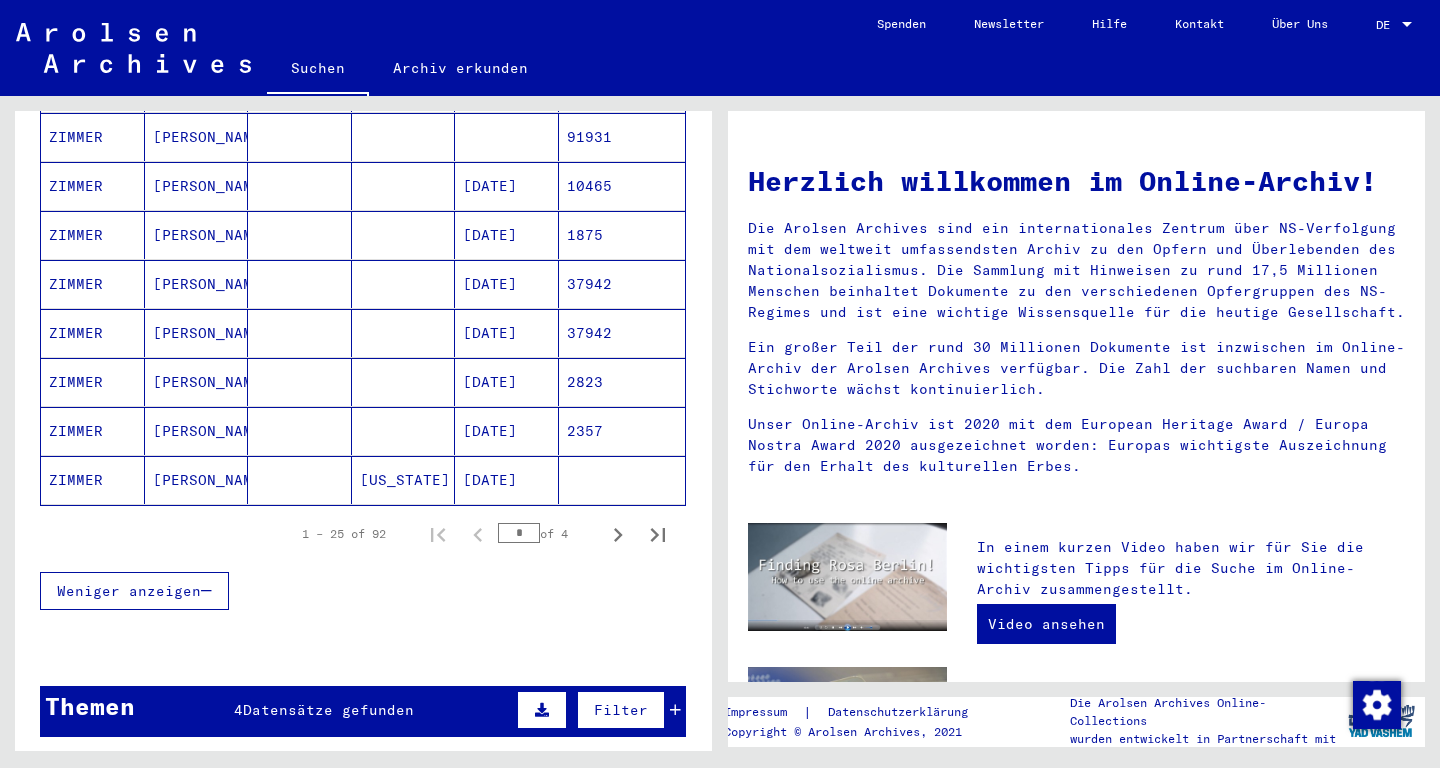 scroll, scrollTop: 1155, scrollLeft: 0, axis: vertical 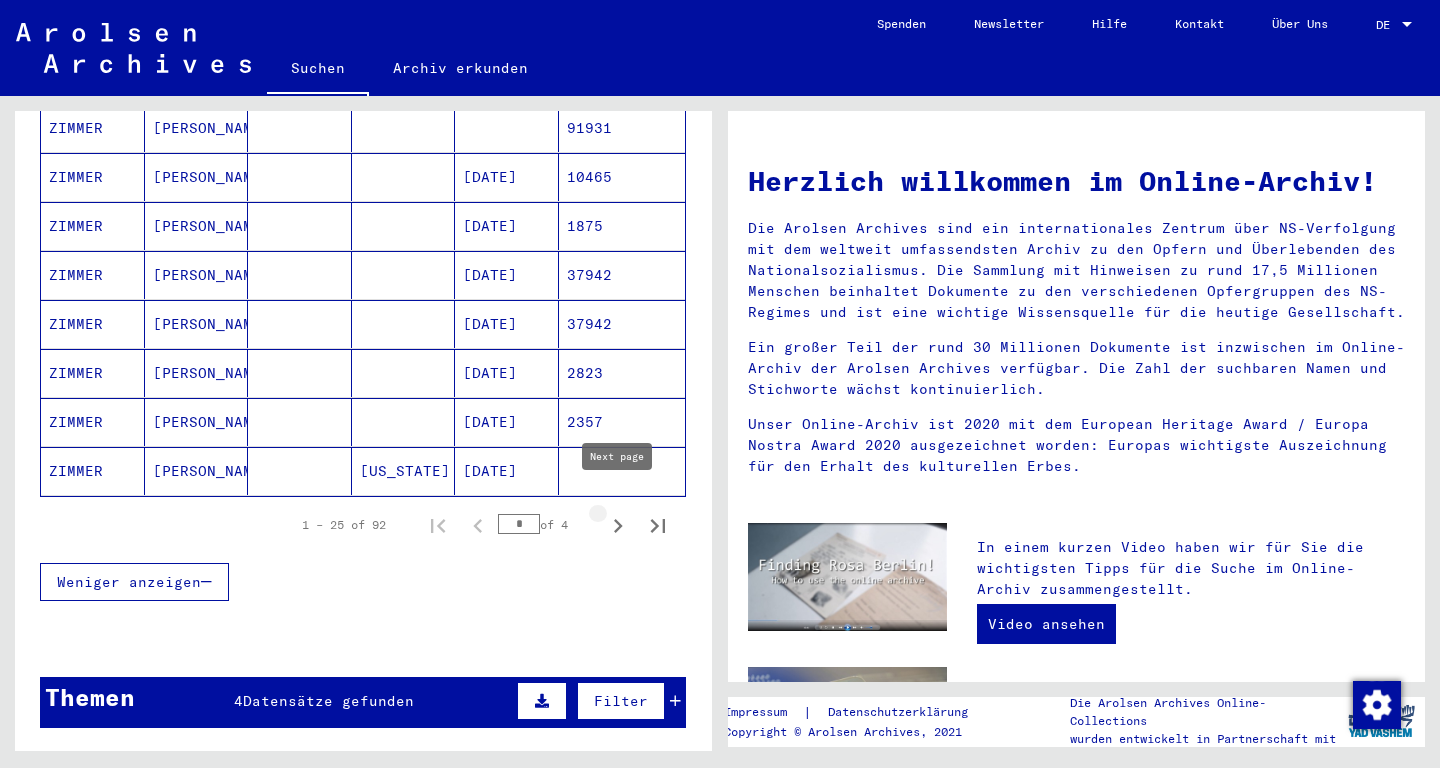 click 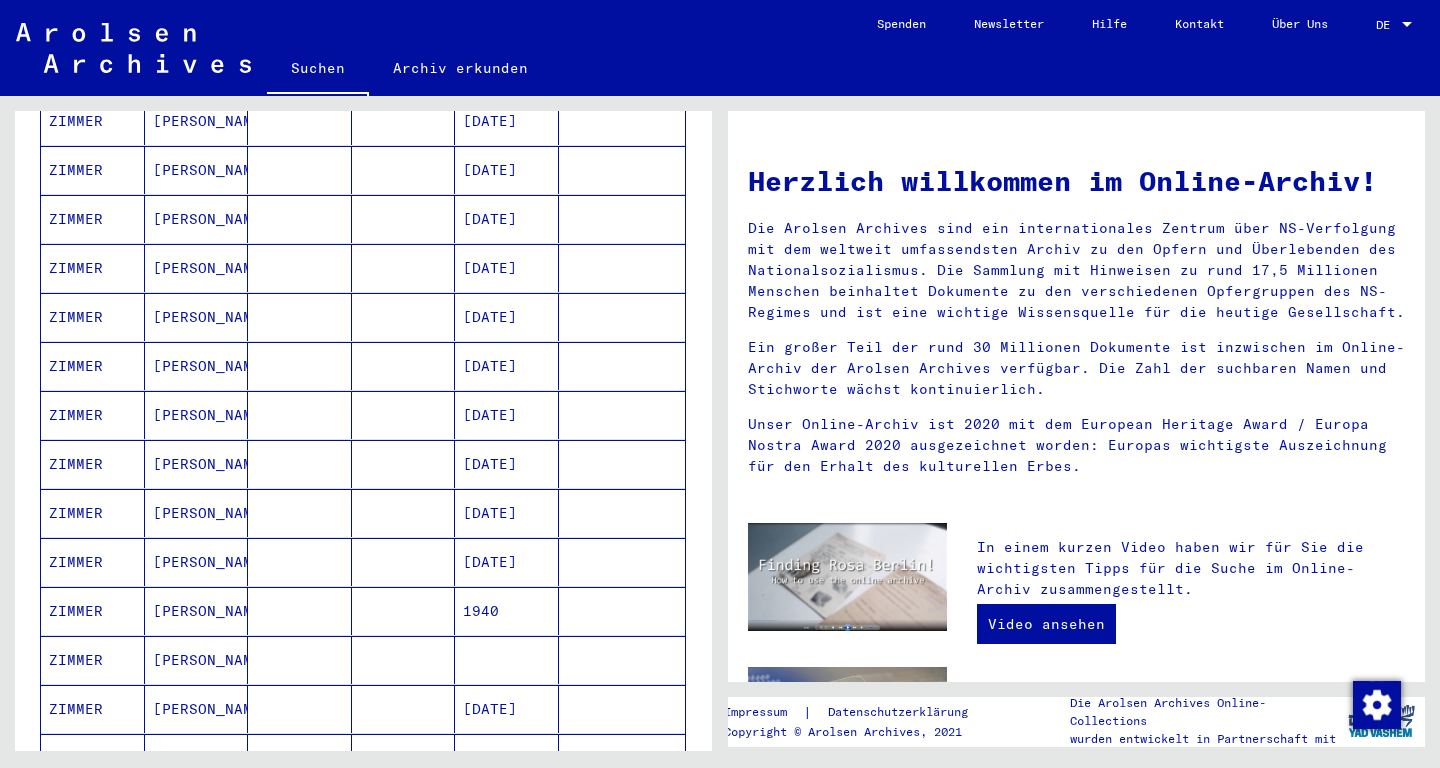 scroll, scrollTop: 630, scrollLeft: 0, axis: vertical 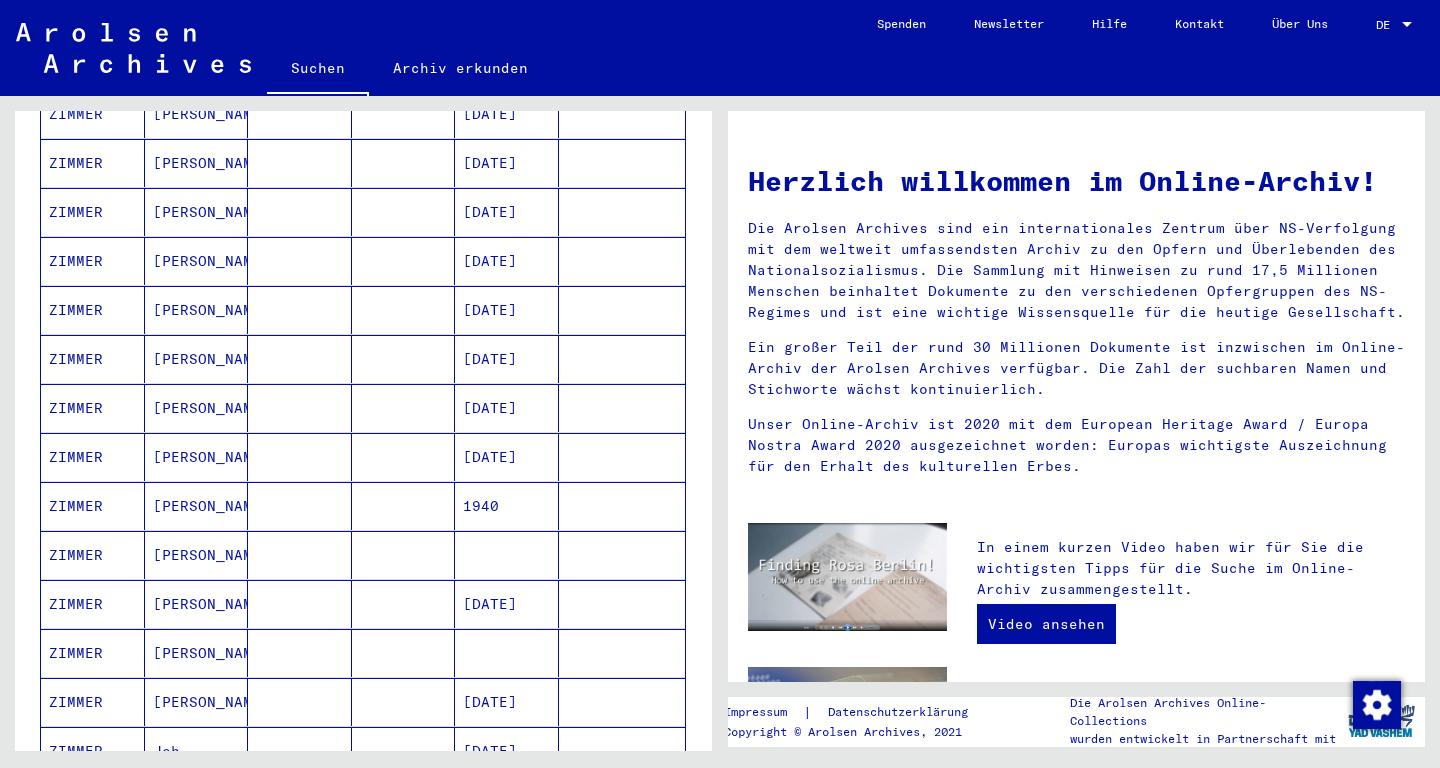 click on "[PERSON_NAME]" at bounding box center (197, 555) 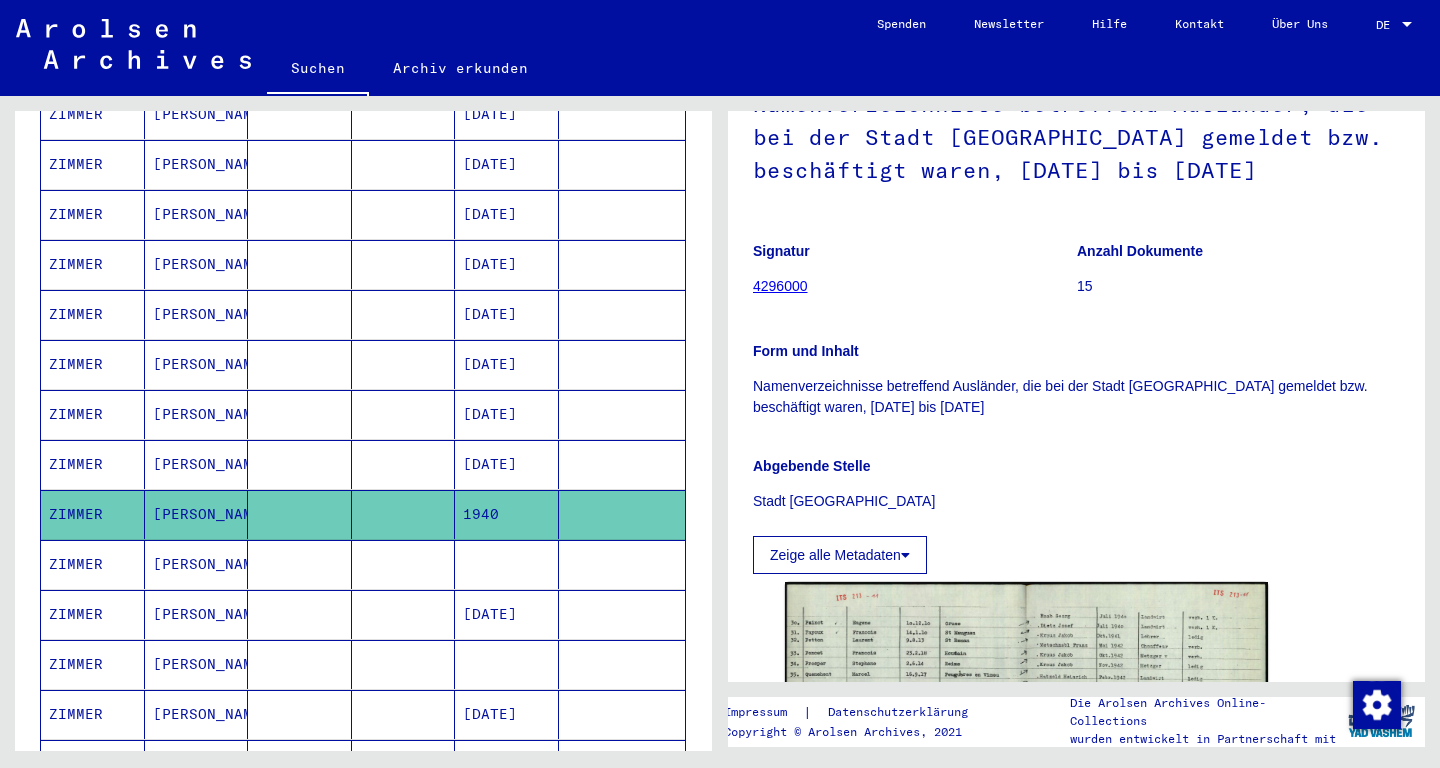 scroll, scrollTop: 420, scrollLeft: 0, axis: vertical 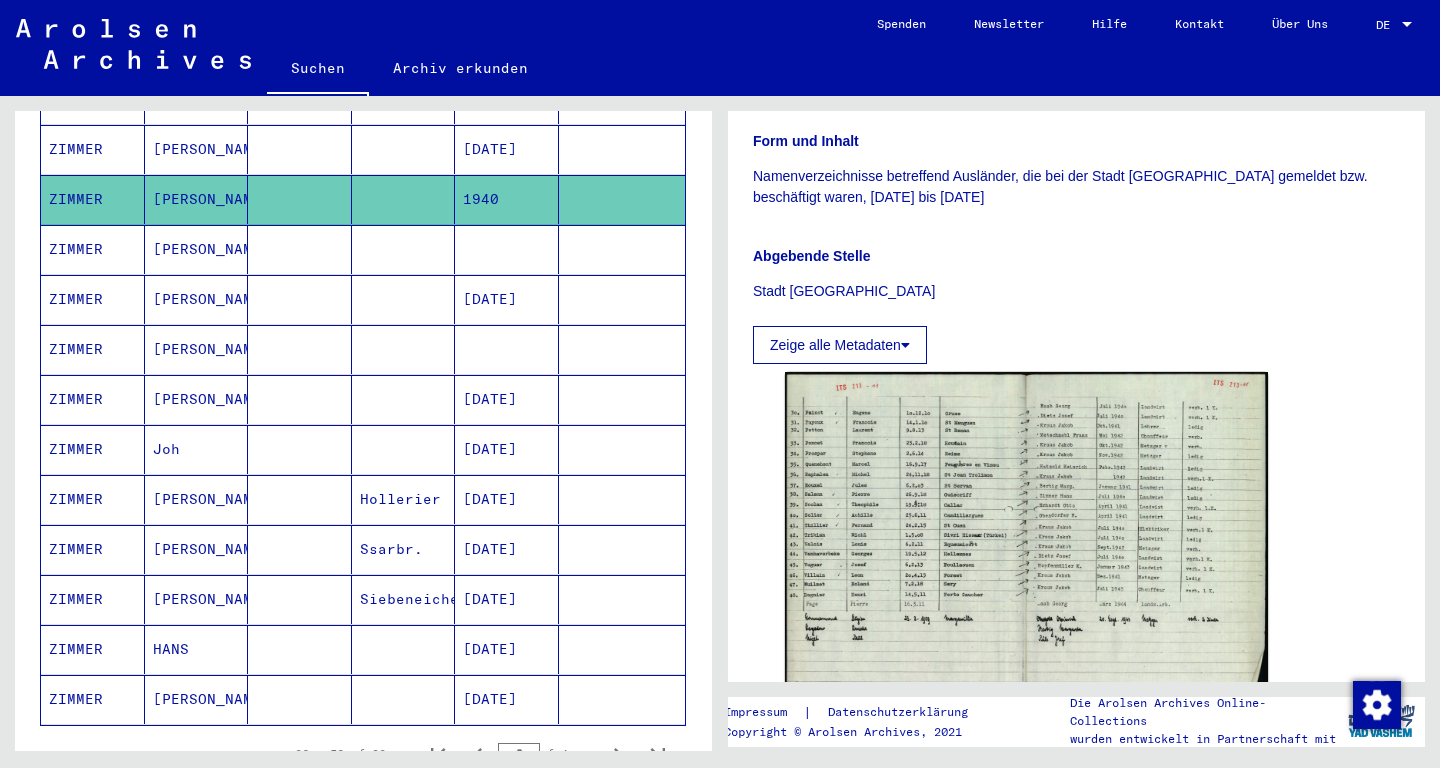 click on "HANS" at bounding box center (197, 699) 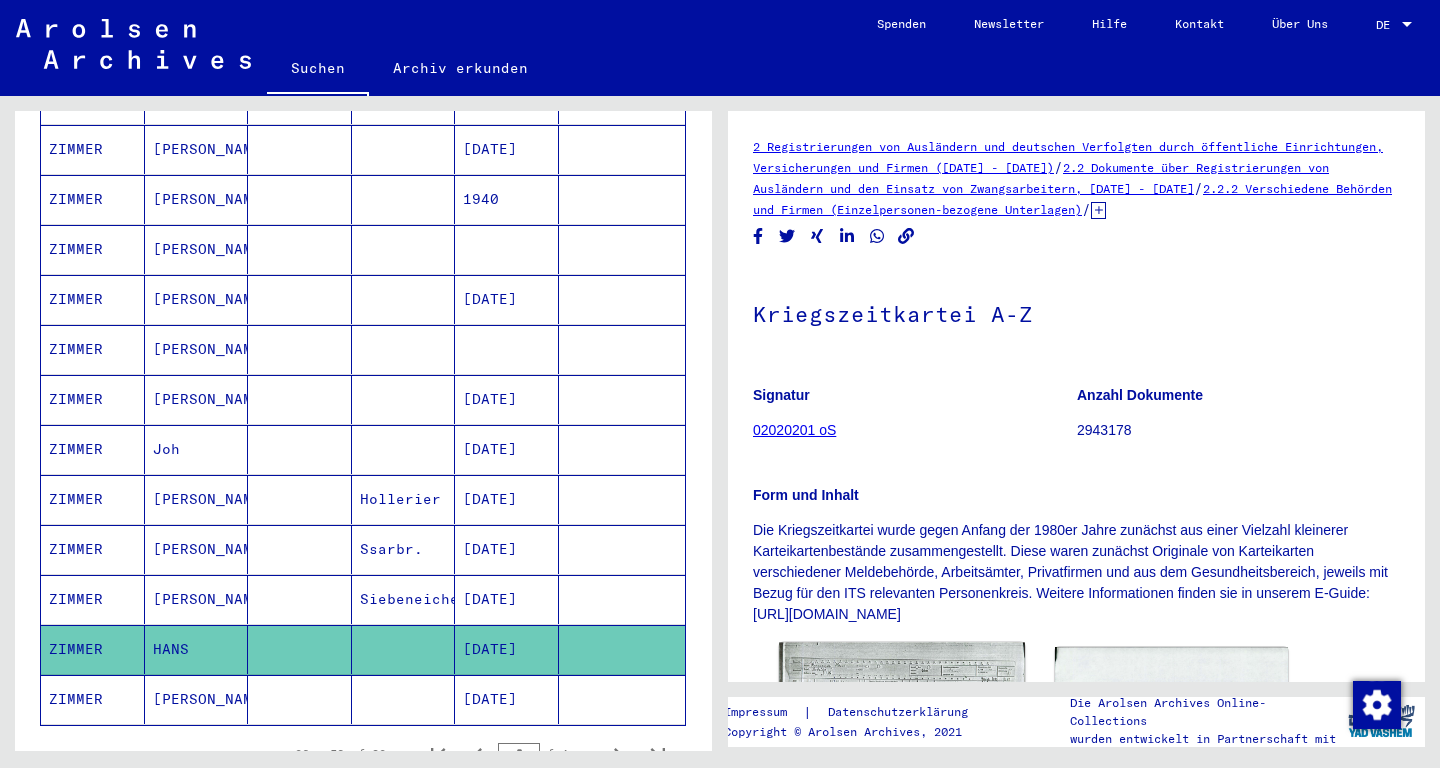 scroll, scrollTop: 210, scrollLeft: 0, axis: vertical 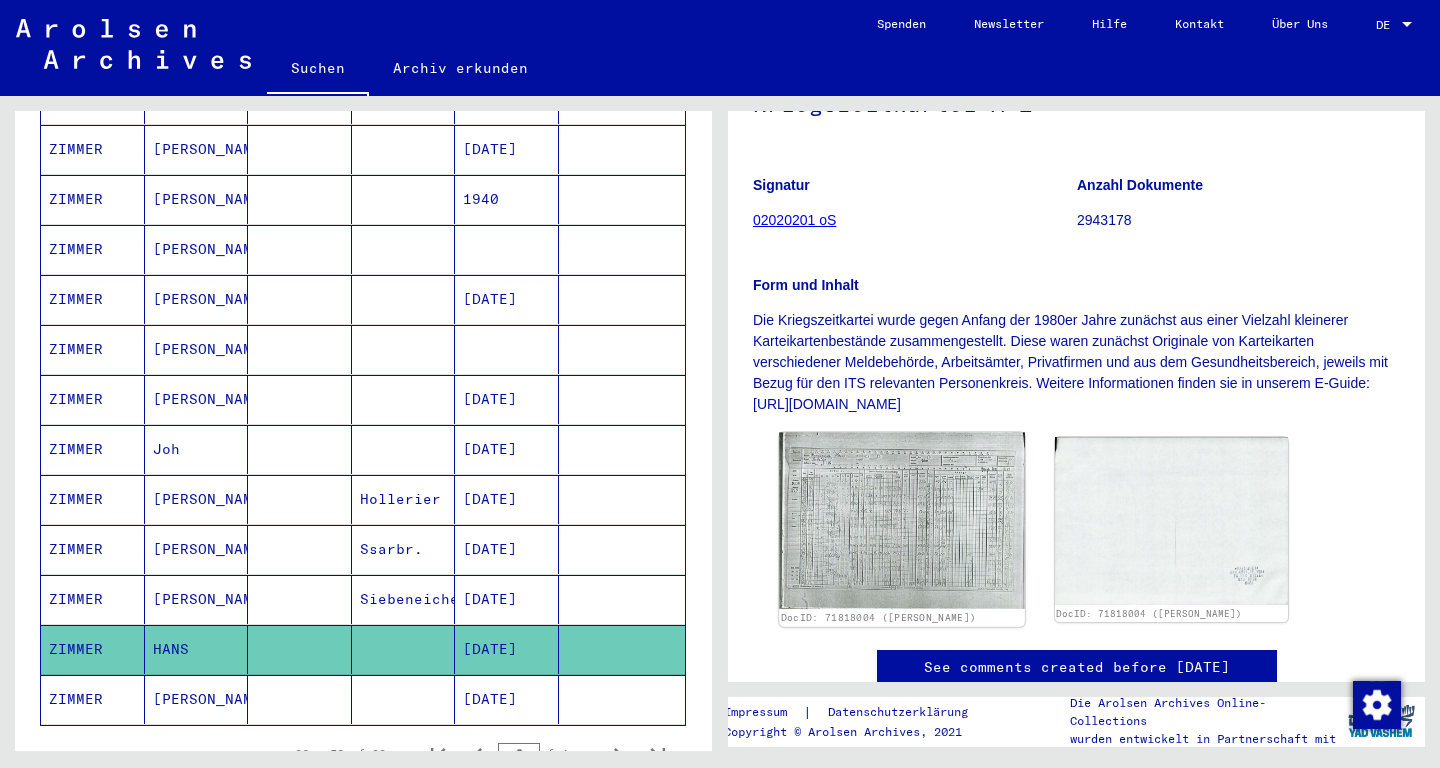click 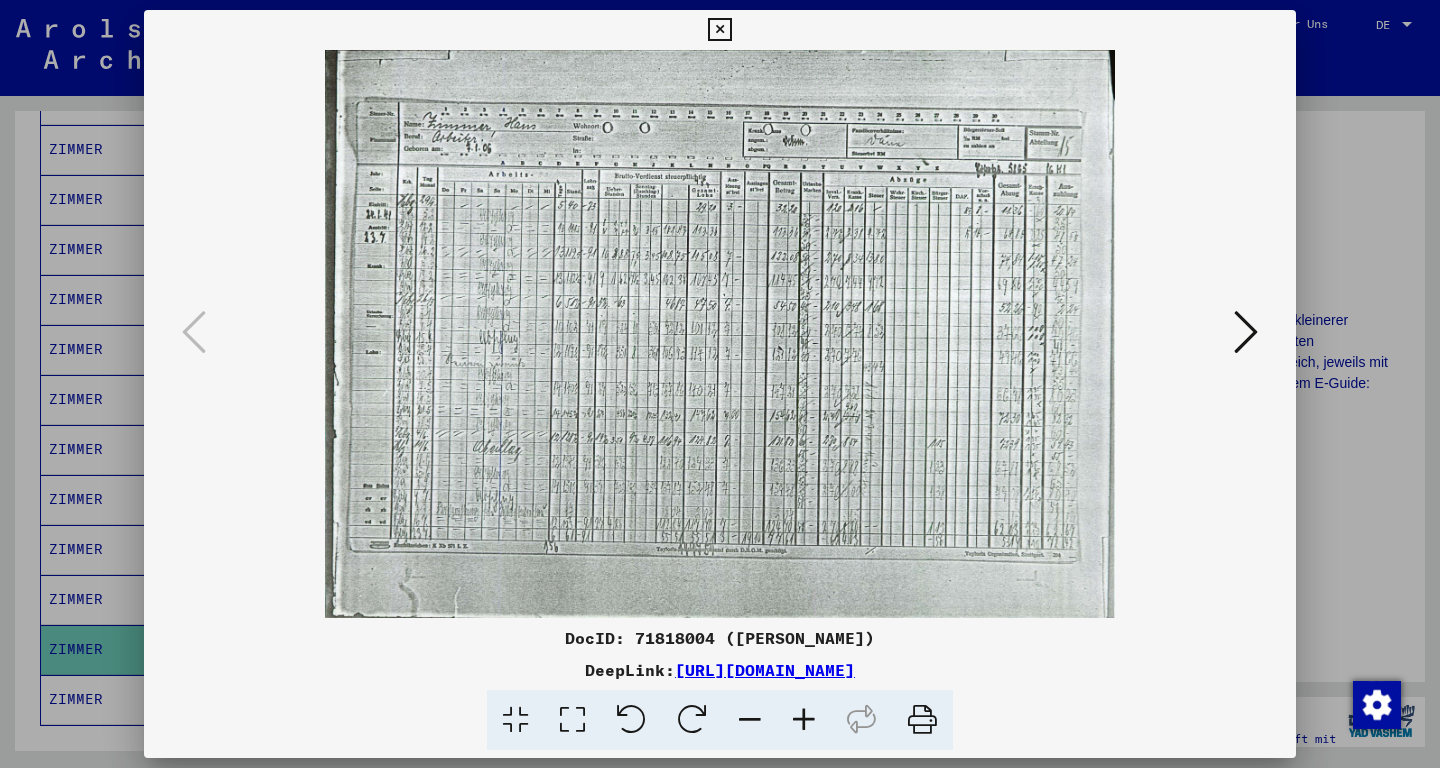 click at bounding box center (804, 720) 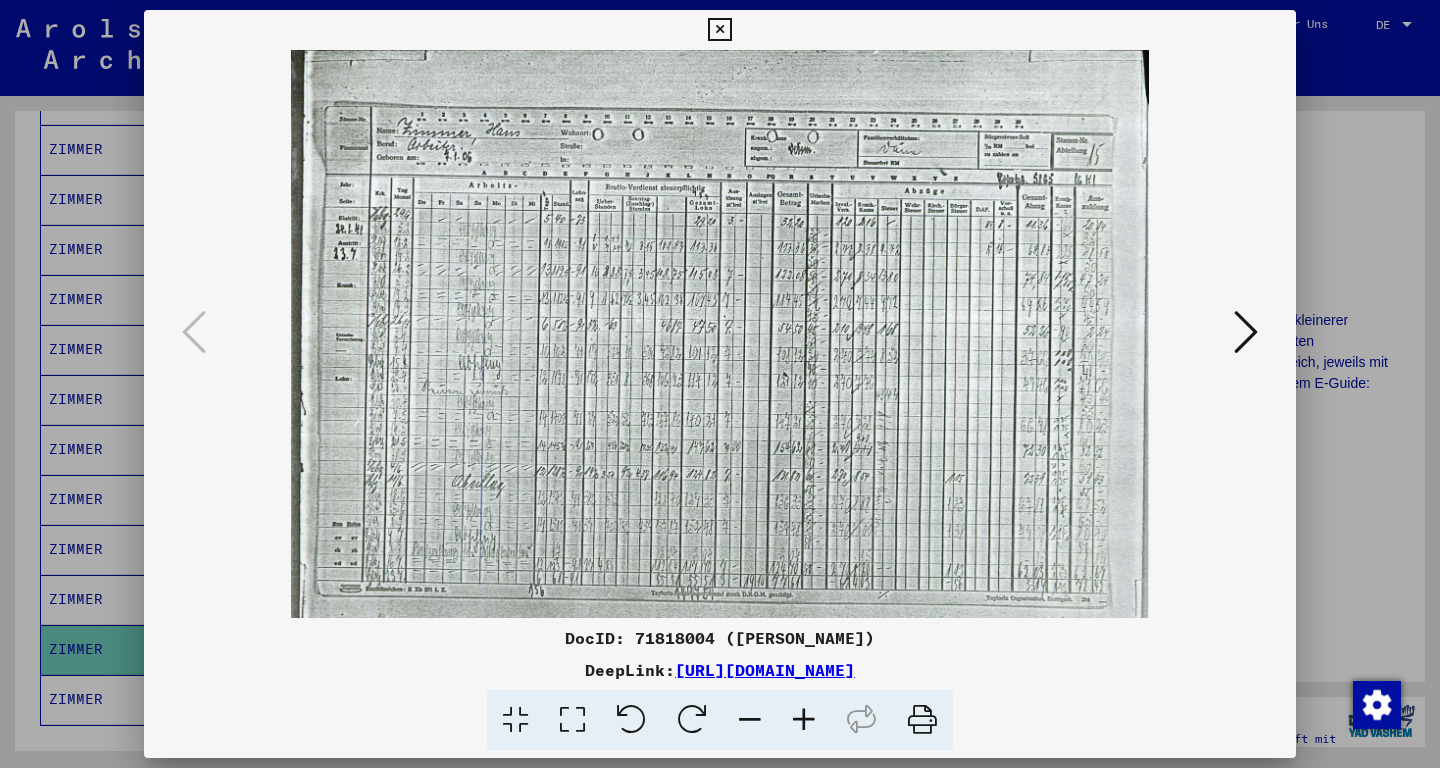 click at bounding box center (804, 720) 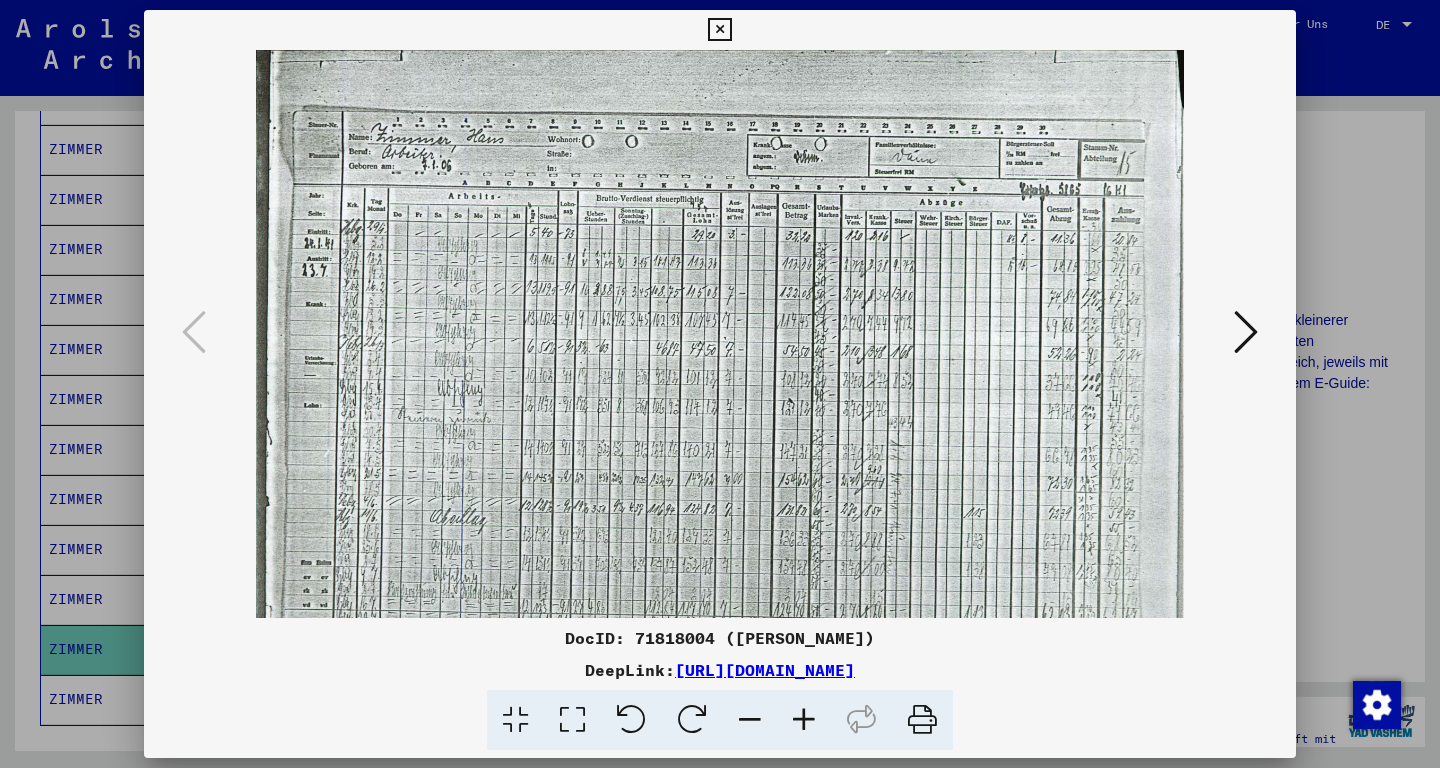 click at bounding box center [804, 720] 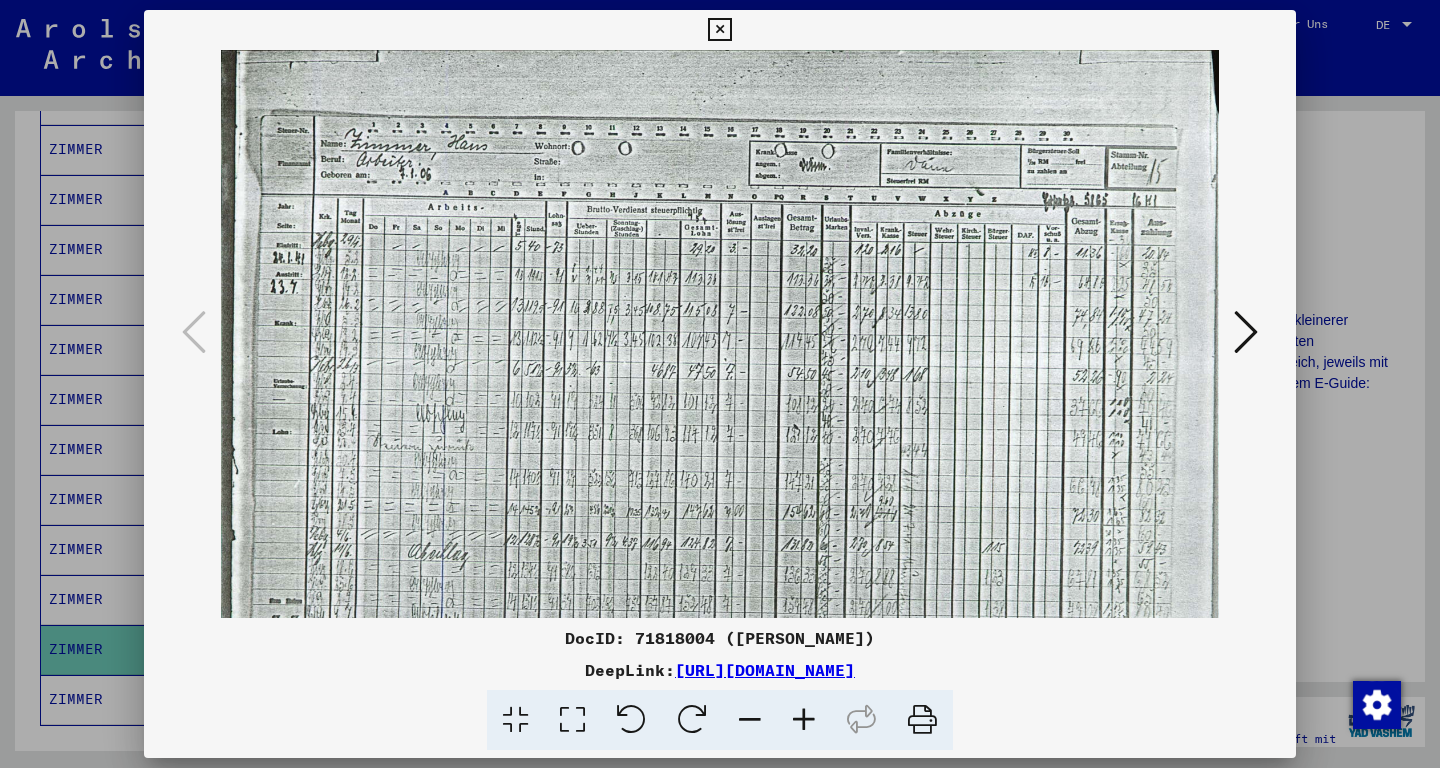 click at bounding box center [804, 720] 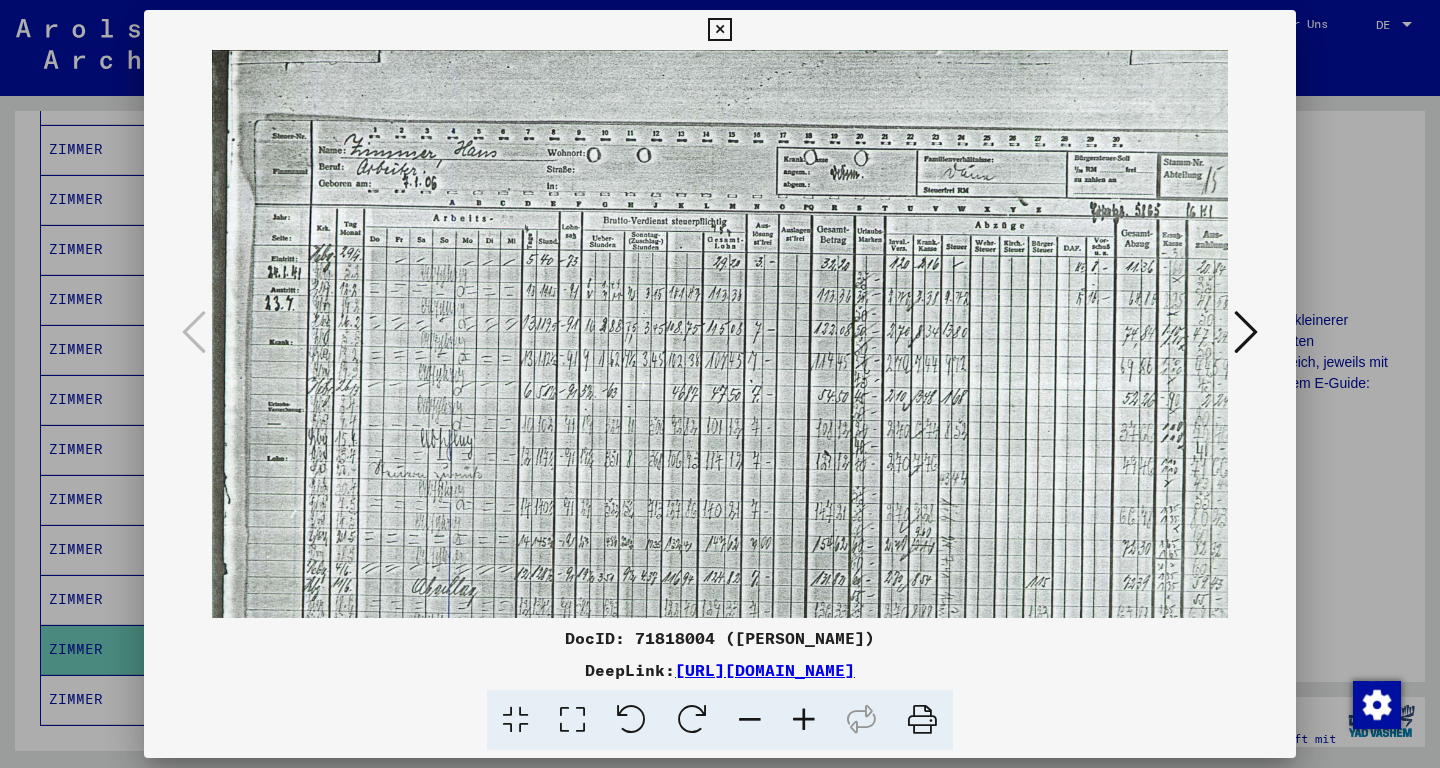click at bounding box center (804, 720) 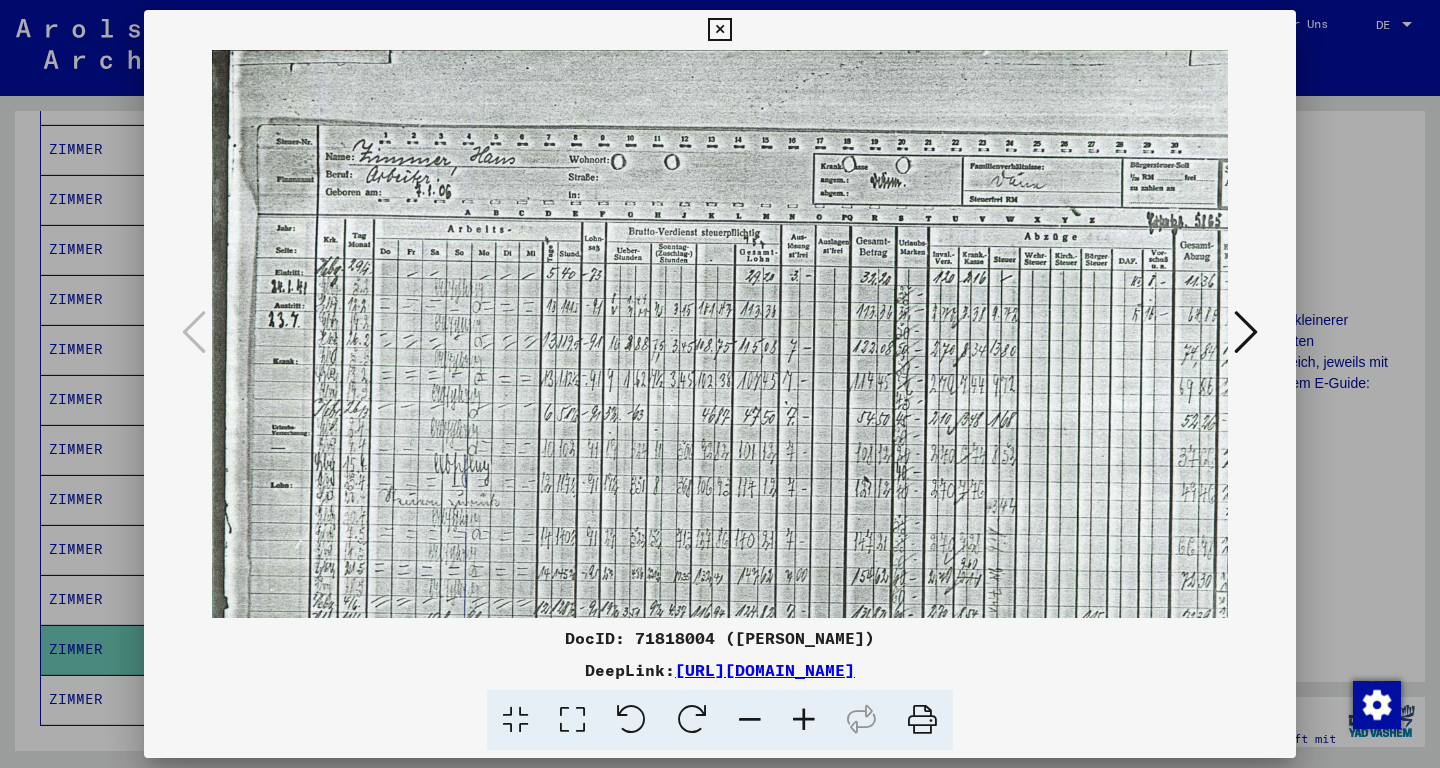 click at bounding box center (804, 720) 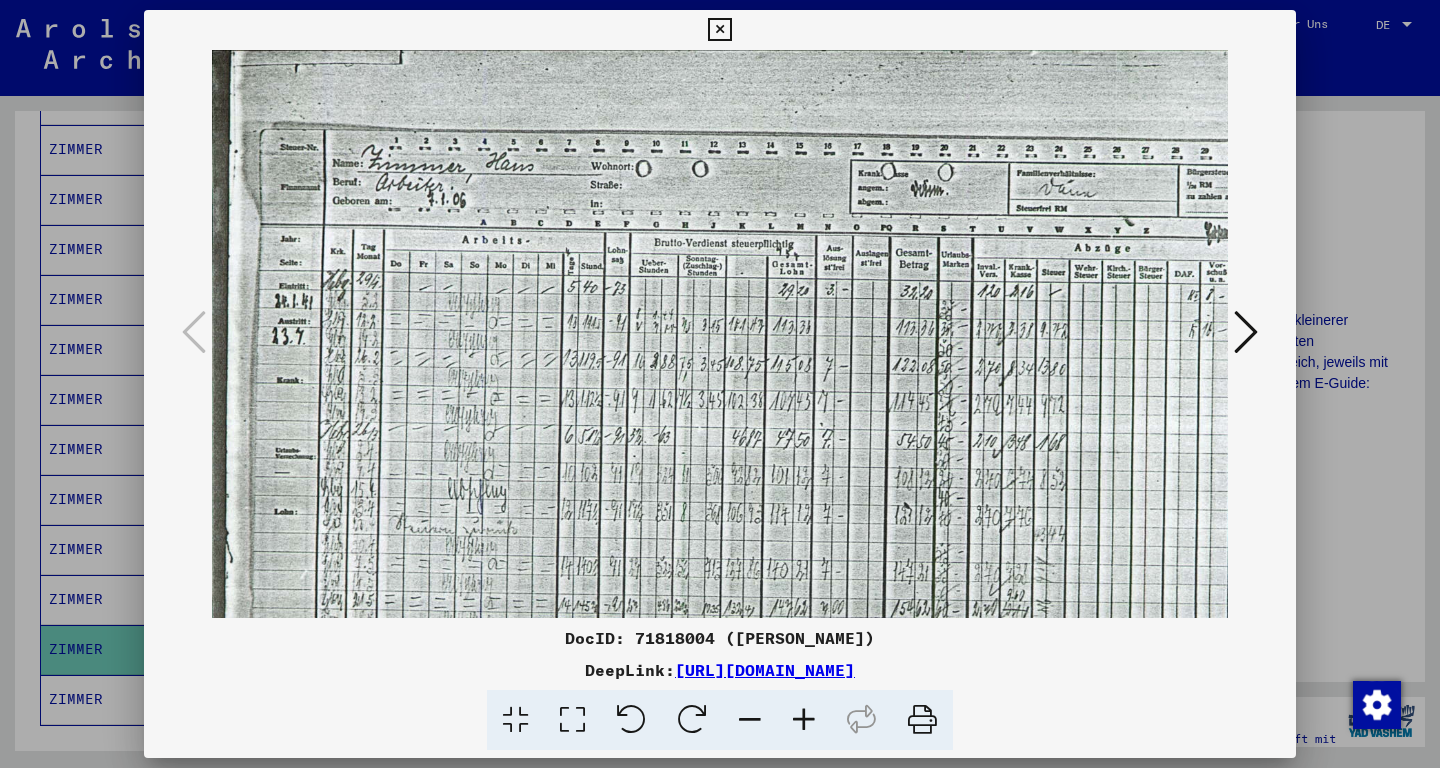 click at bounding box center (719, 30) 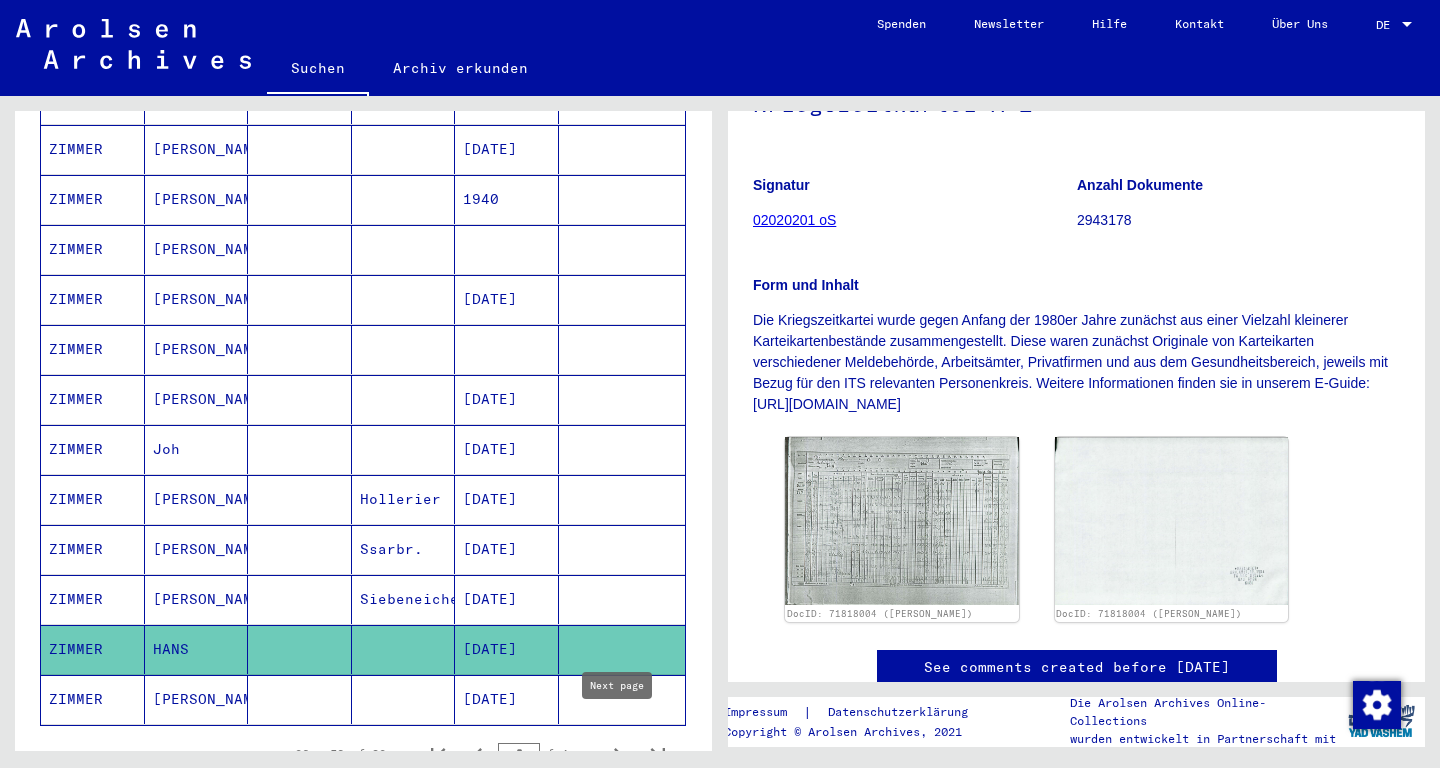 click 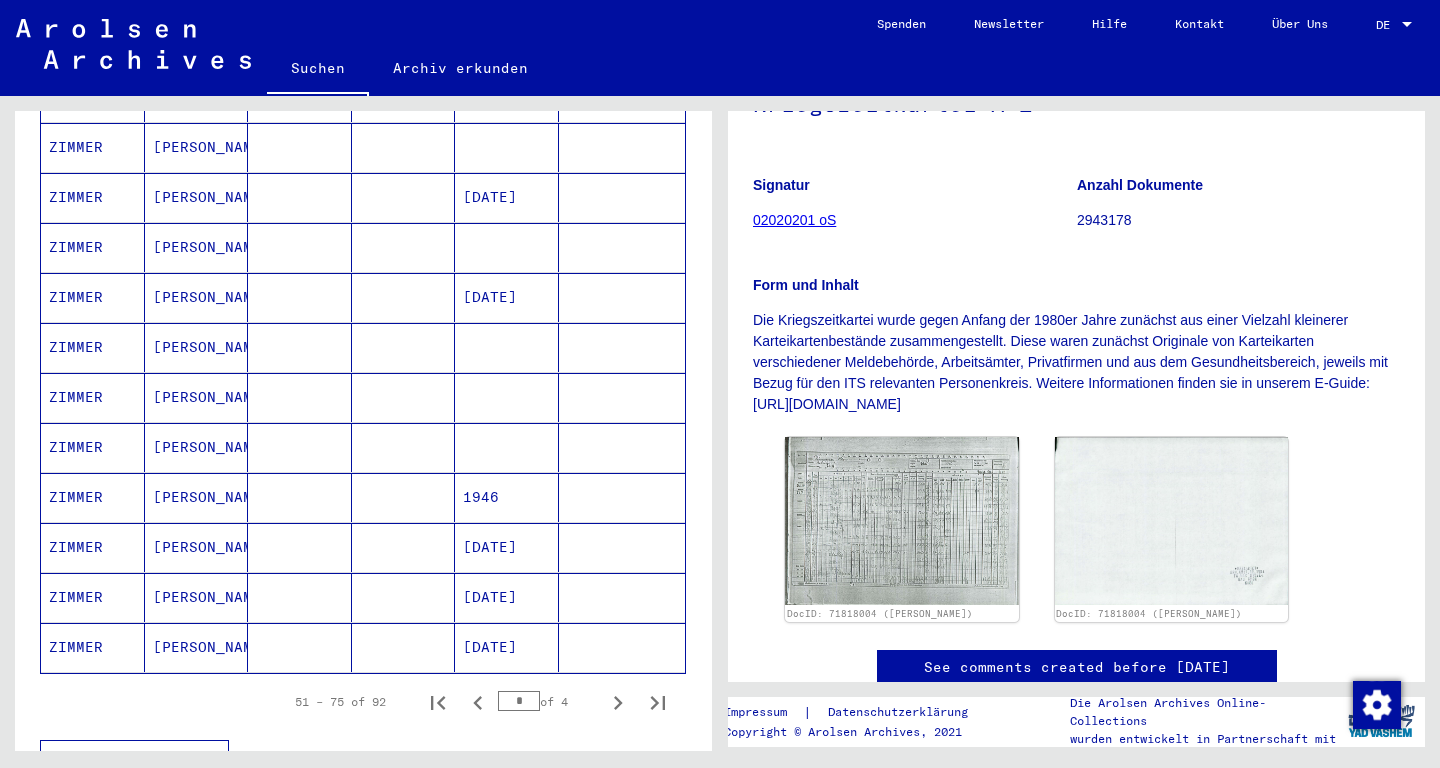 scroll, scrollTop: 1056, scrollLeft: 0, axis: vertical 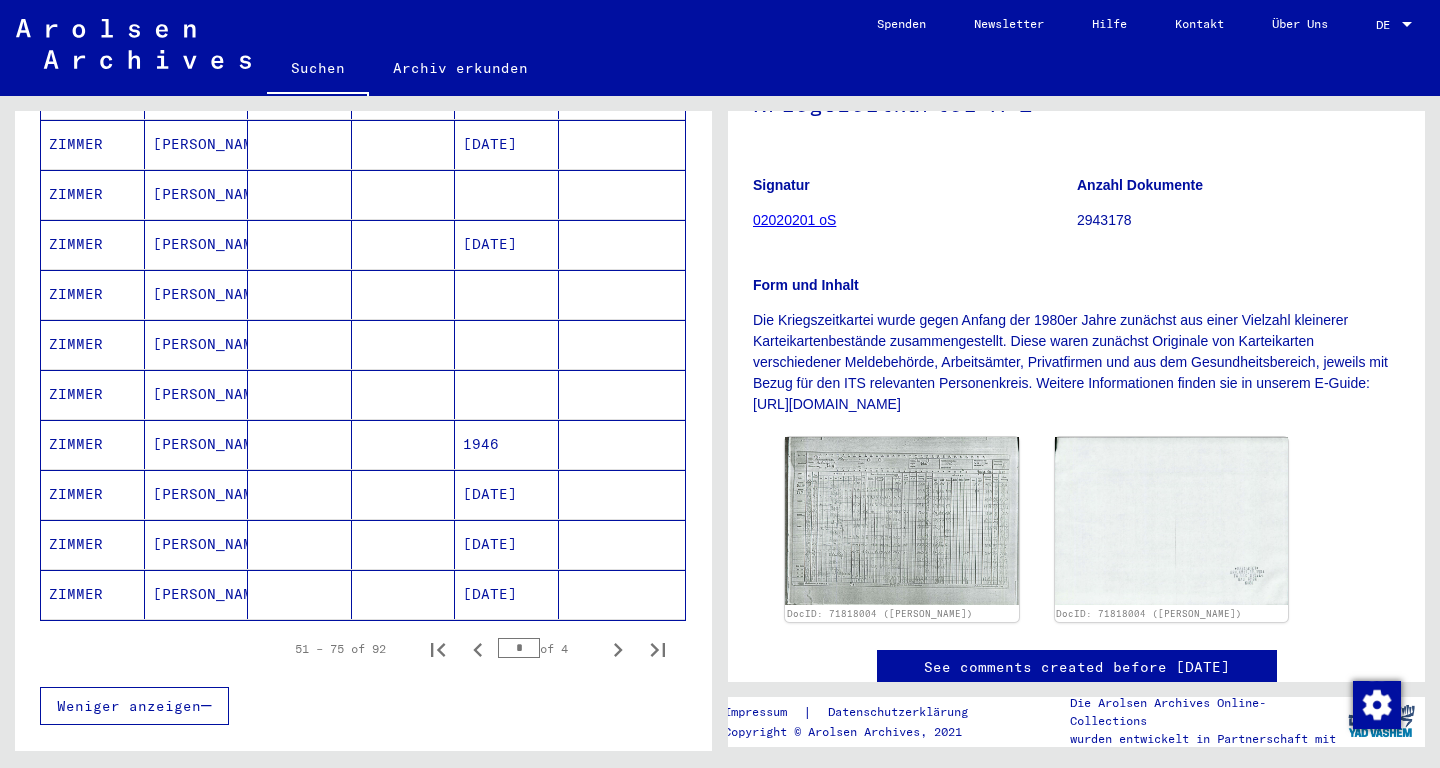 click on "[PERSON_NAME]" at bounding box center [197, 594] 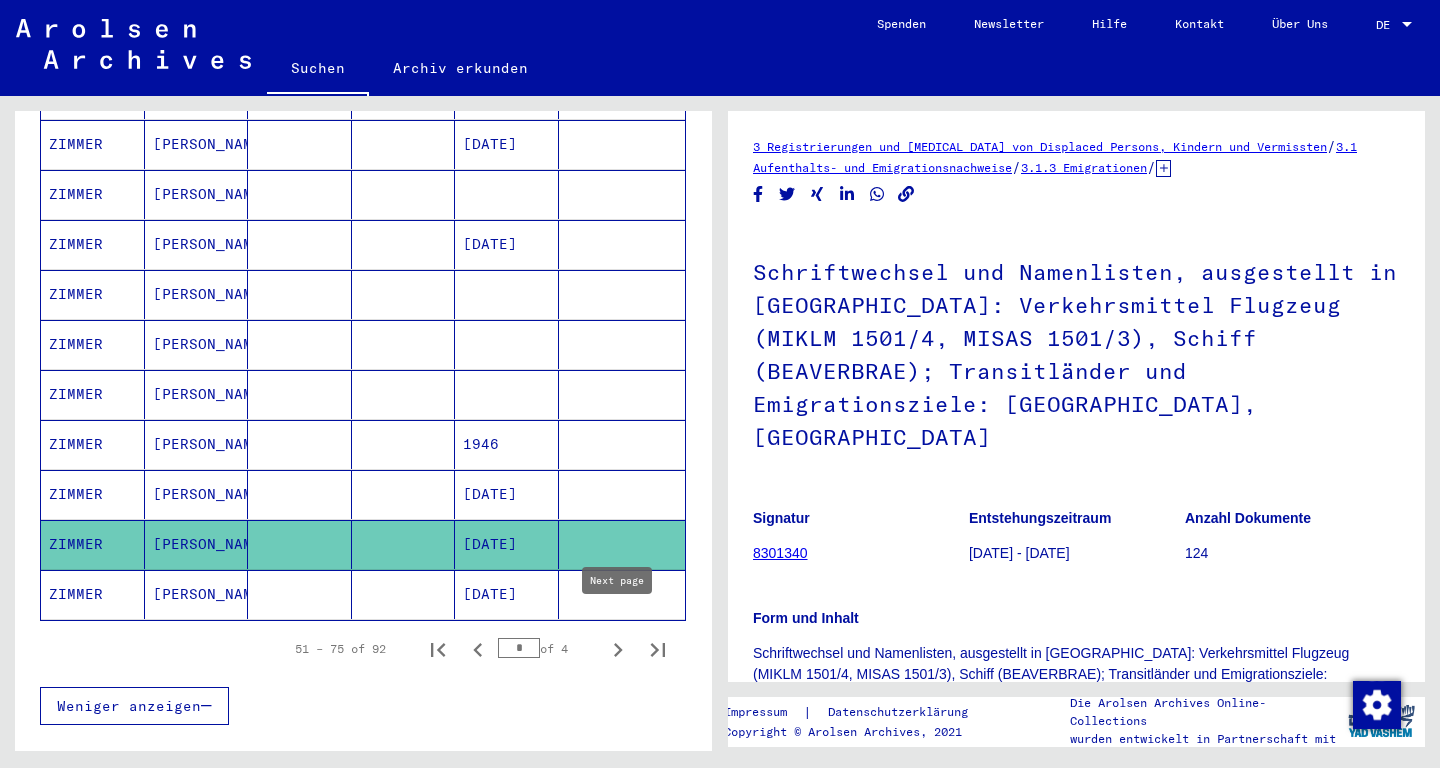click 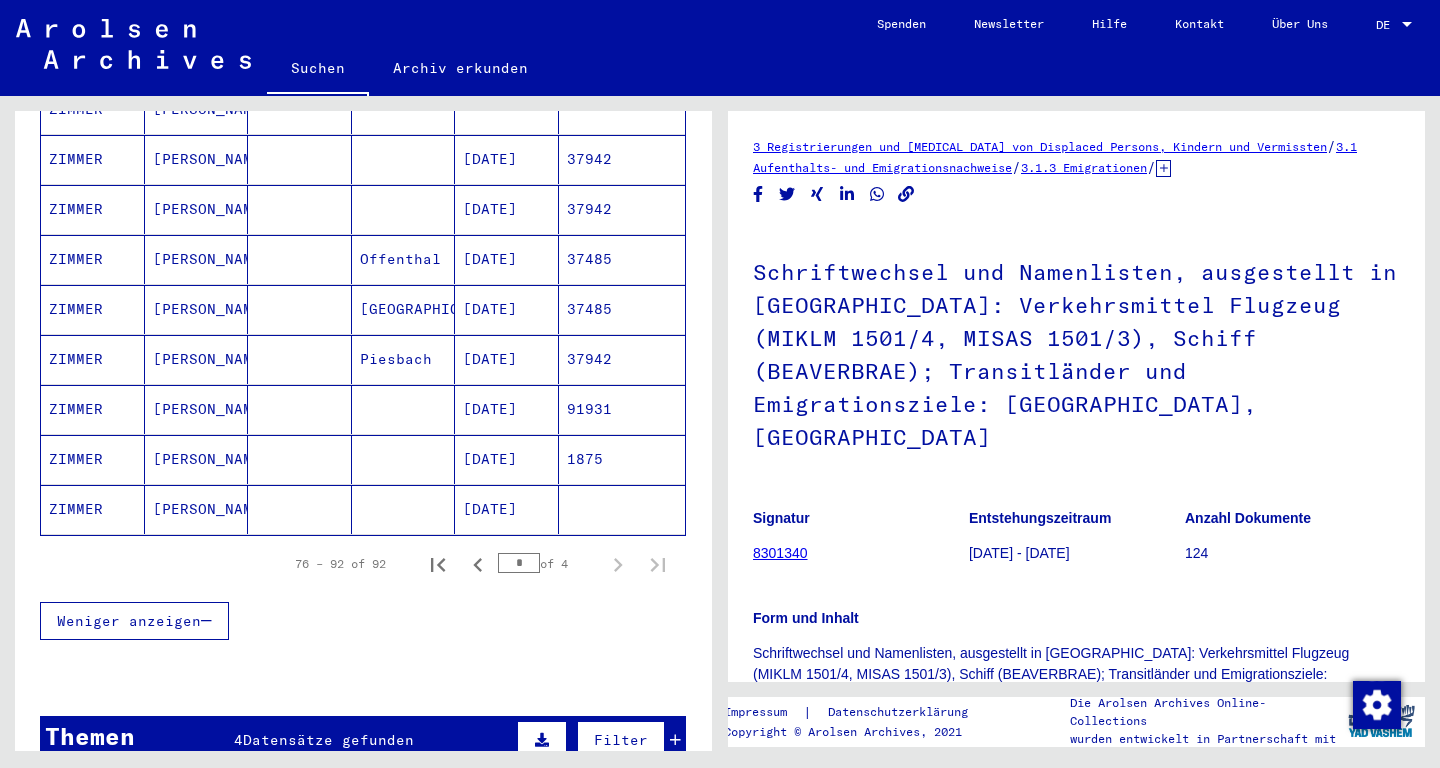 scroll, scrollTop: 531, scrollLeft: 0, axis: vertical 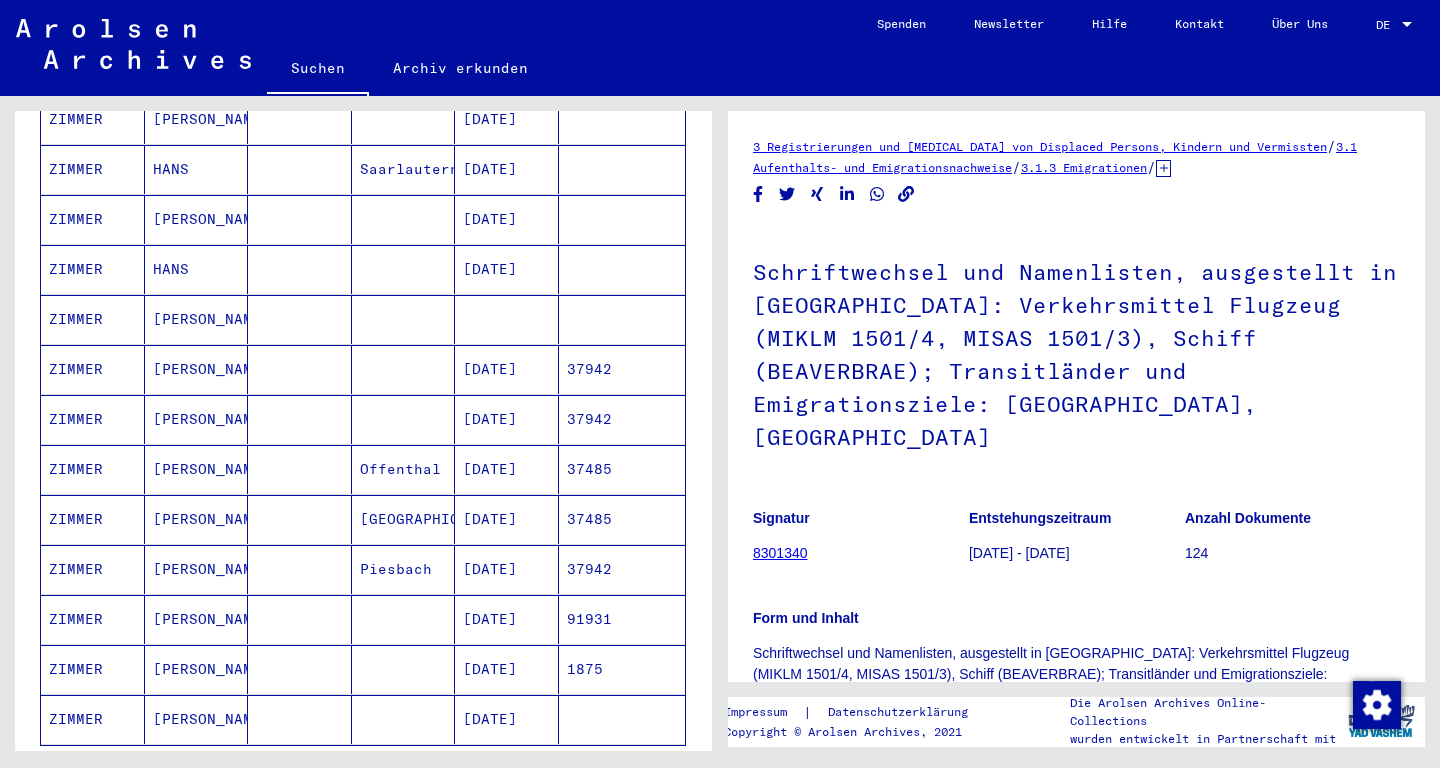 click on "HANS" at bounding box center [197, 319] 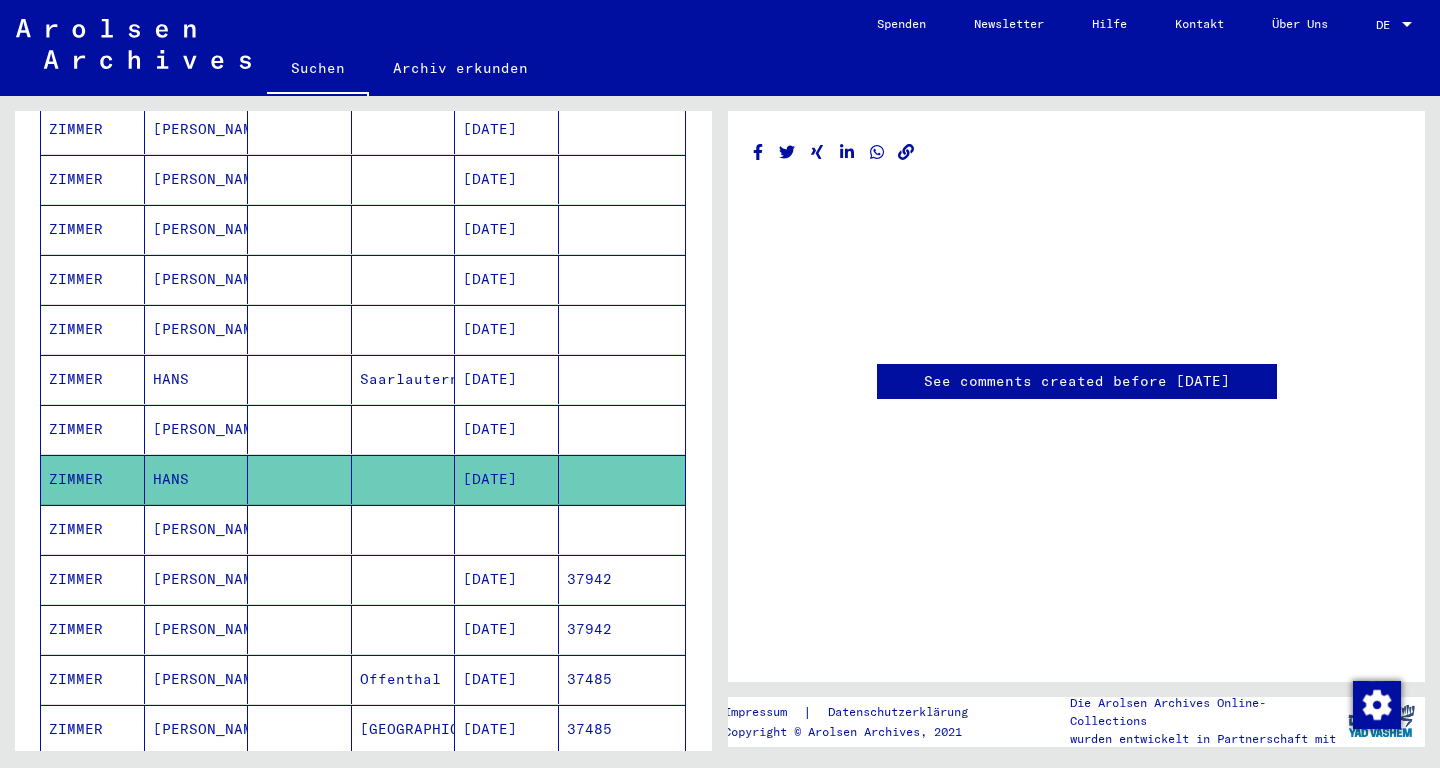 scroll, scrollTop: 111, scrollLeft: 0, axis: vertical 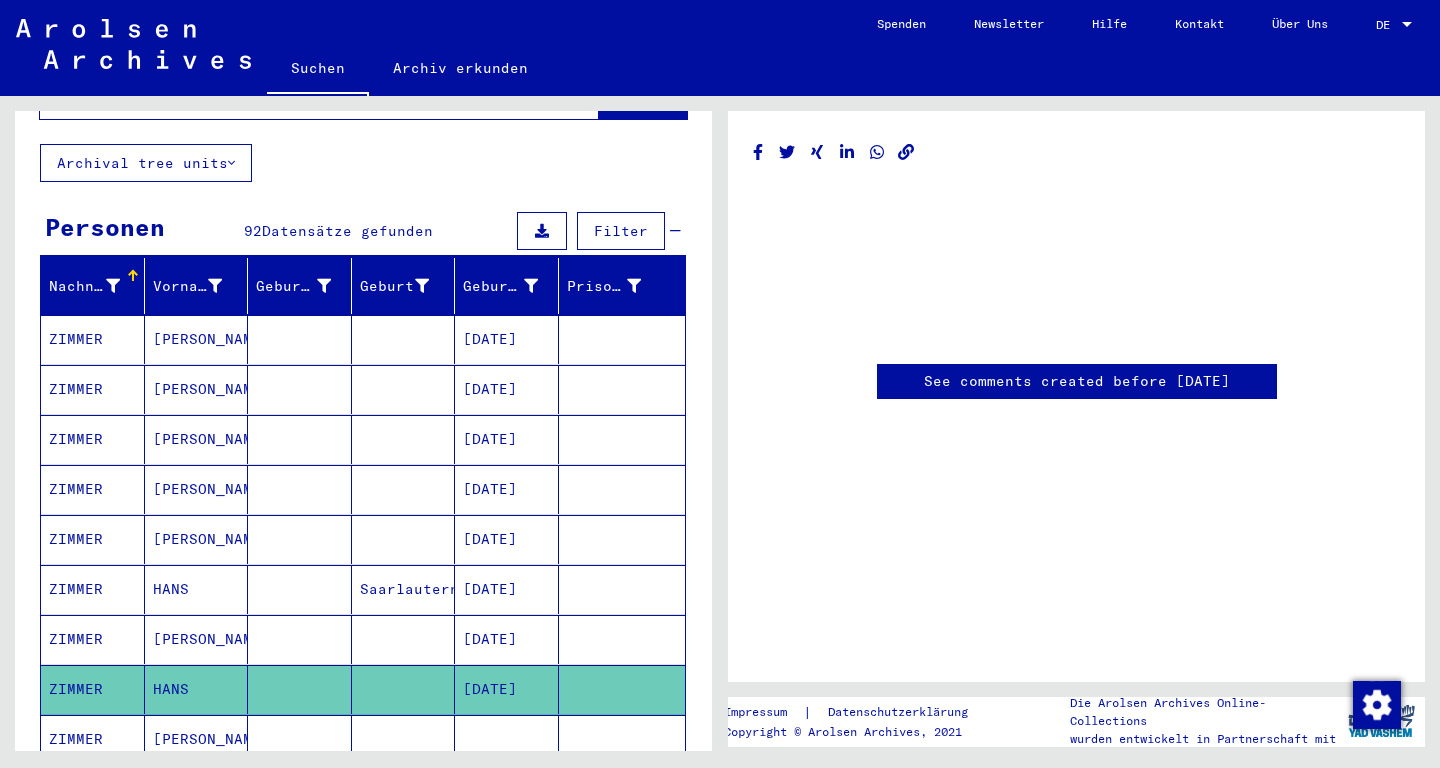click on "[PERSON_NAME]" at bounding box center [197, 489] 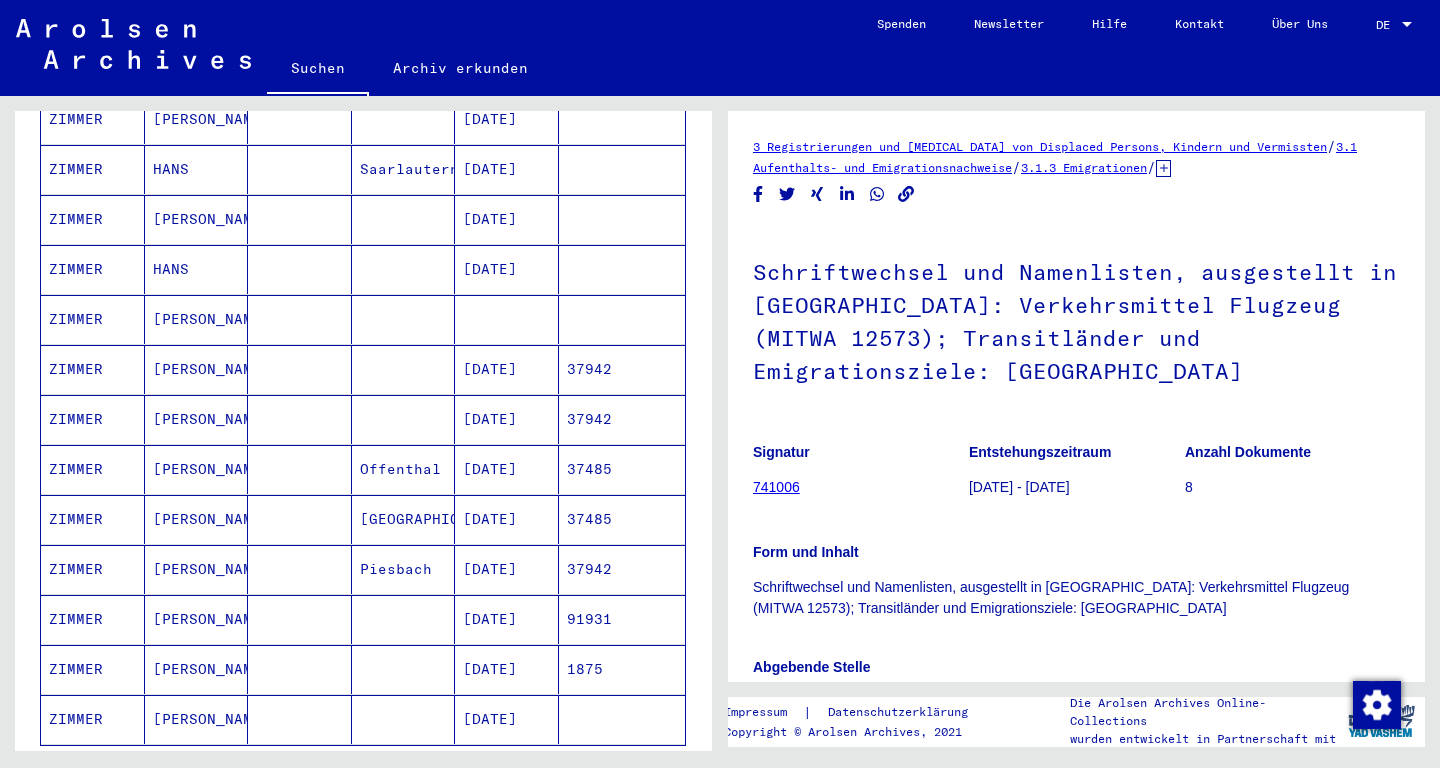 scroll, scrollTop: 636, scrollLeft: 0, axis: vertical 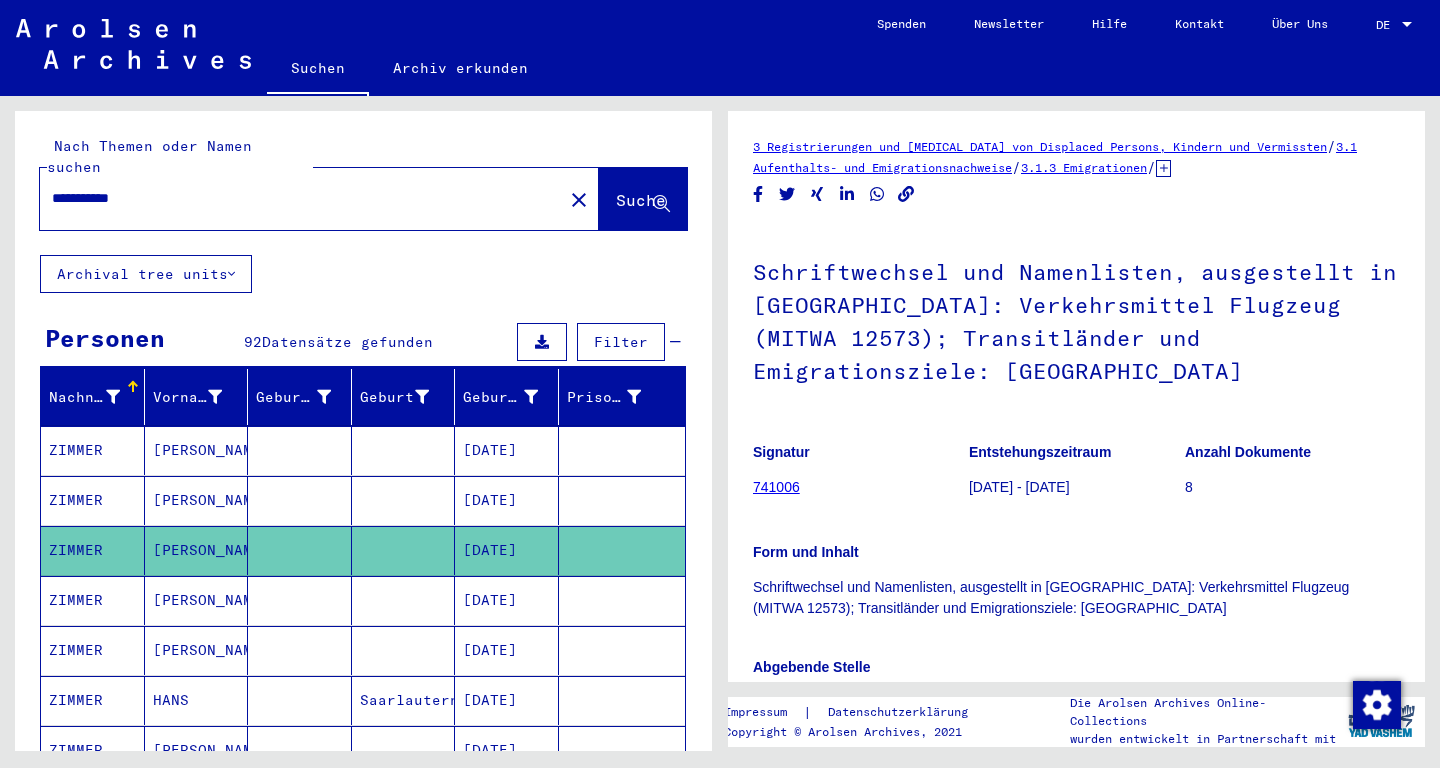 click on "**********" at bounding box center [301, 198] 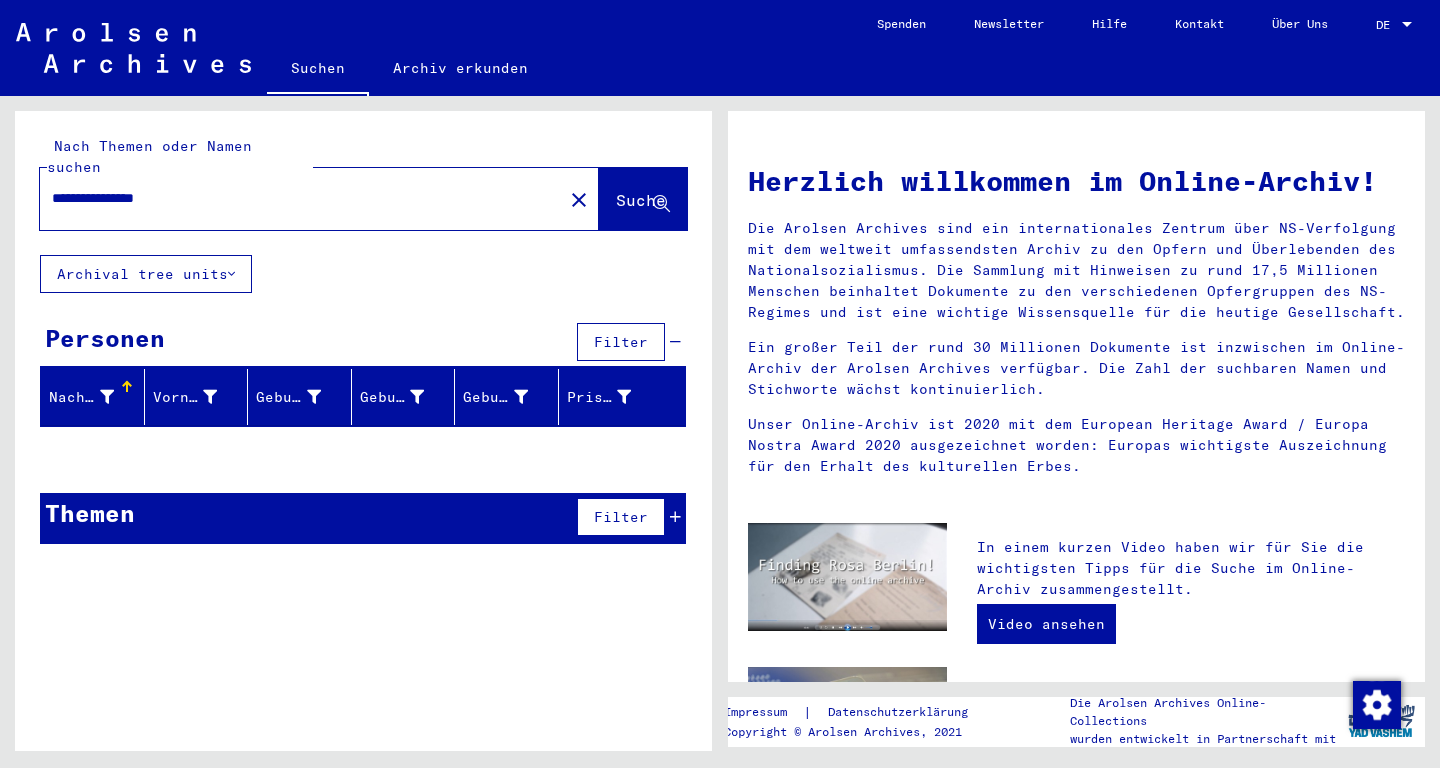 click on "**********" at bounding box center (295, 198) 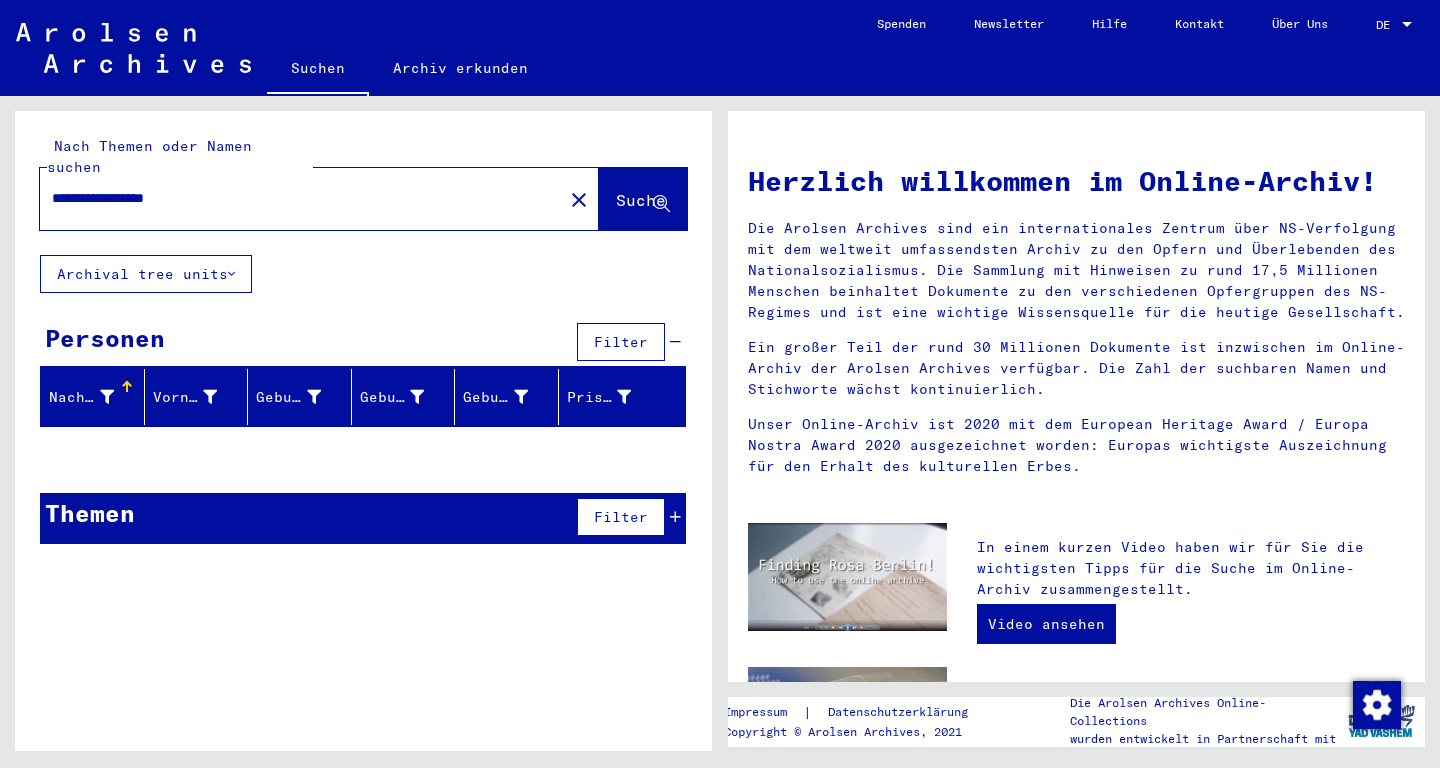 click on "**********" at bounding box center (295, 198) 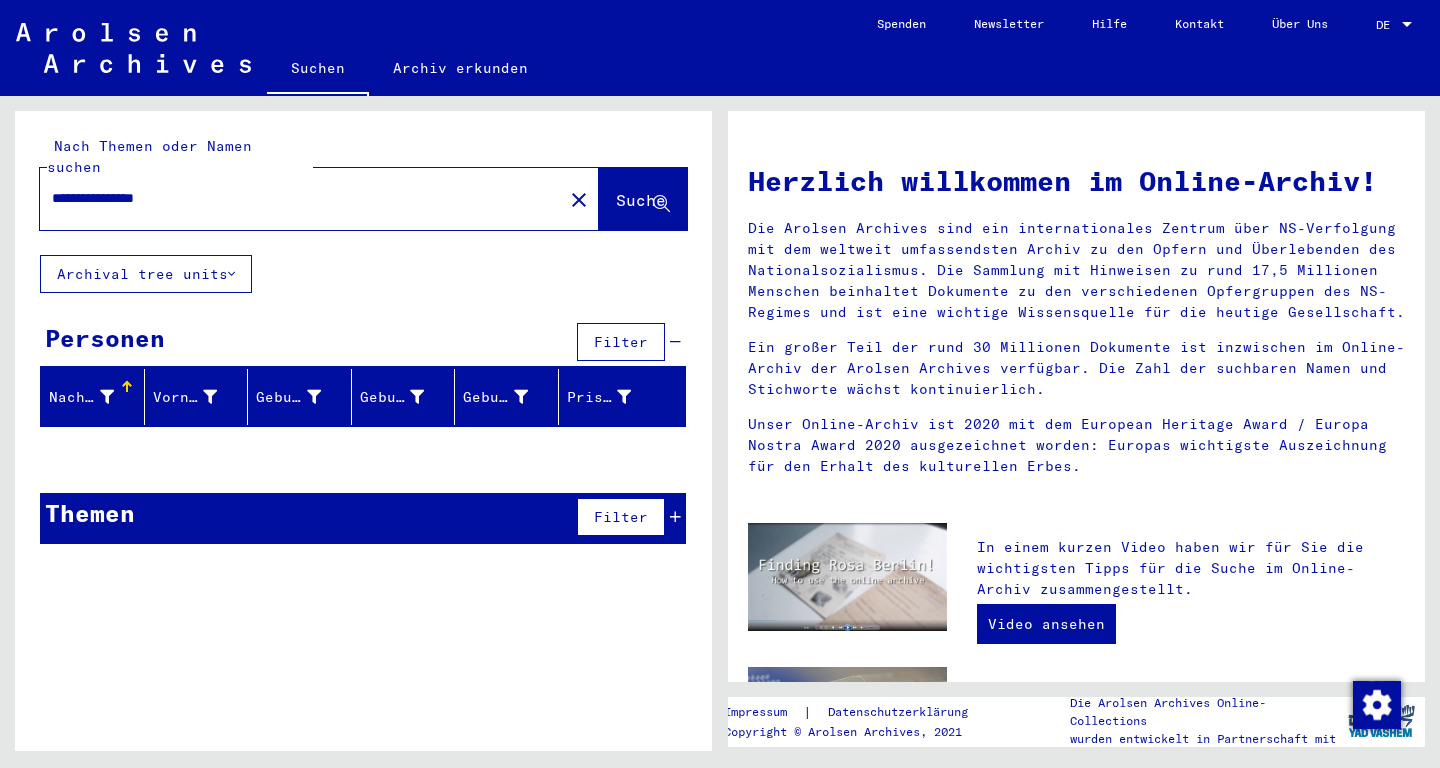 type on "**********" 